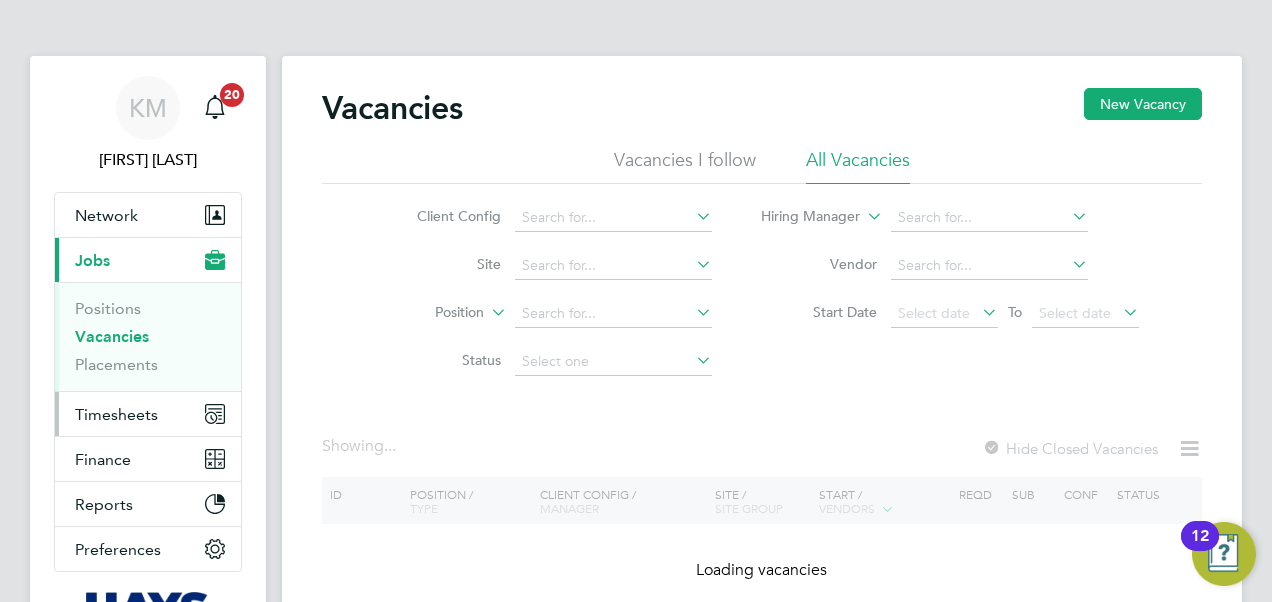 scroll, scrollTop: 0, scrollLeft: 0, axis: both 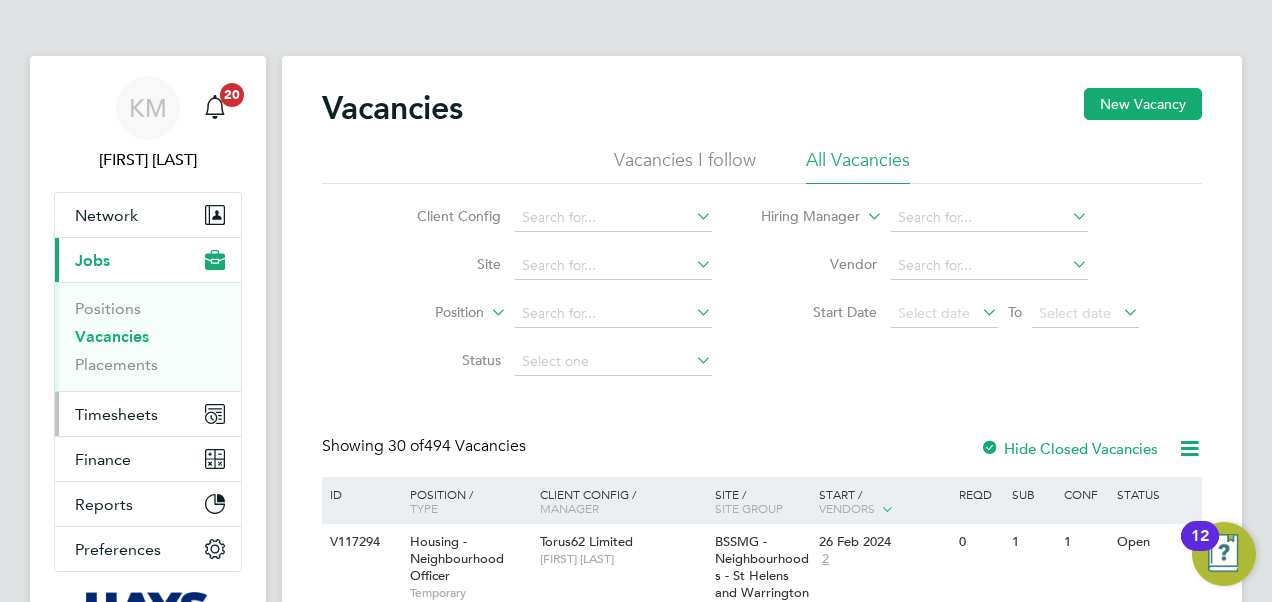 click on "Timesheets" at bounding box center [116, 414] 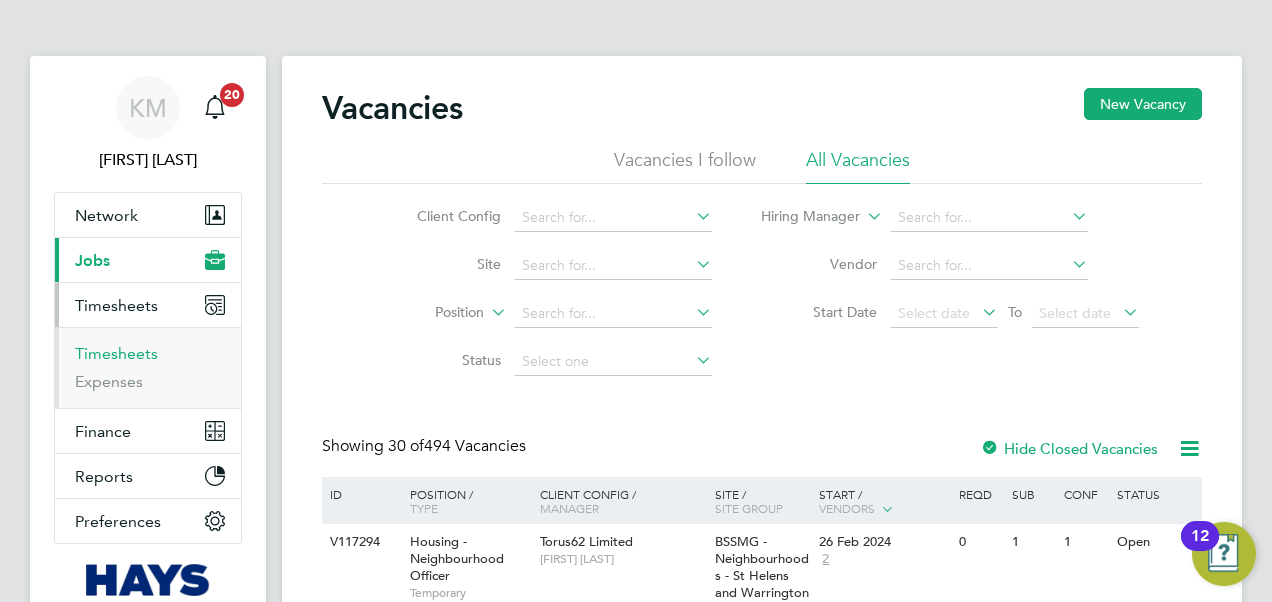 click on "Timesheets" at bounding box center (116, 353) 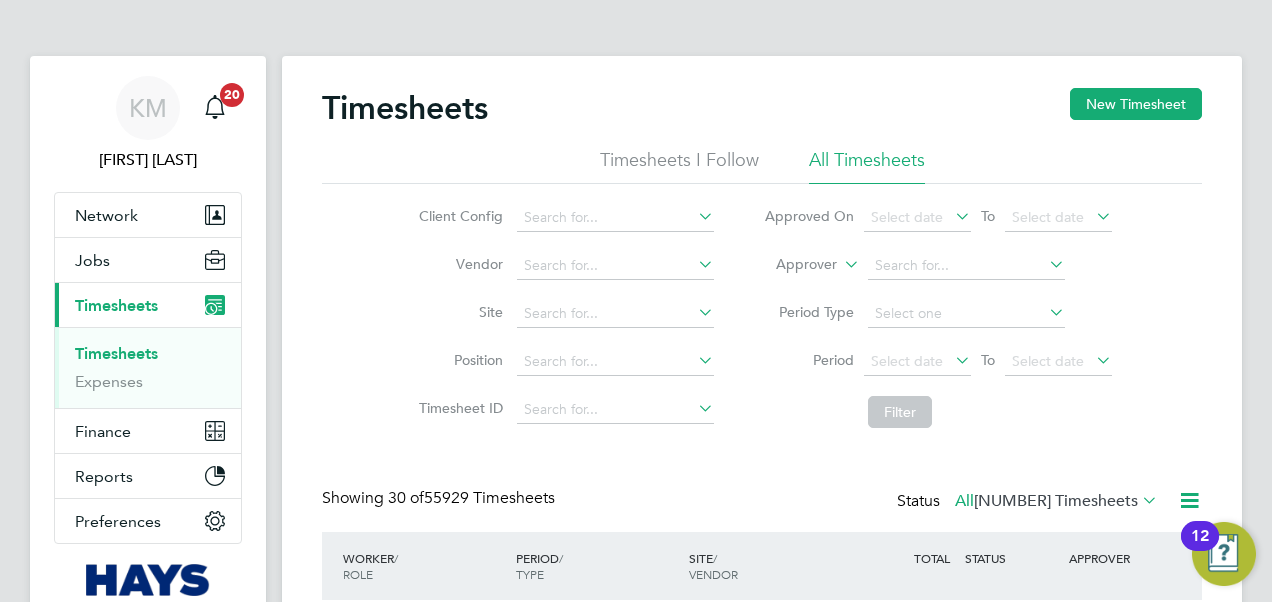scroll, scrollTop: 10, scrollLeft: 10, axis: both 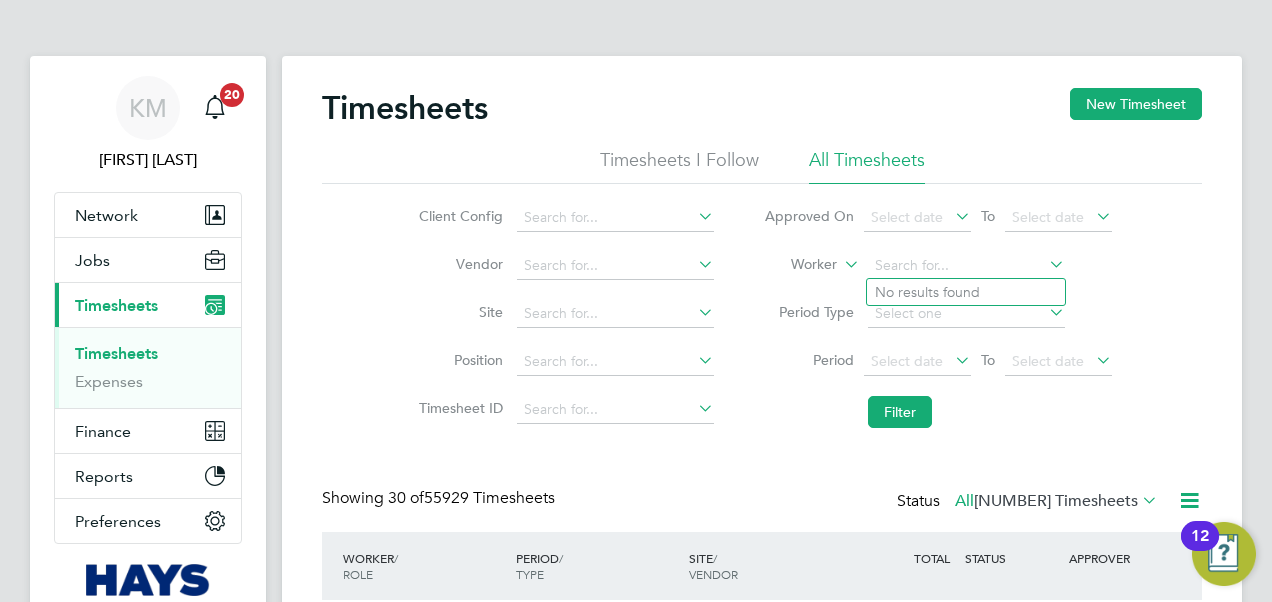 click 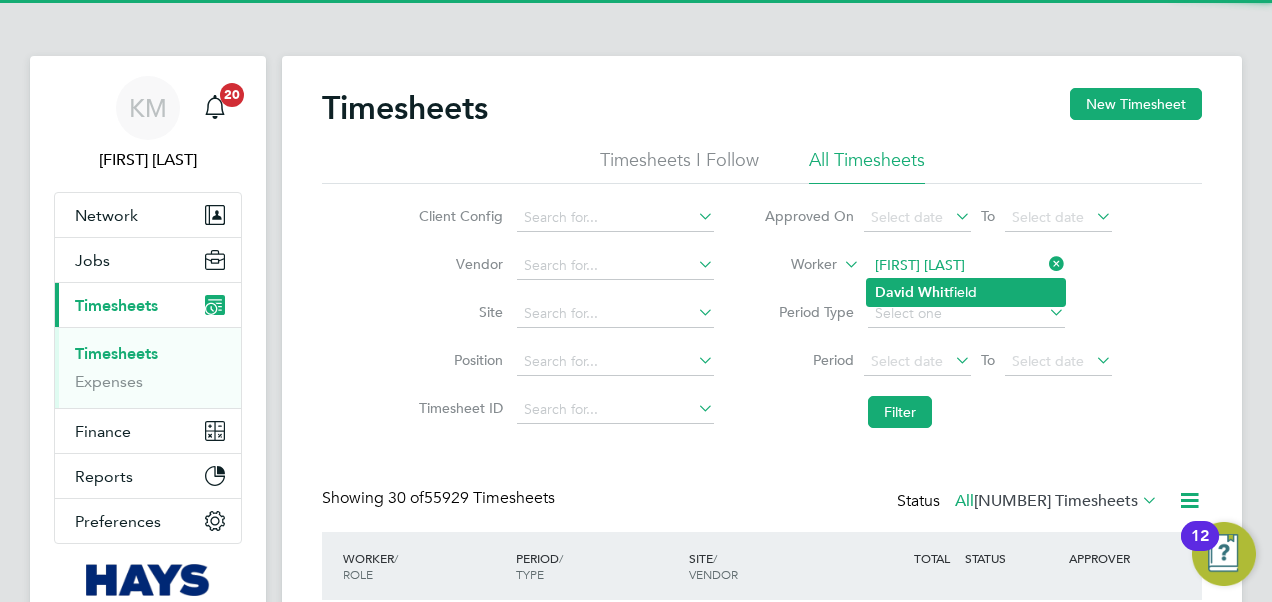 click on "David" 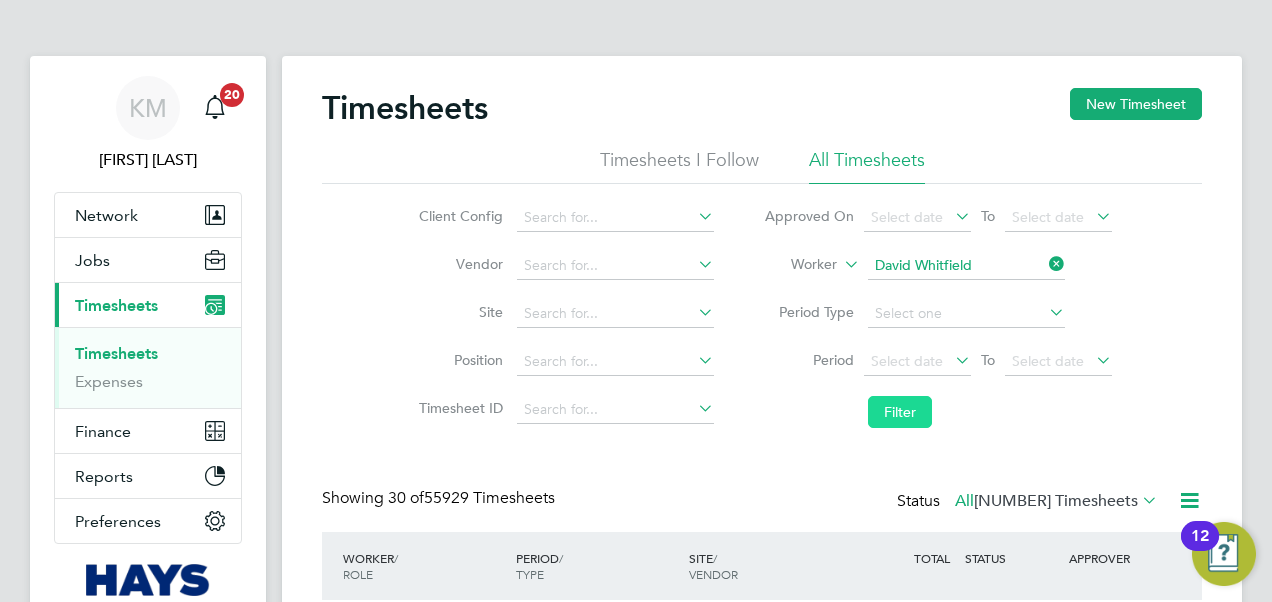 click on "Filter" 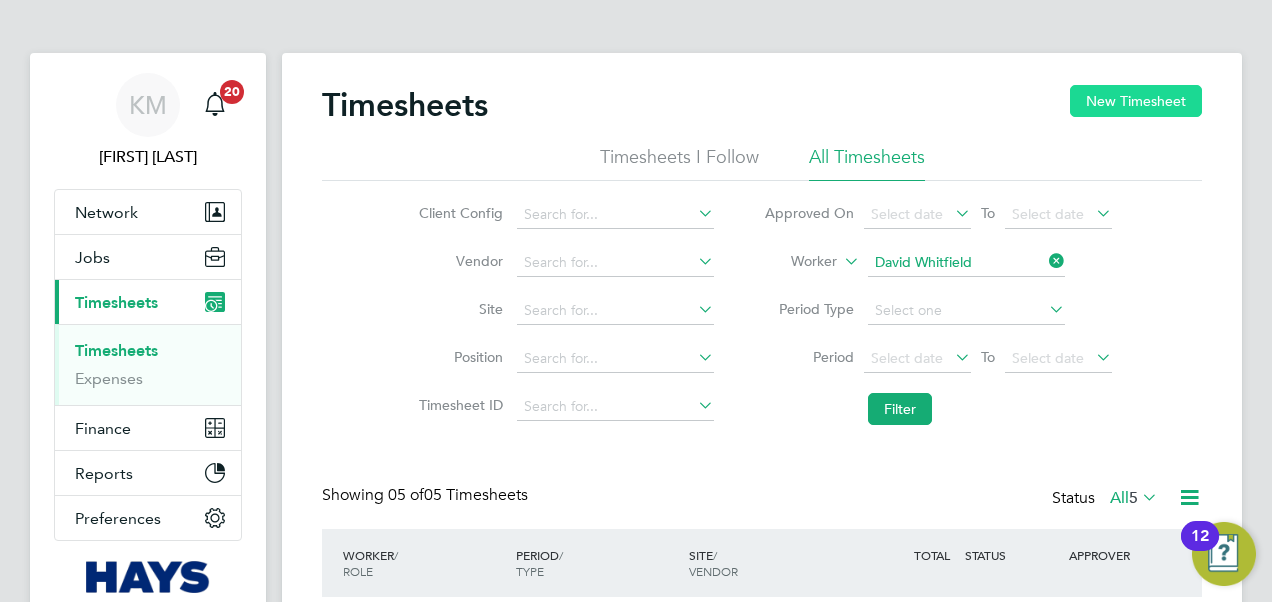 click on "New Timesheet" 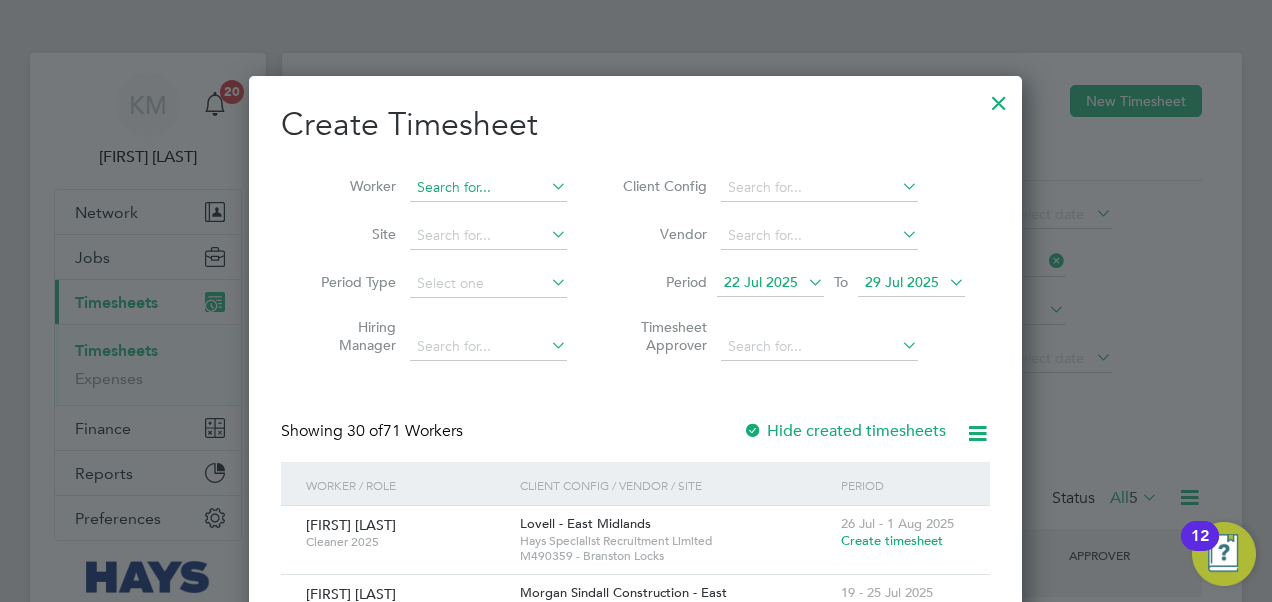 click at bounding box center [488, 188] 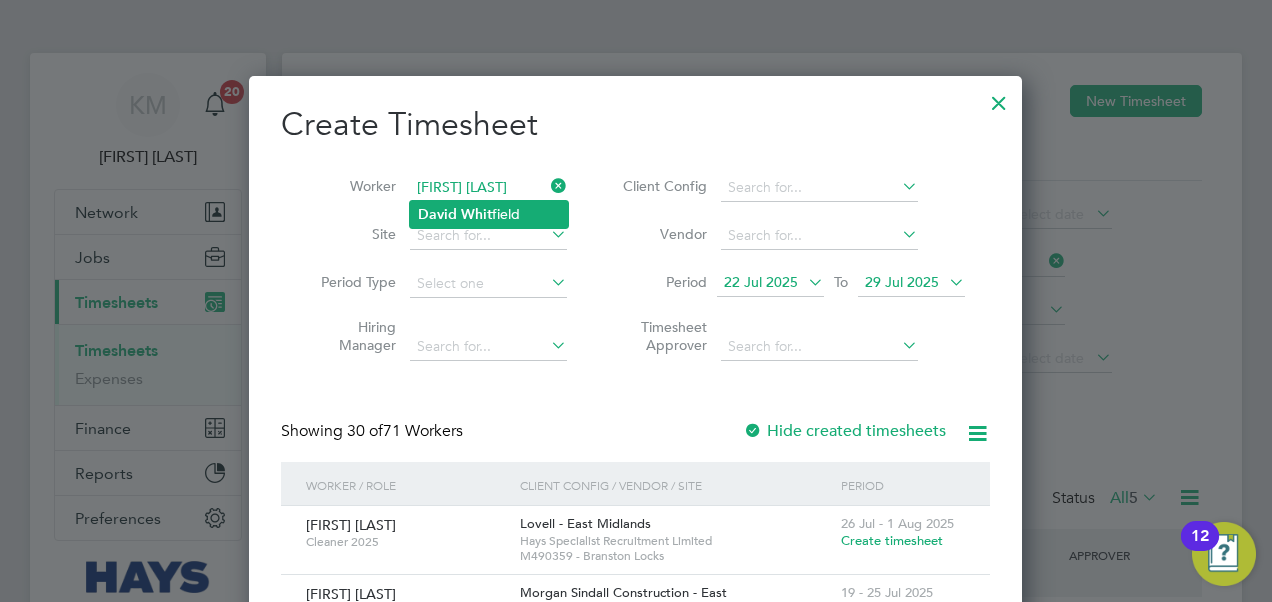click on "Whit" 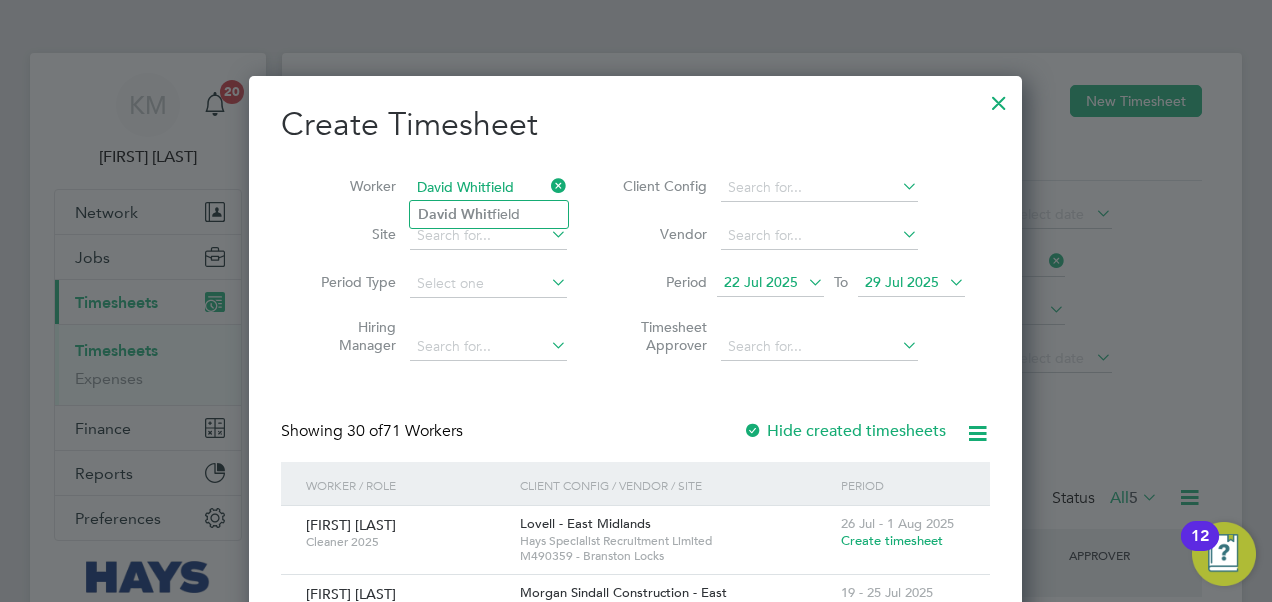 scroll, scrollTop: 10, scrollLeft: 9, axis: both 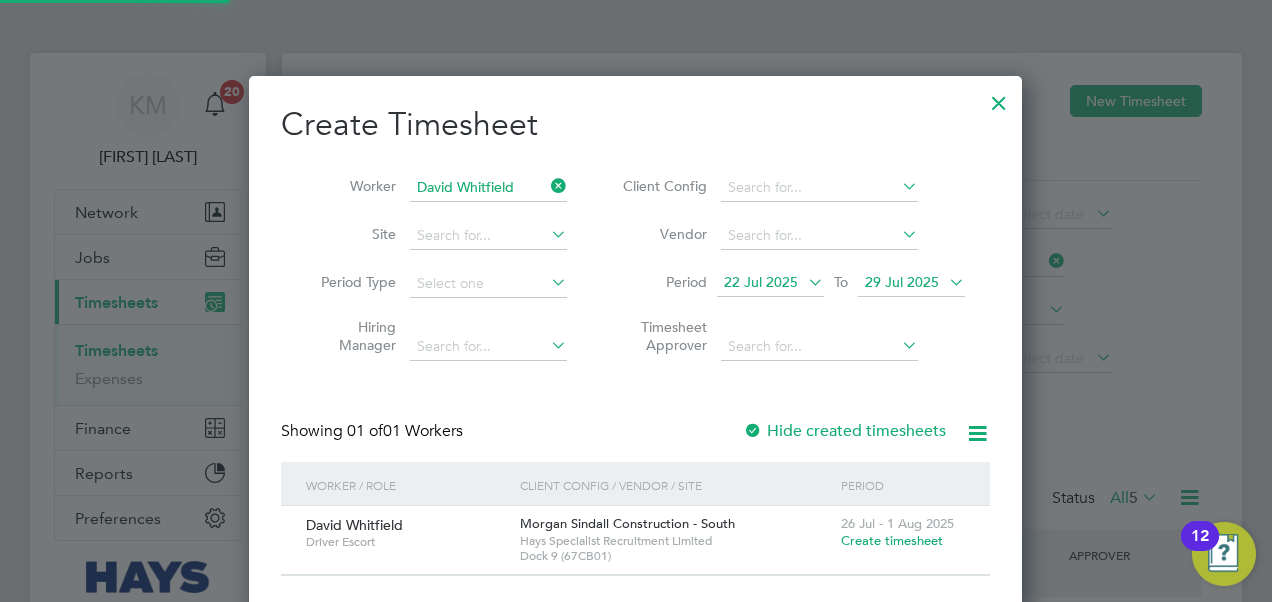 click on "29 Jul 2025" at bounding box center (902, 282) 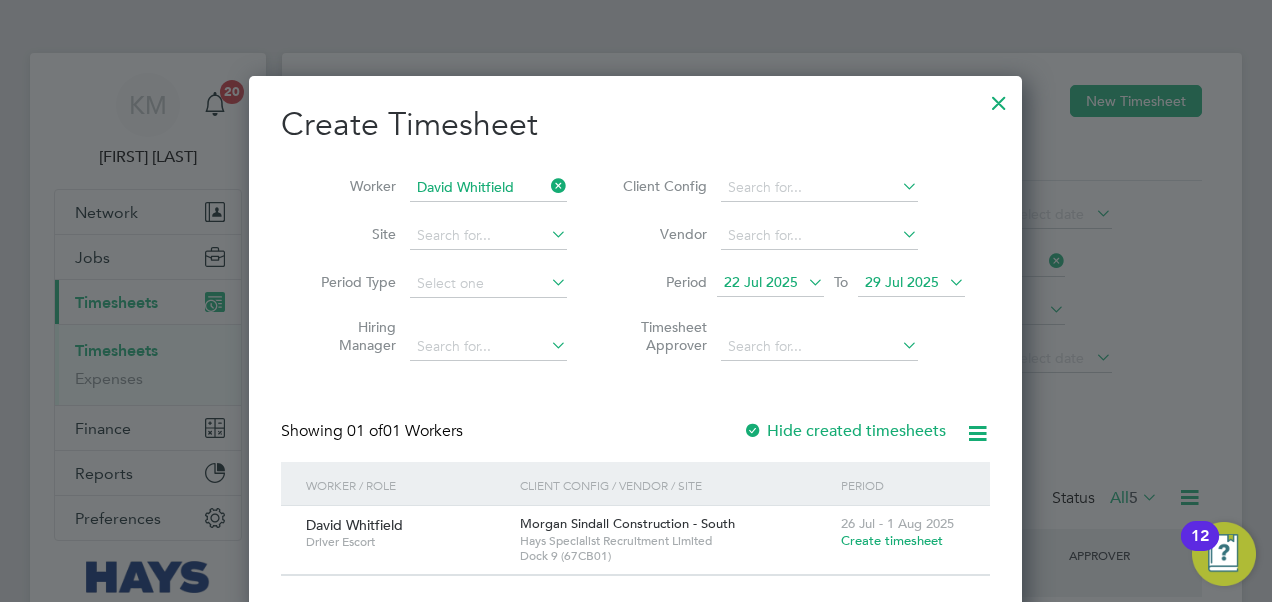 scroll, scrollTop: 772, scrollLeft: 0, axis: vertical 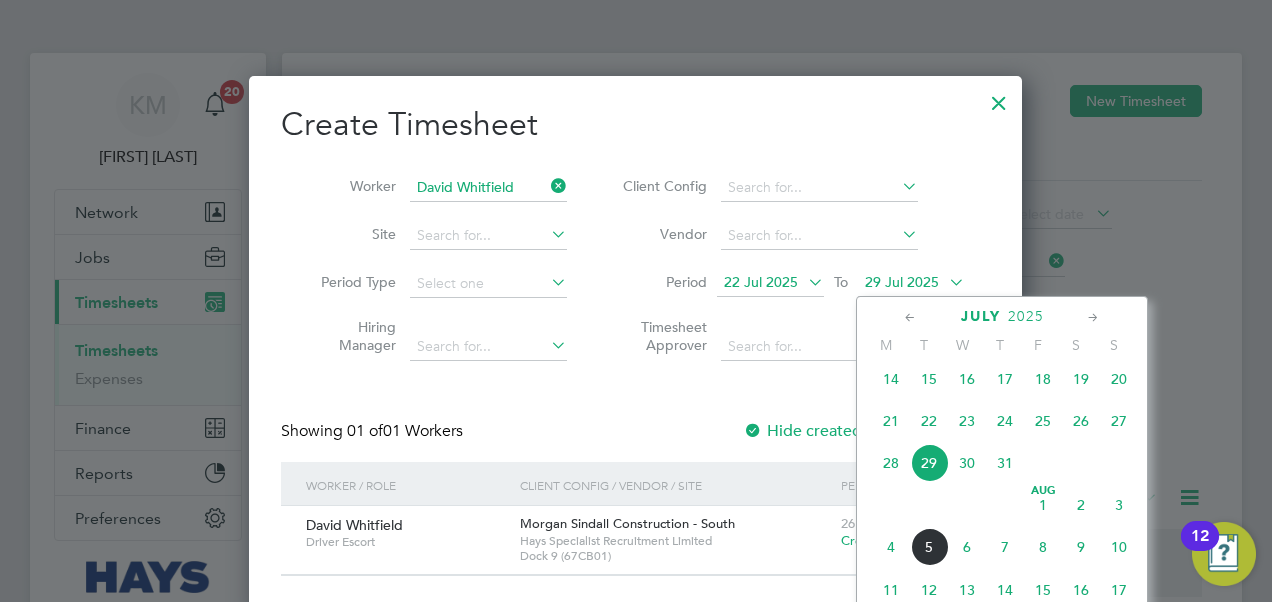 click on "Aug 1" 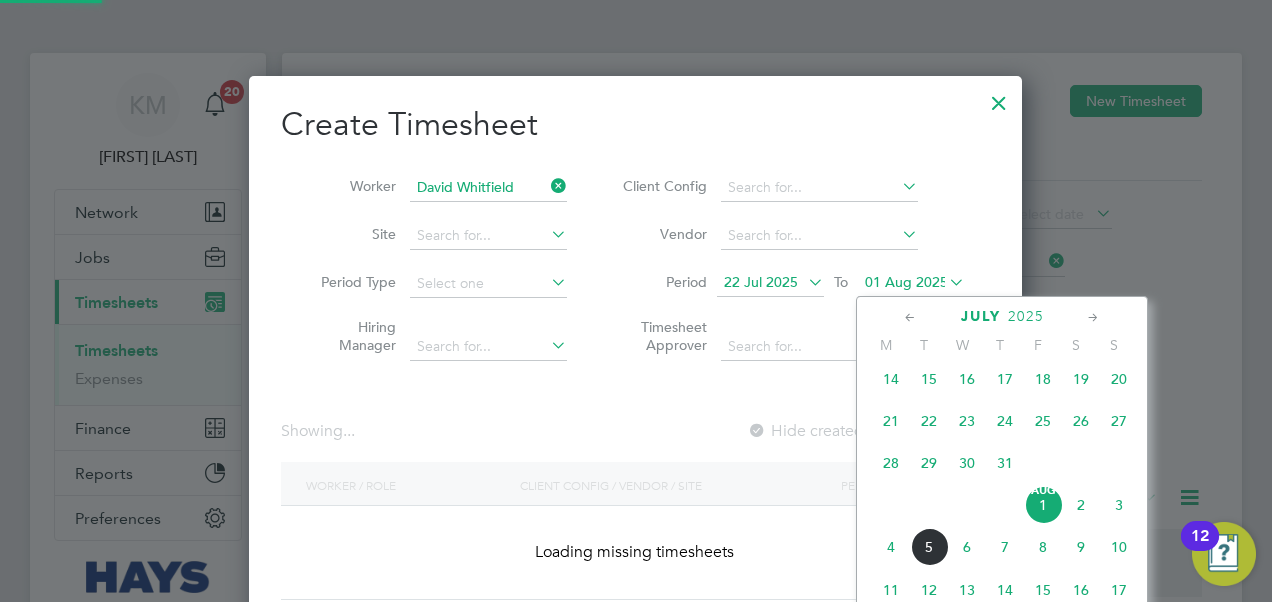 scroll, scrollTop: 10, scrollLeft: 9, axis: both 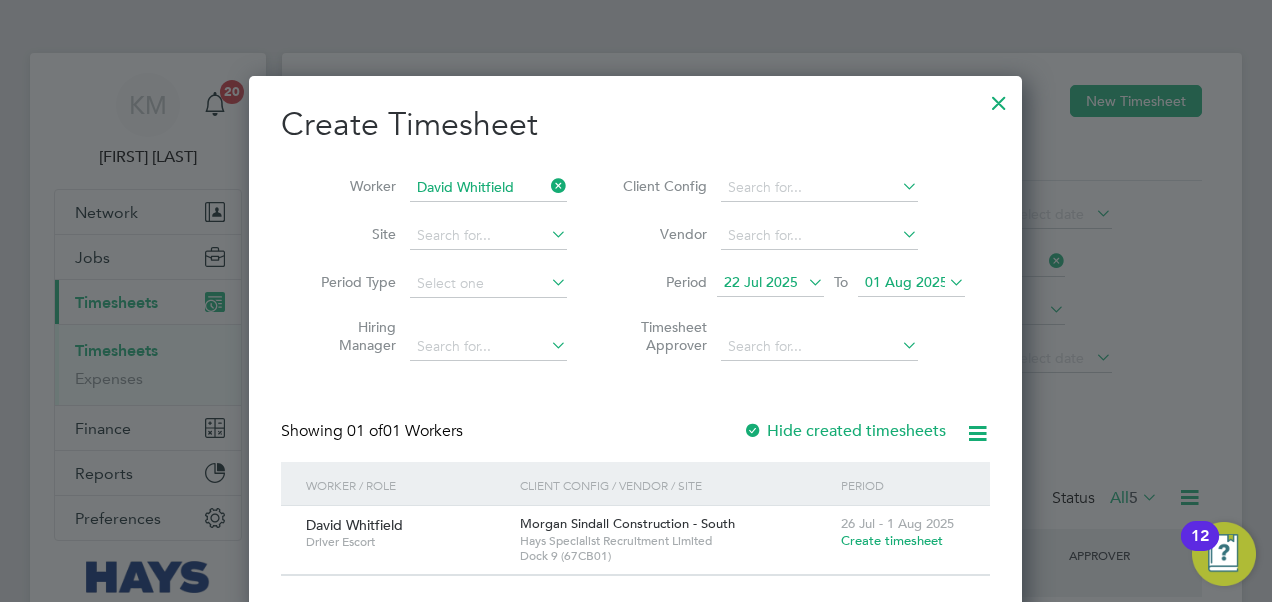 click on "Create timesheet" at bounding box center [892, 540] 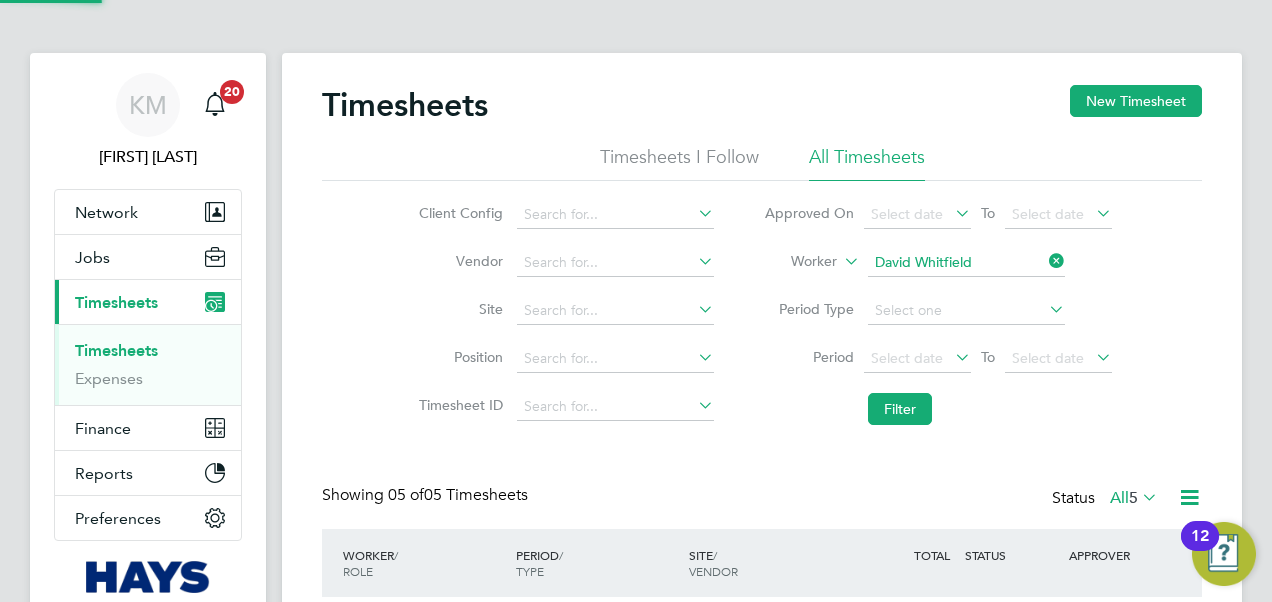 scroll, scrollTop: 10, scrollLeft: 10, axis: both 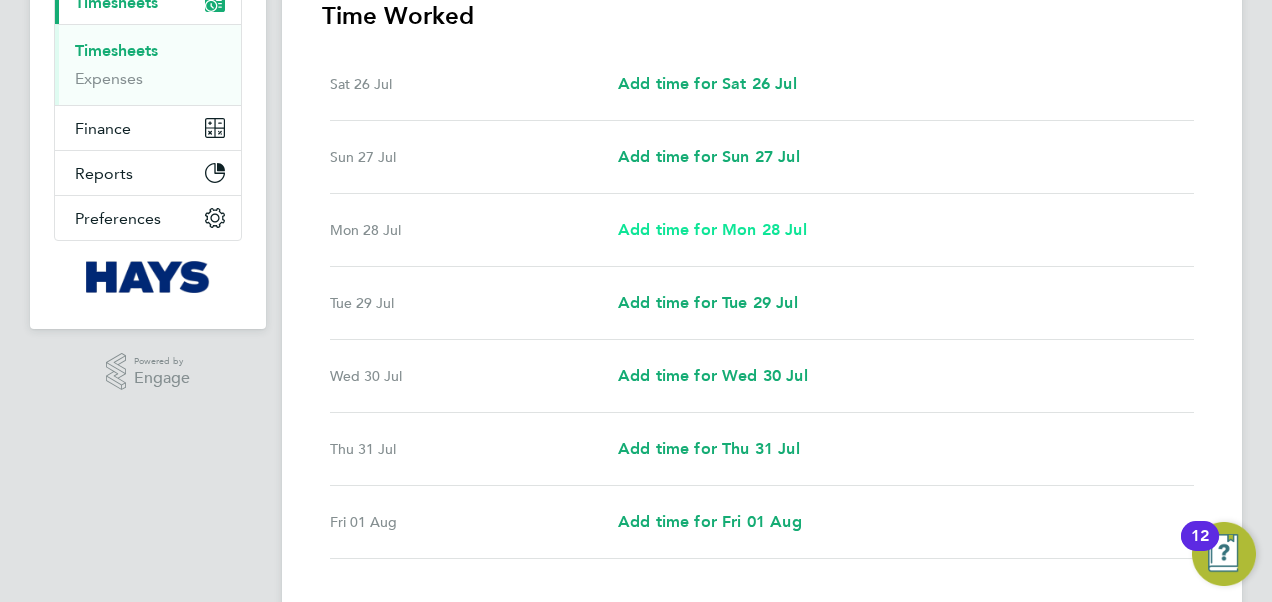 click on "Add time for Mon 28 Jul" at bounding box center [712, 229] 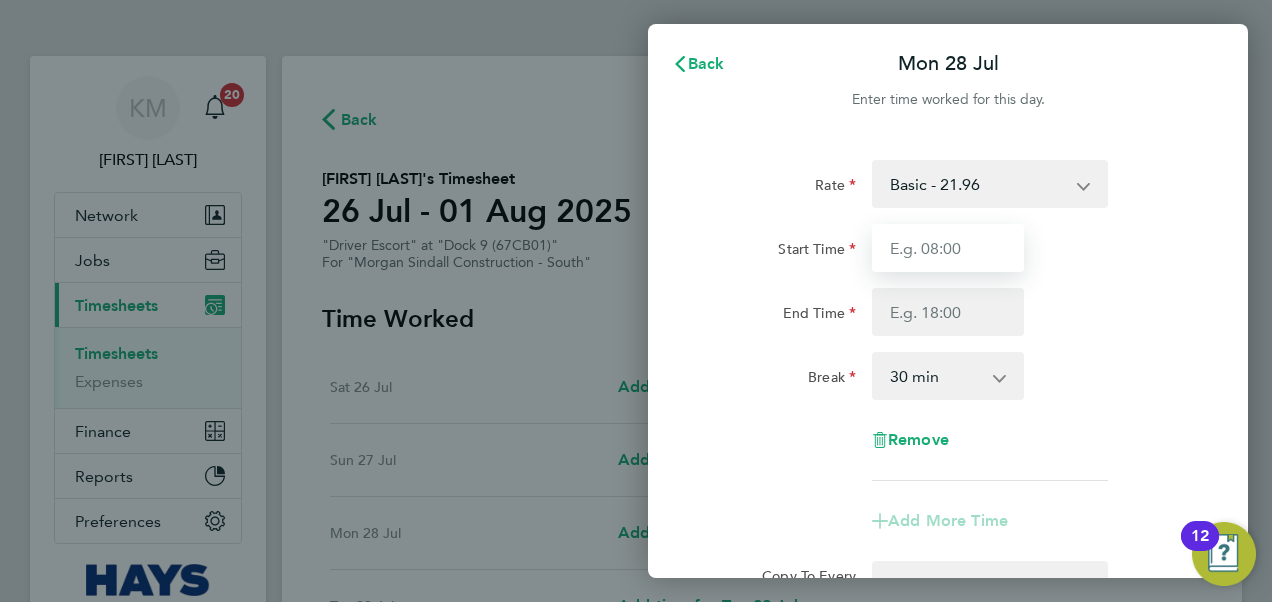 click on "Start Time" at bounding box center [948, 248] 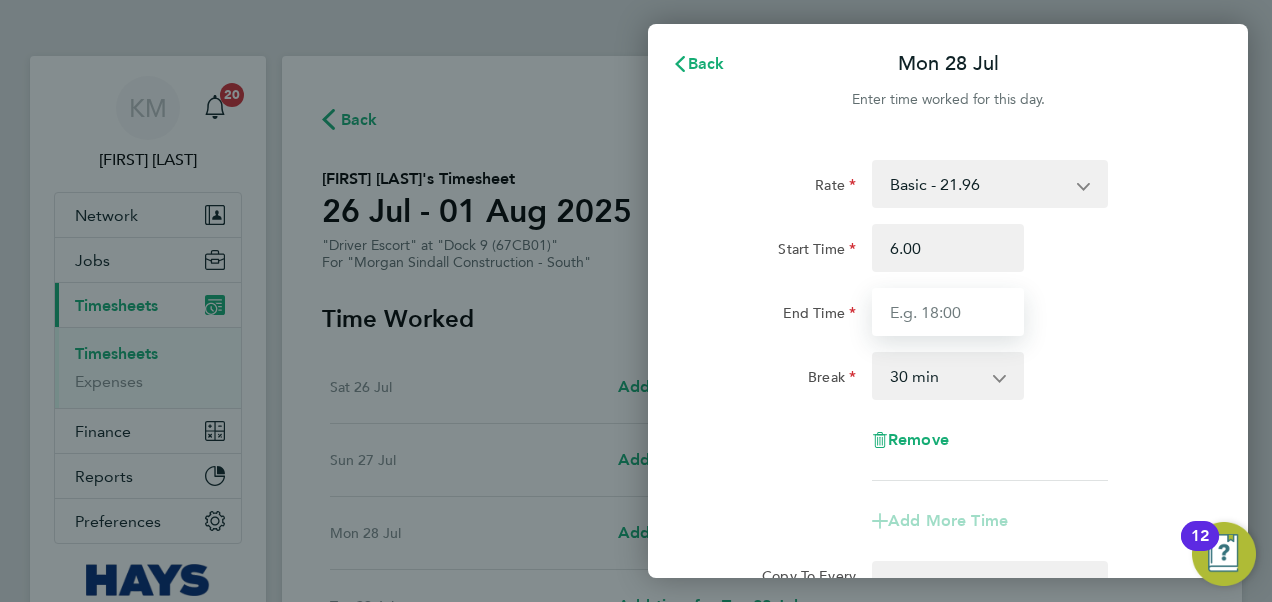 type on "06:00" 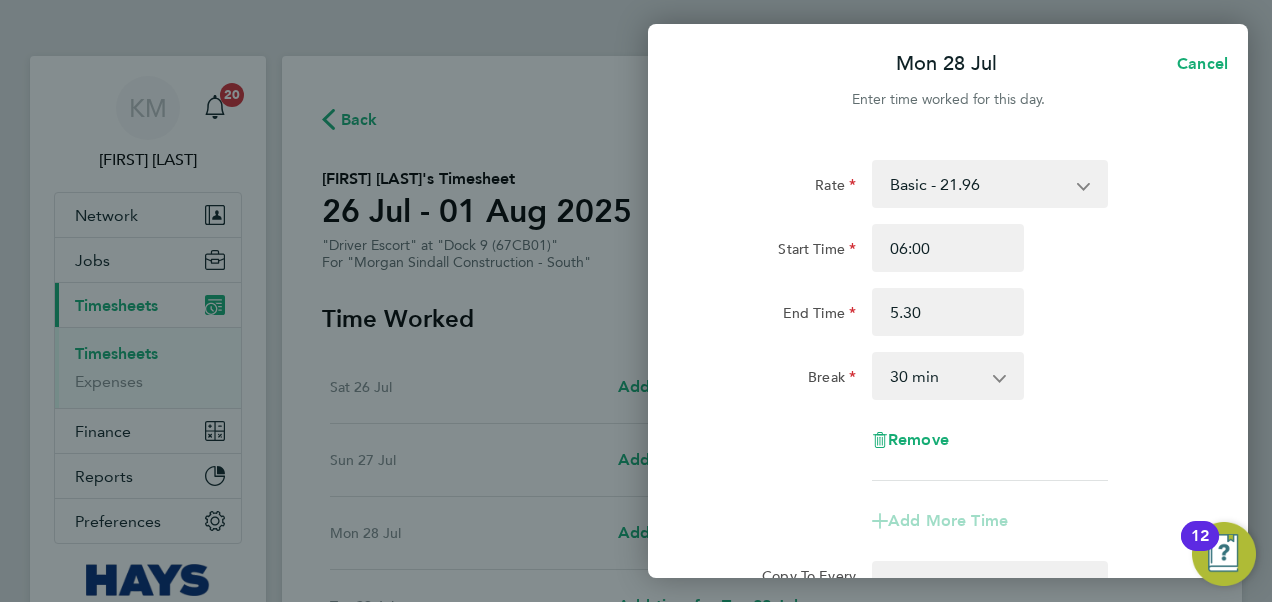 type on "05:30" 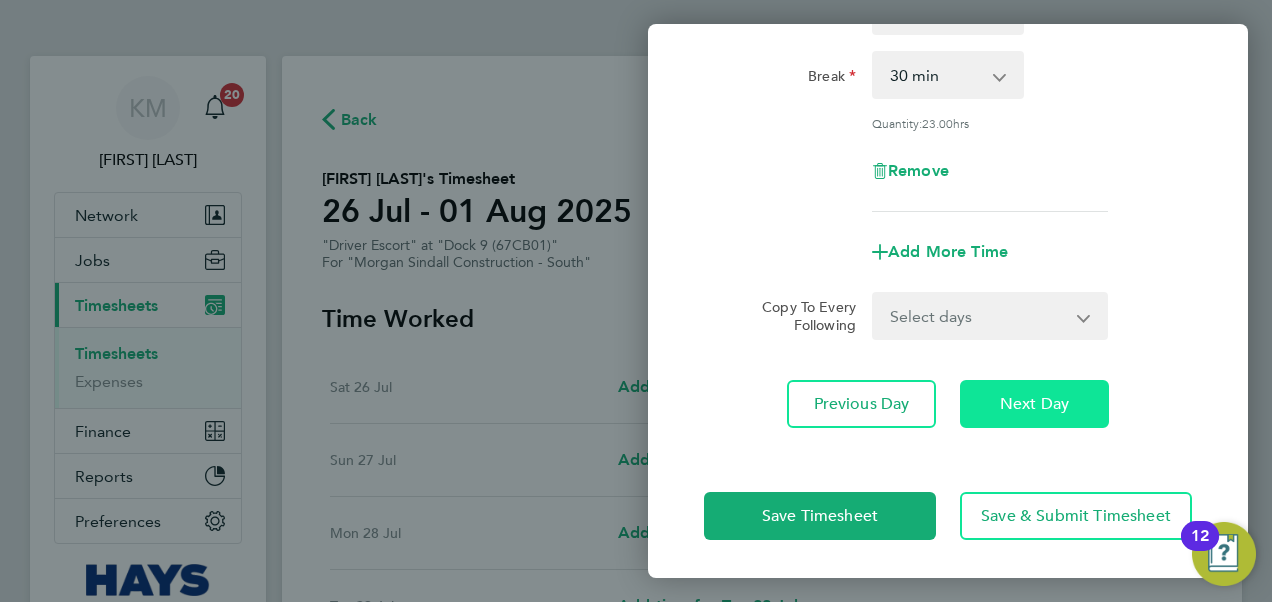 click on "Next Day" 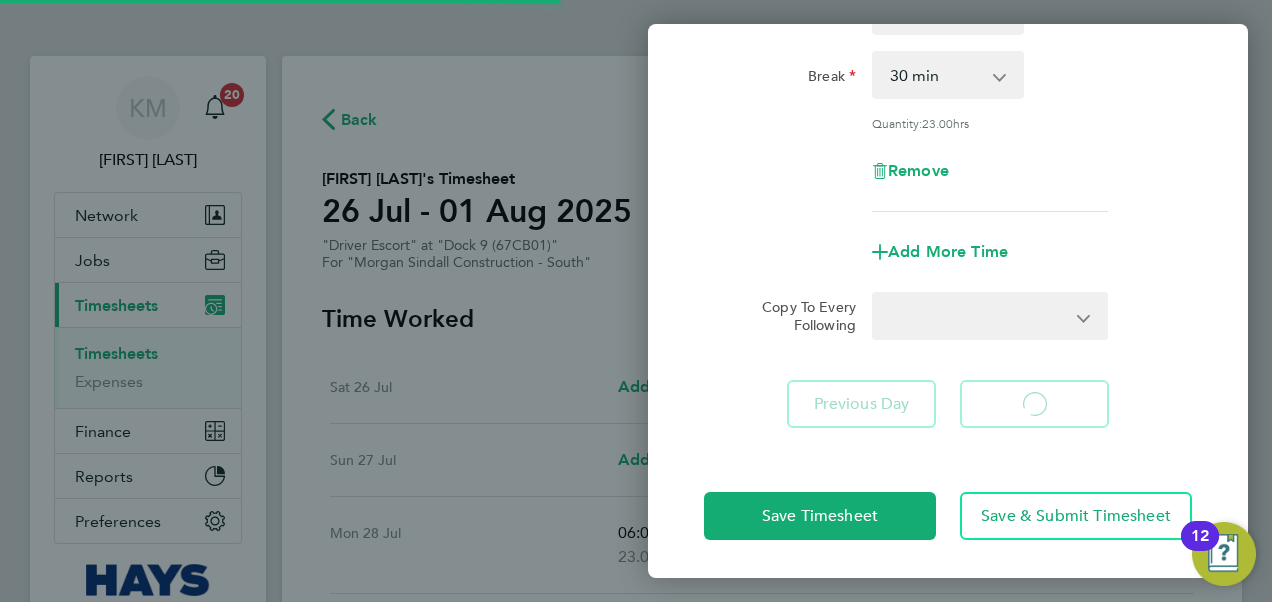 select on "30" 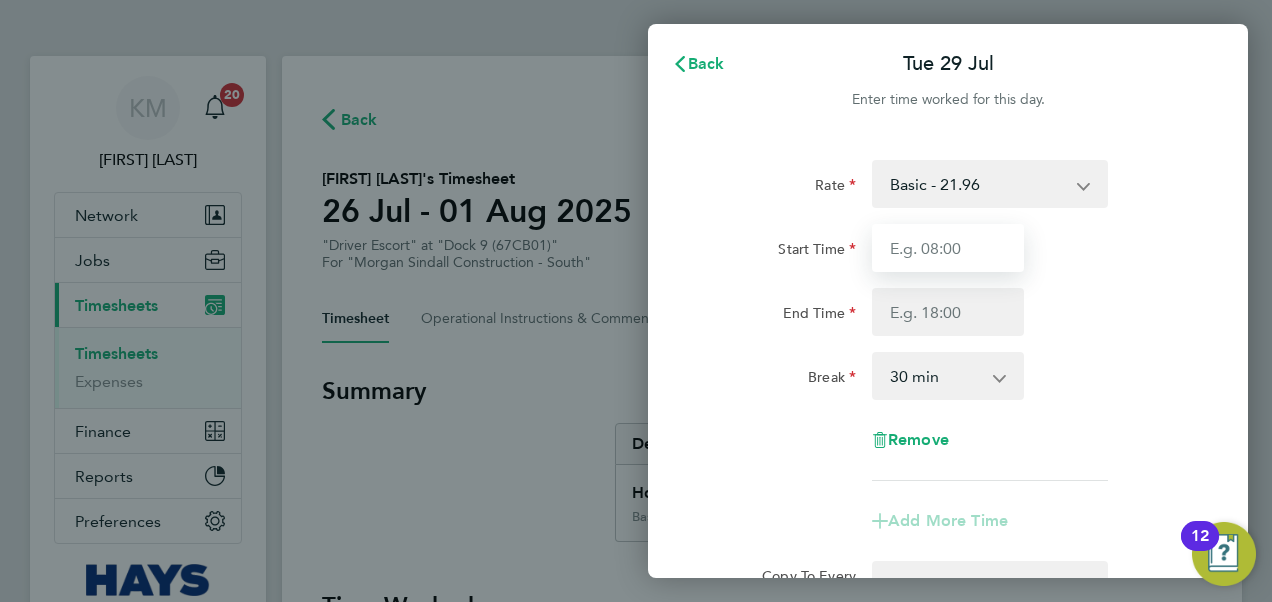 click on "Start Time" at bounding box center (948, 248) 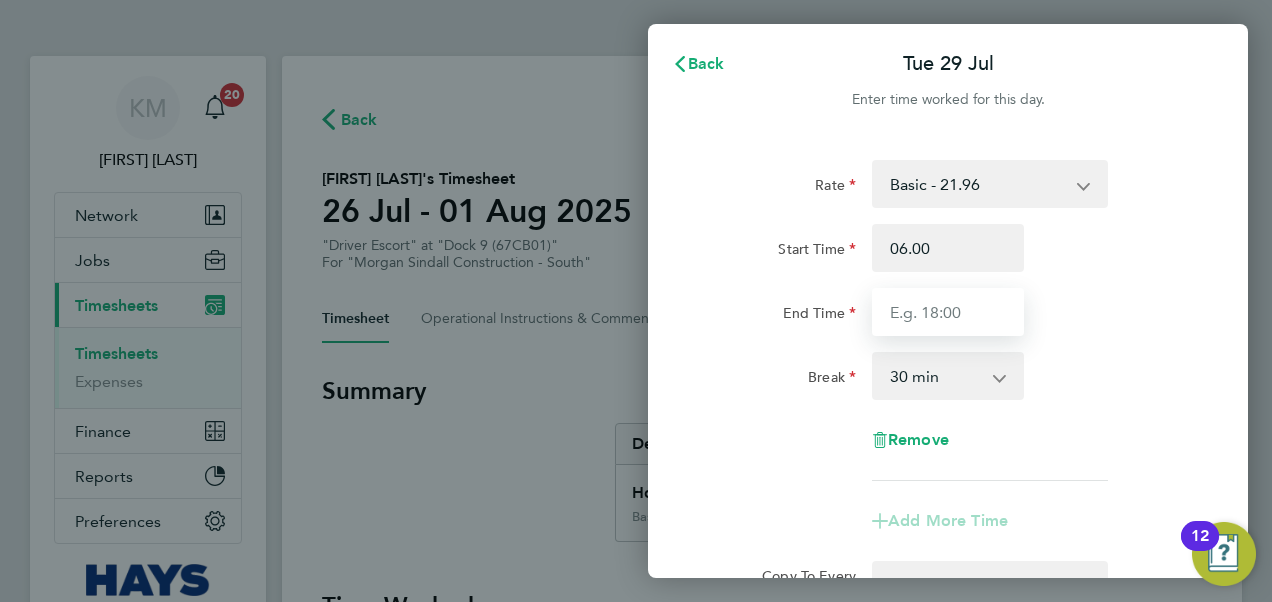 type on "06:00" 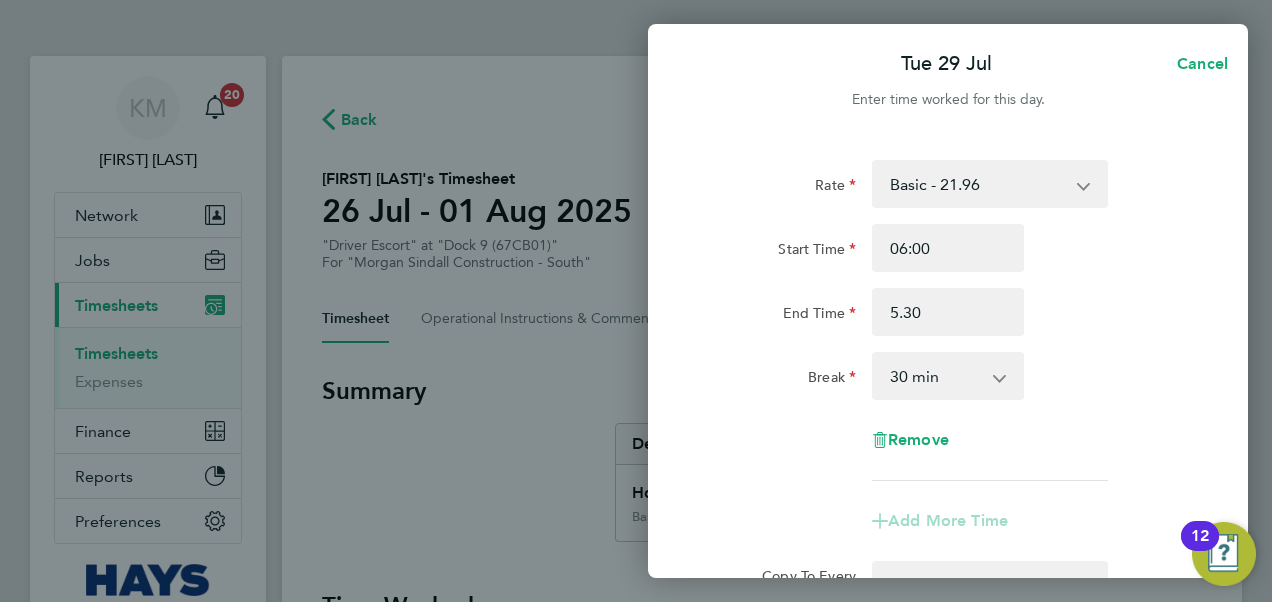 type on "05:30" 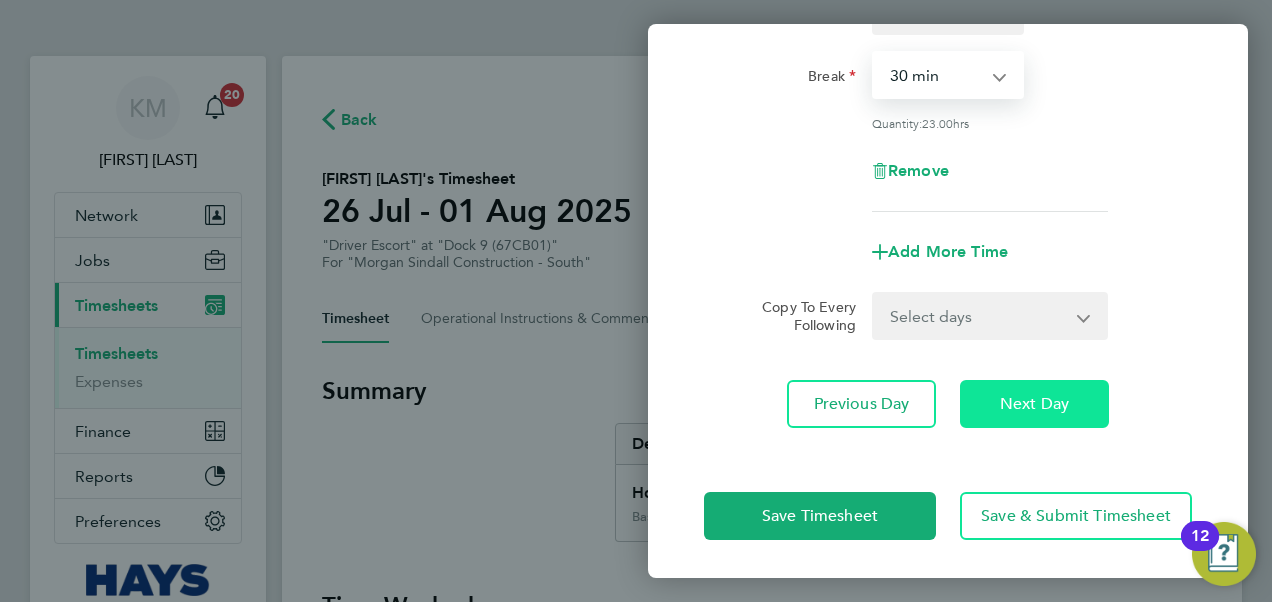 click on "Next Day" 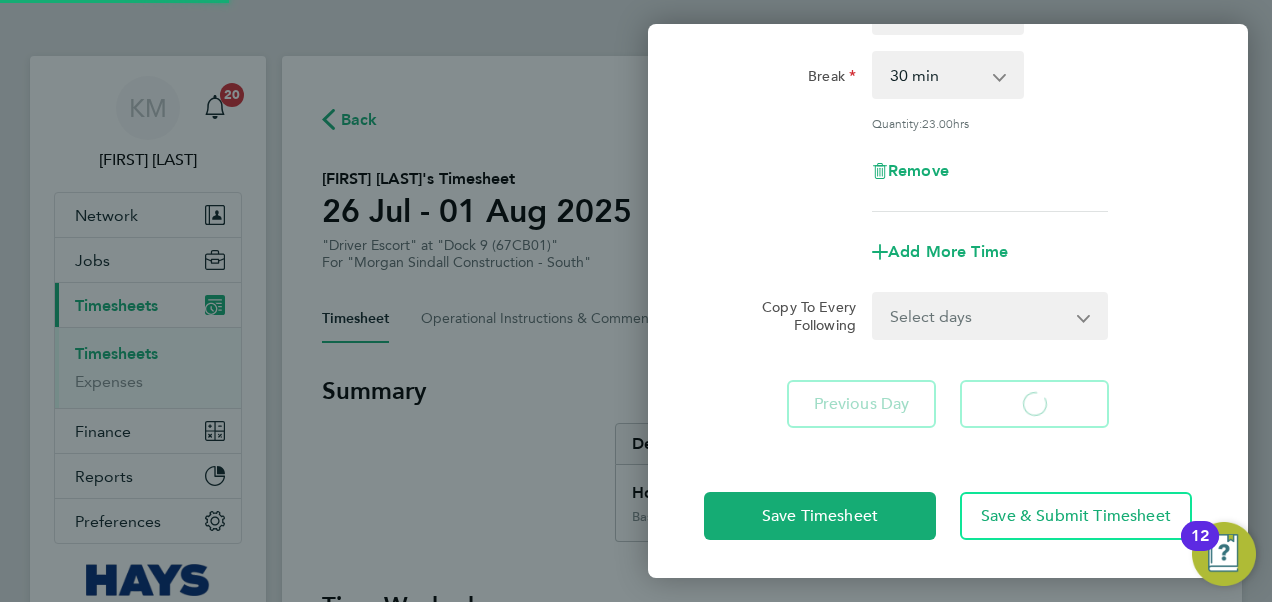 select on "30" 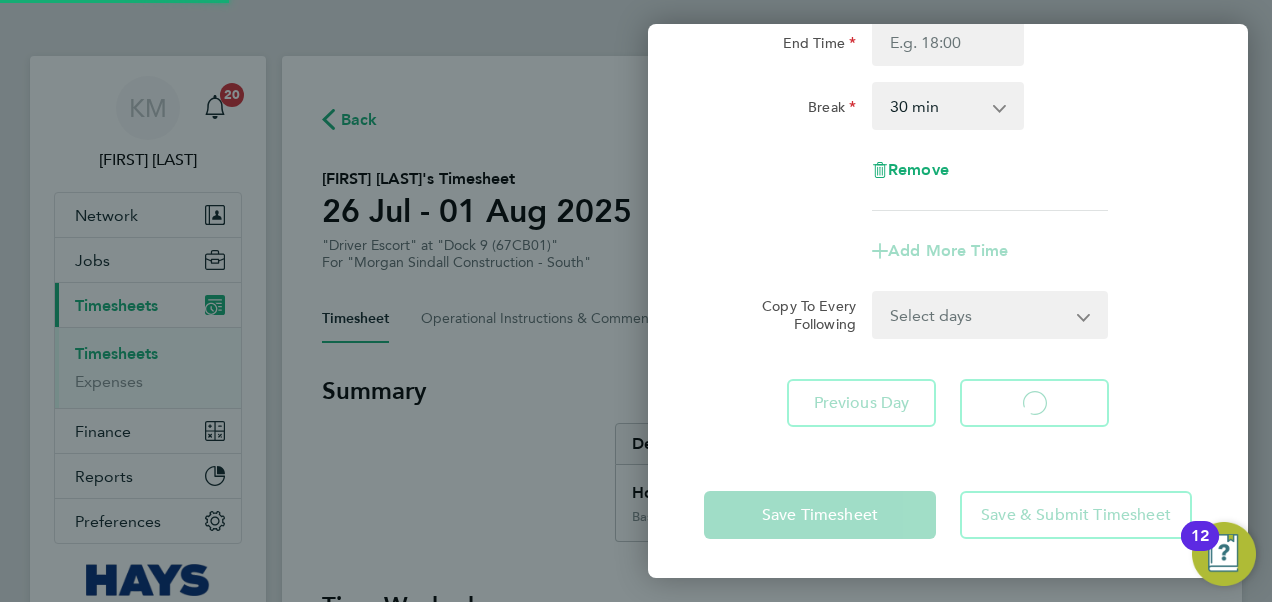 select on "30" 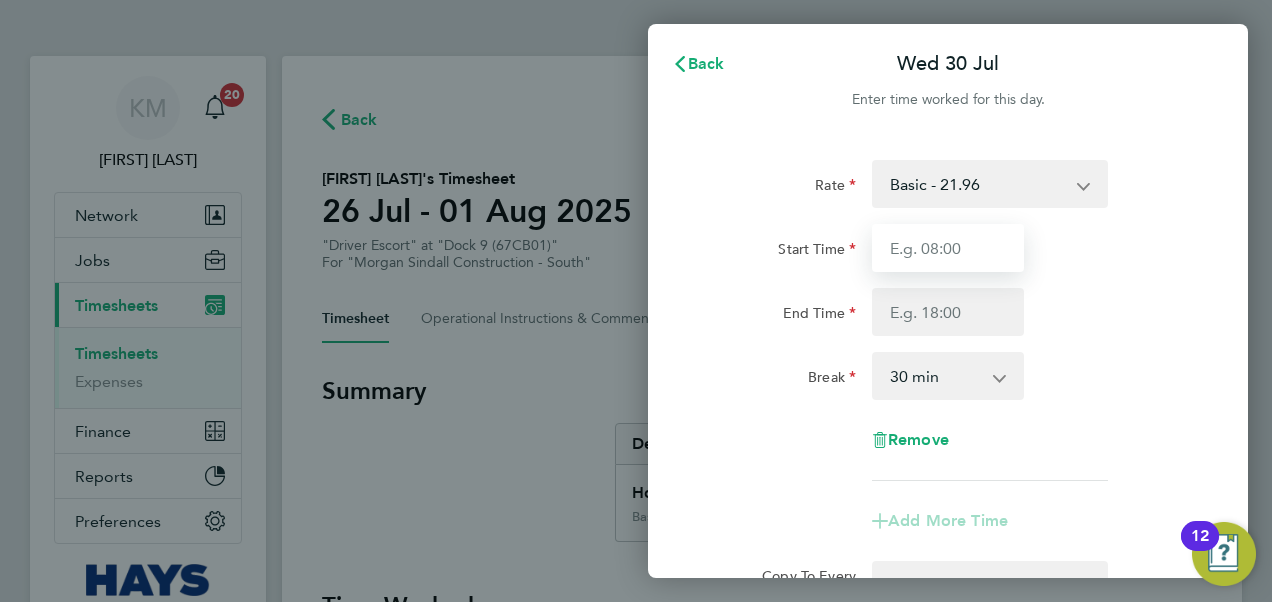 click on "Start Time" at bounding box center [948, 248] 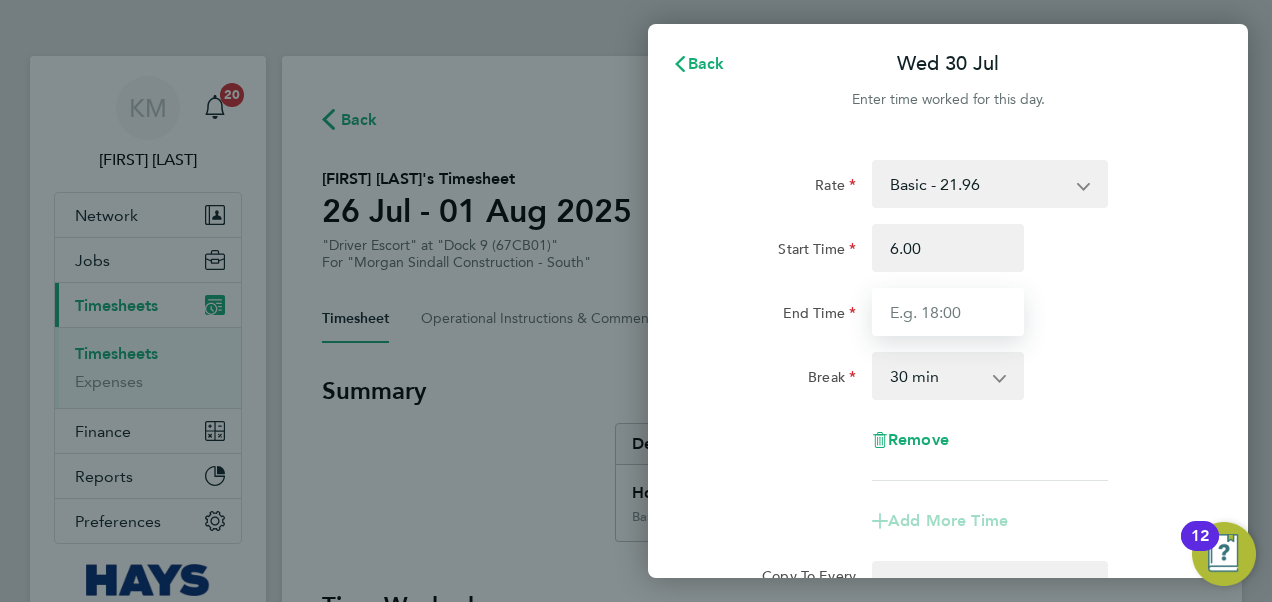 type on "06:00" 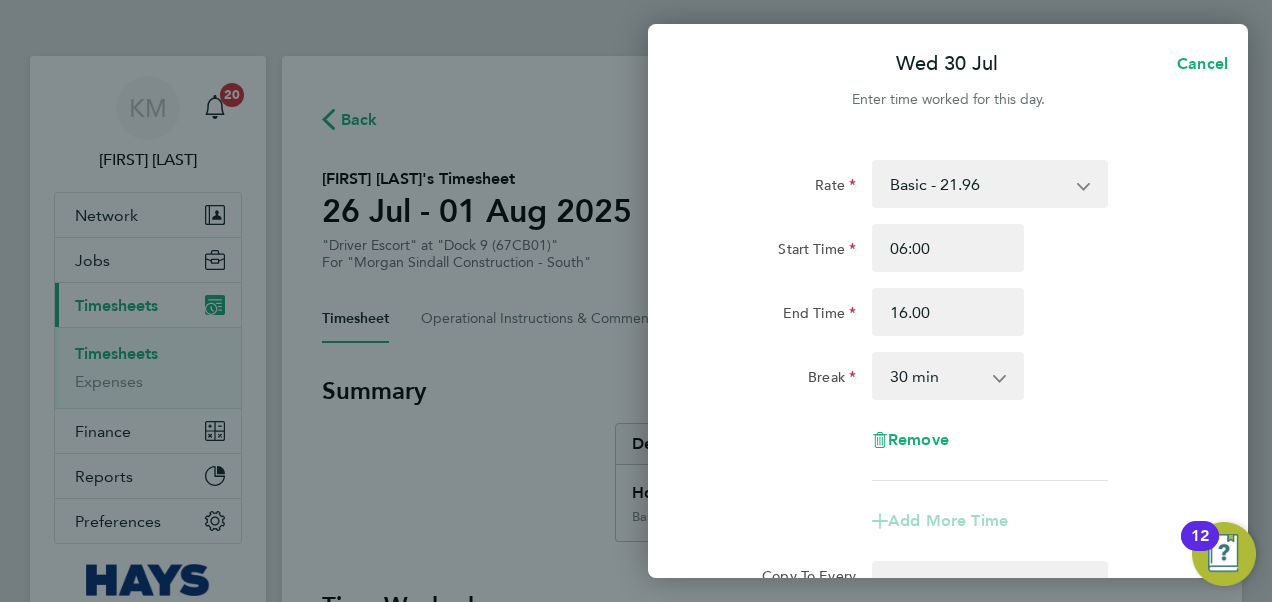 type on "16:00" 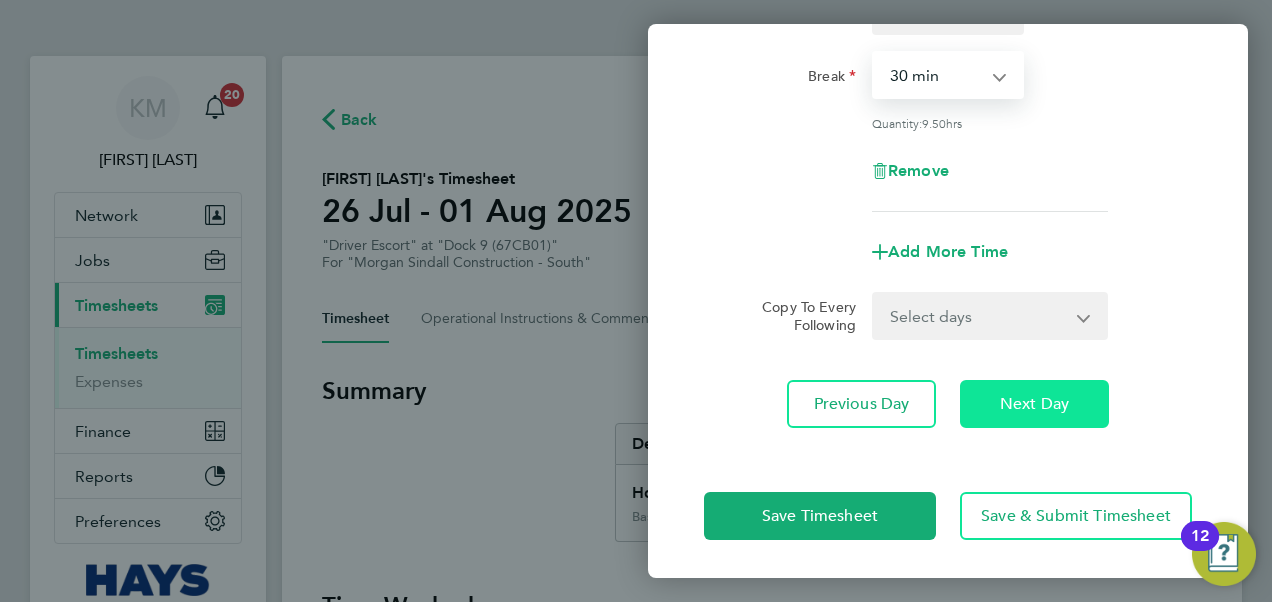 click on "Next Day" 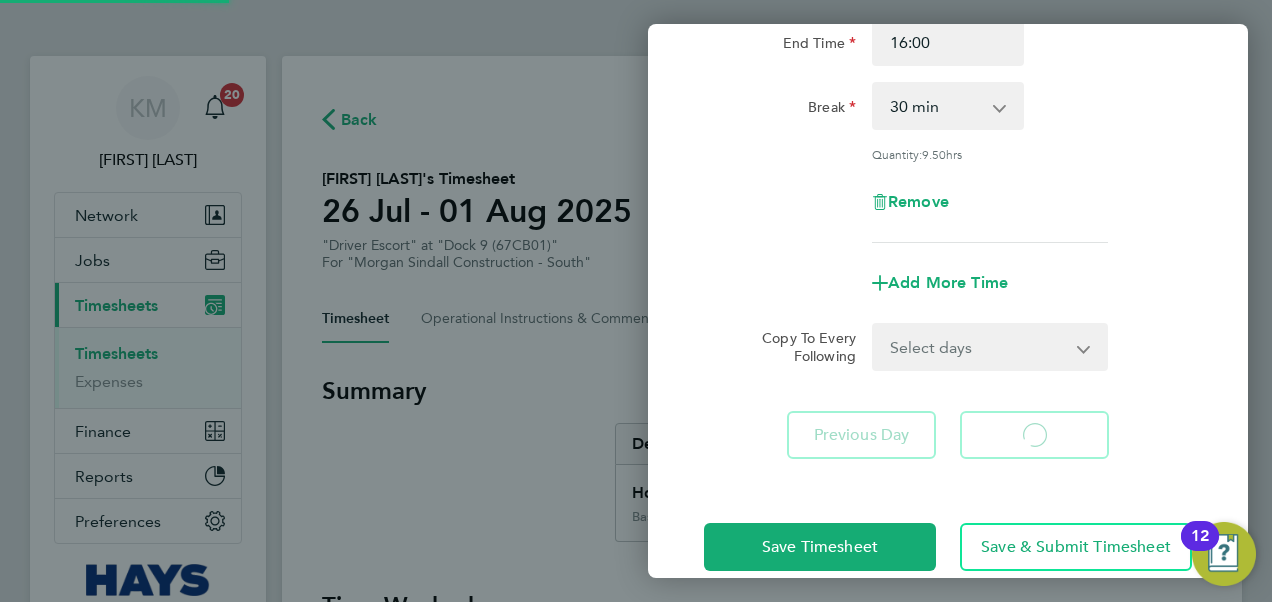 select on "30" 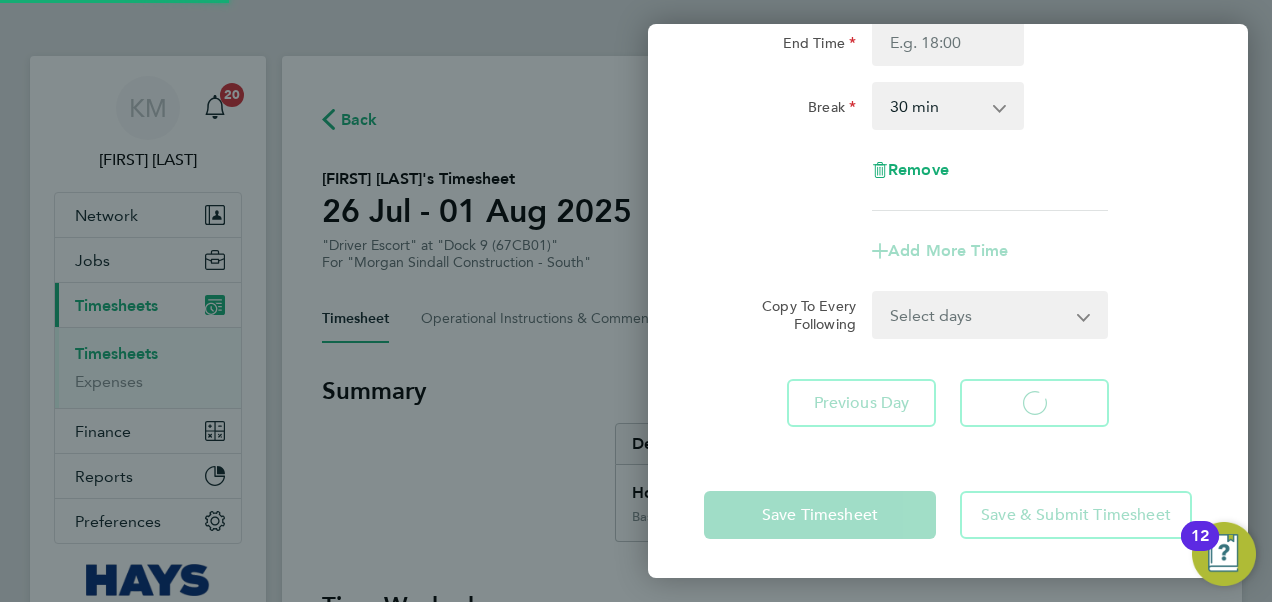 select on "30" 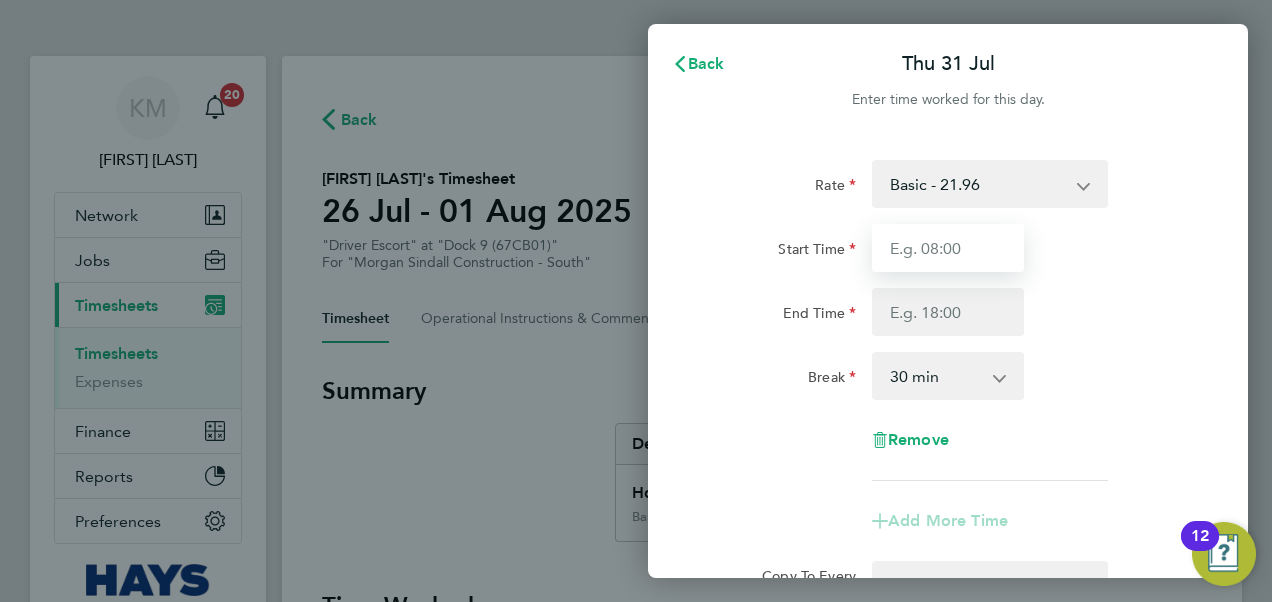 click on "Start Time" at bounding box center [948, 248] 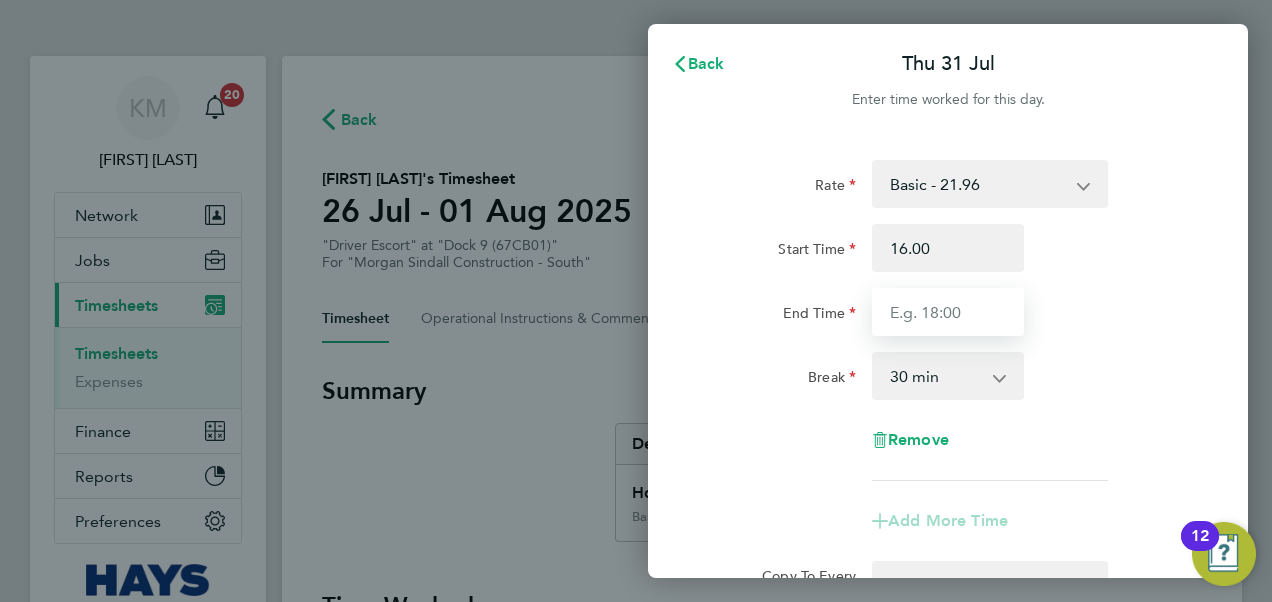 type on "16:00" 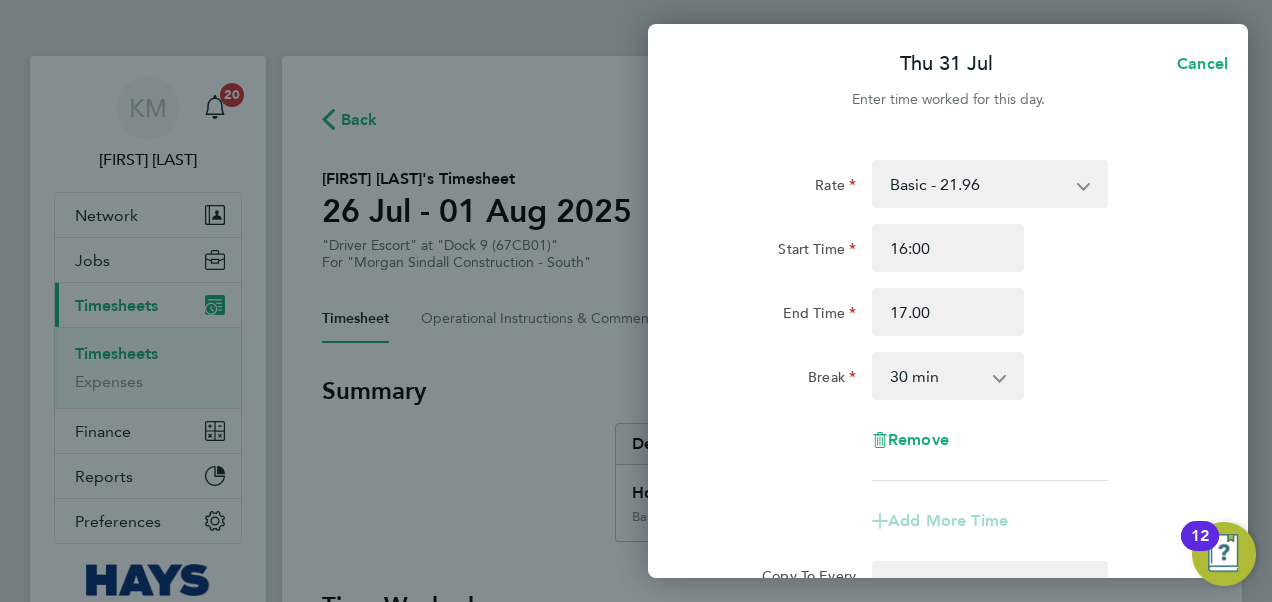 type on "17:00" 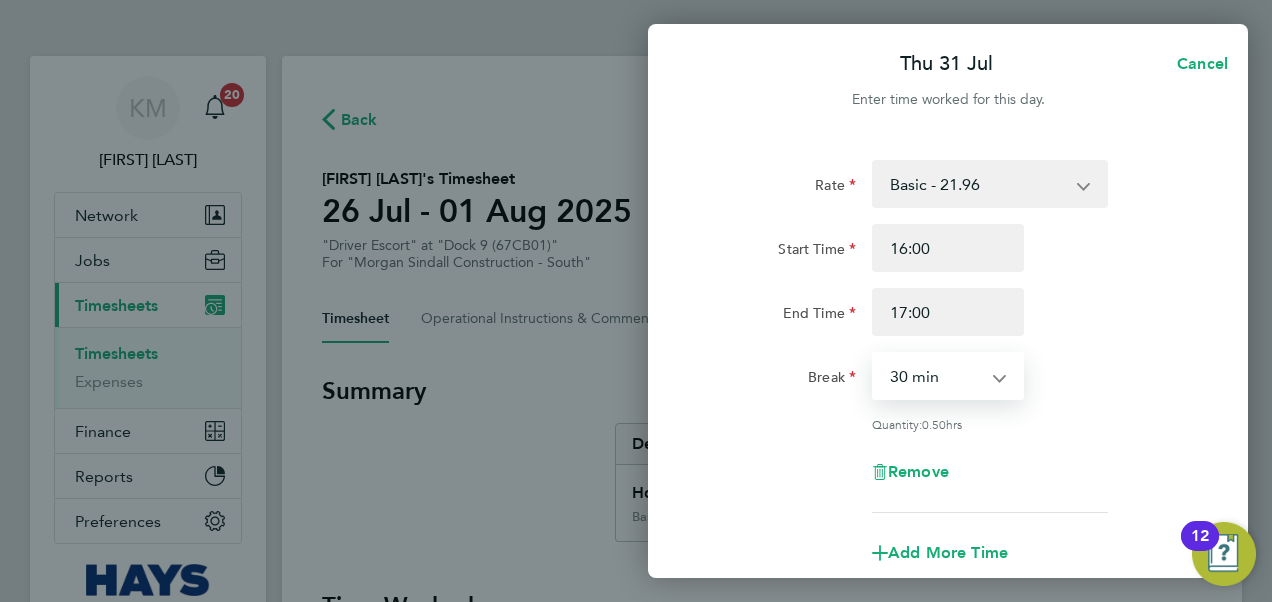 scroll, scrollTop: 301, scrollLeft: 0, axis: vertical 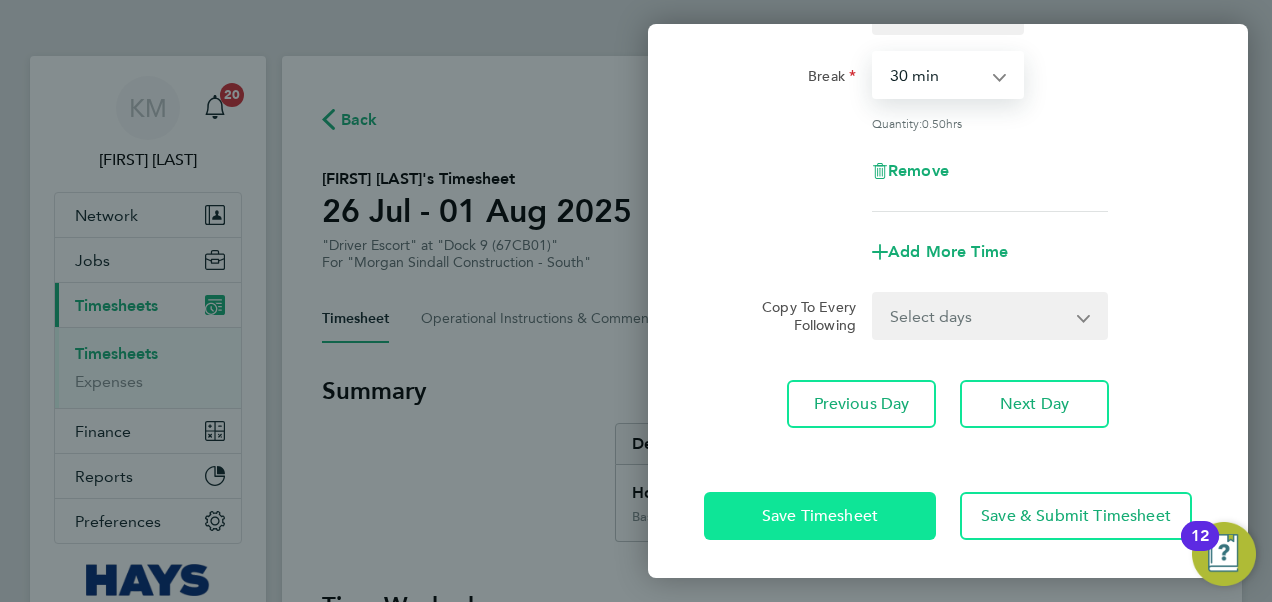 click on "Save Timesheet" 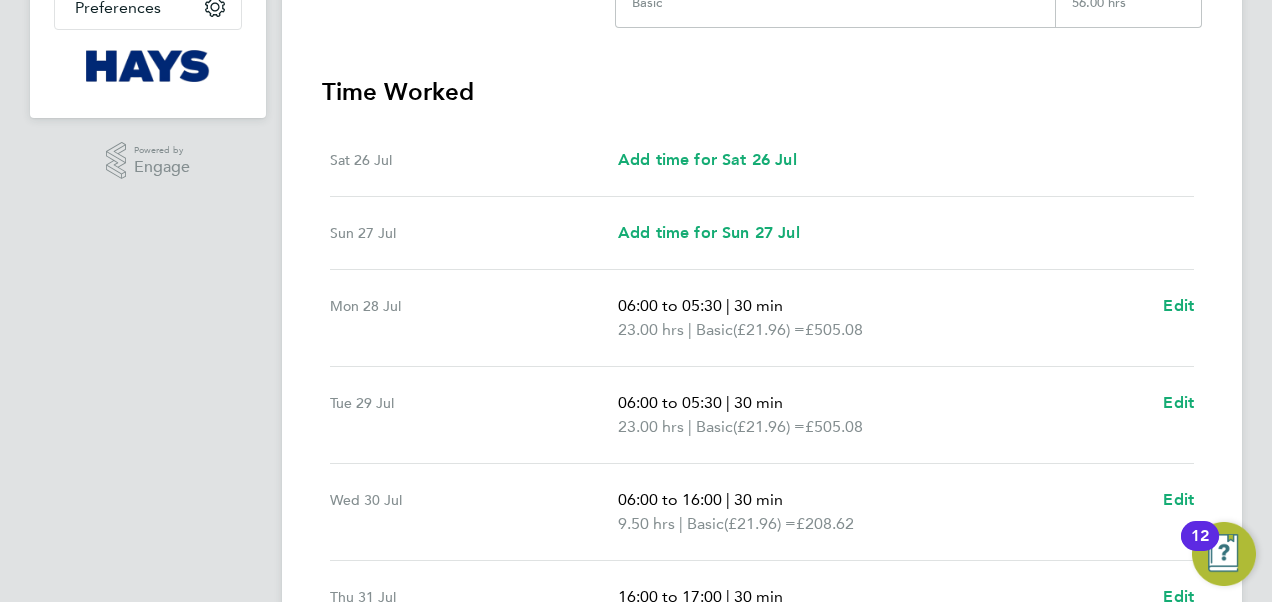 scroll, scrollTop: 600, scrollLeft: 0, axis: vertical 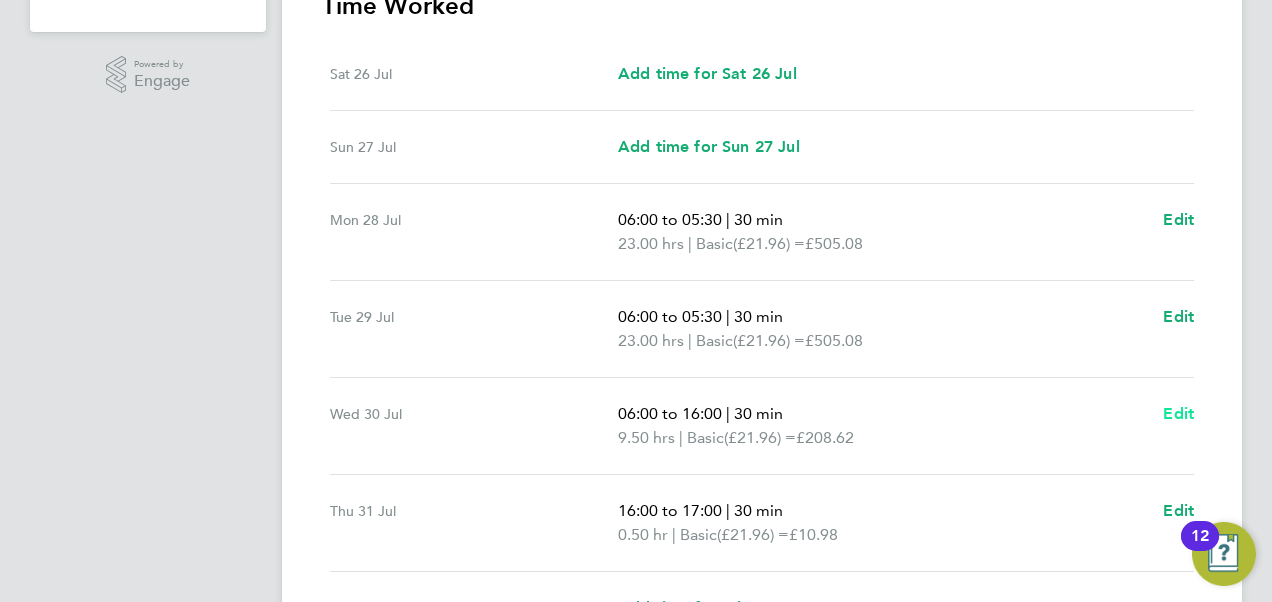 click on "Edit" at bounding box center [1178, 413] 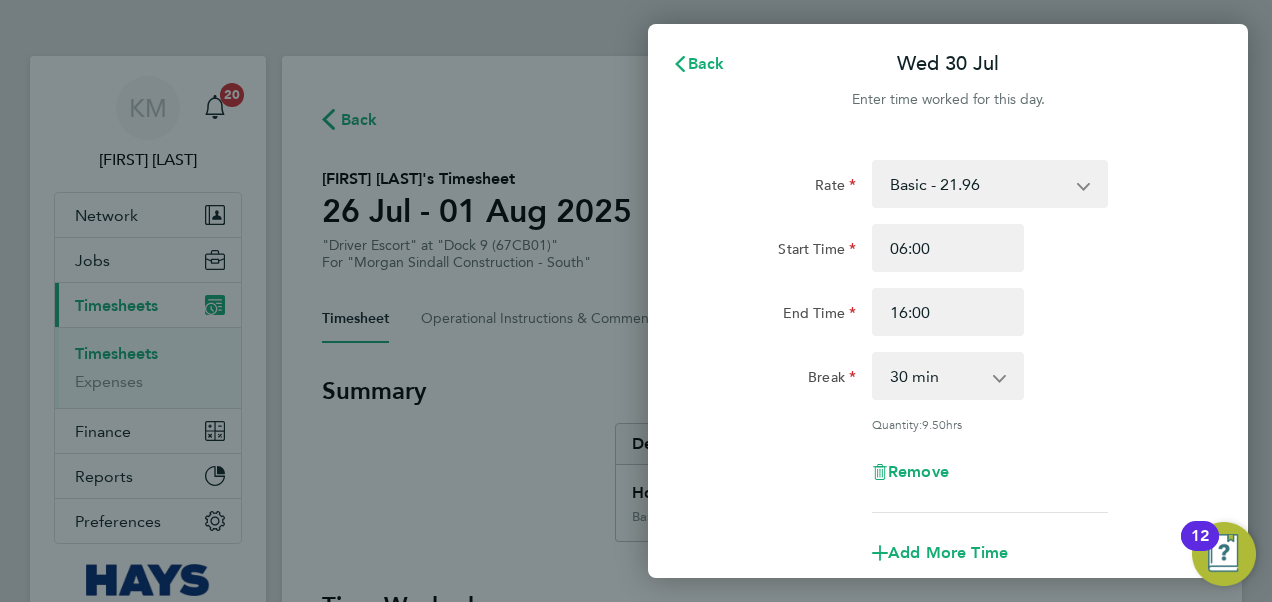 scroll, scrollTop: 0, scrollLeft: 0, axis: both 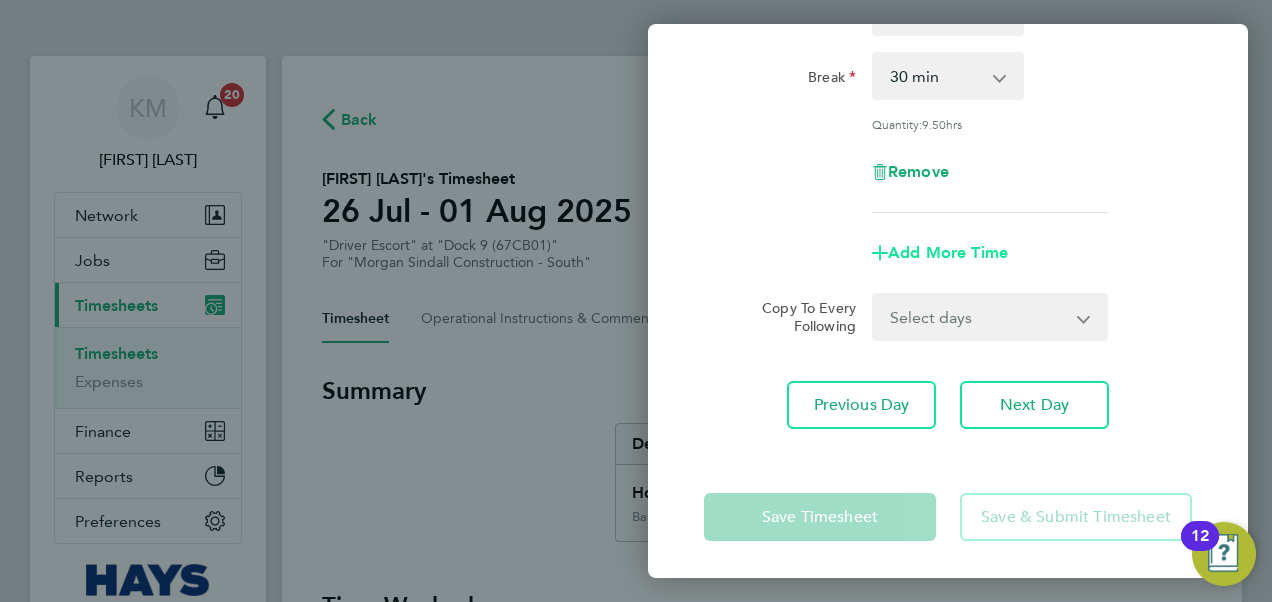 click on "Add More Time" 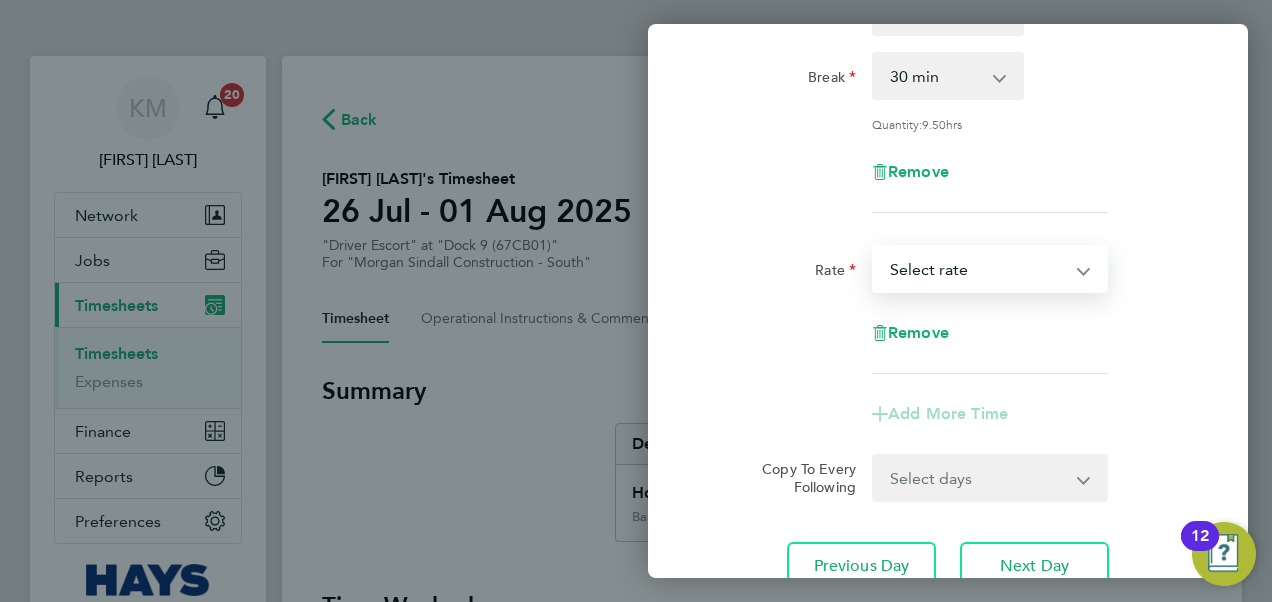 click on "Basic - 21.96   Overtime - 32.93   Select rate" at bounding box center [978, 269] 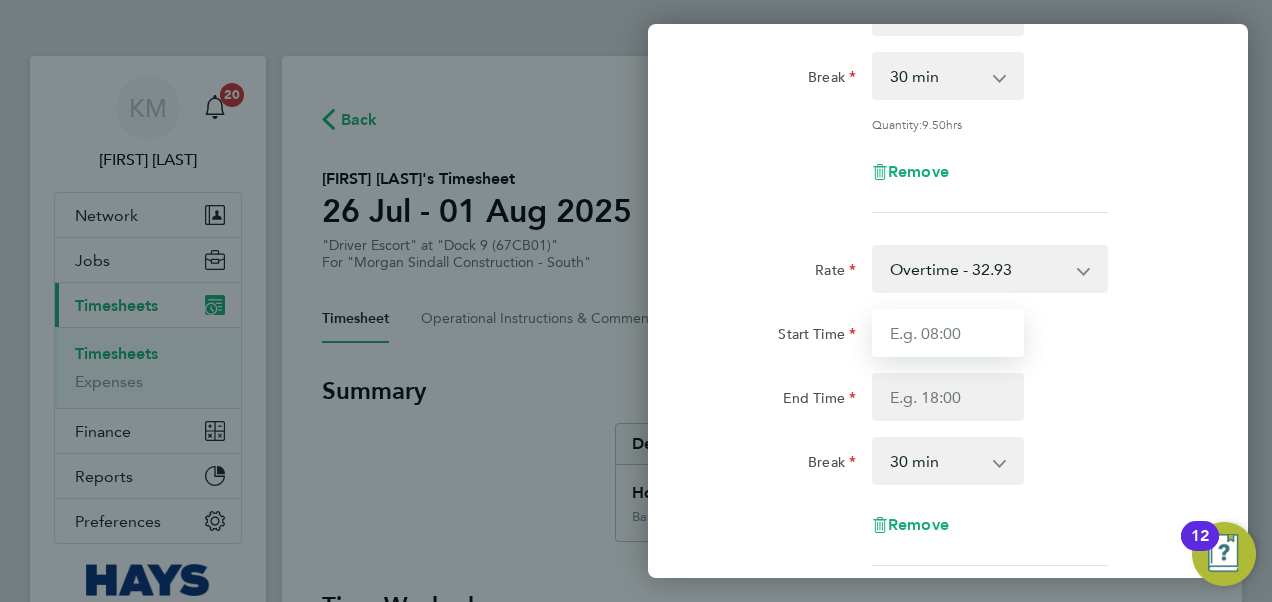 click on "Start Time" at bounding box center [948, 333] 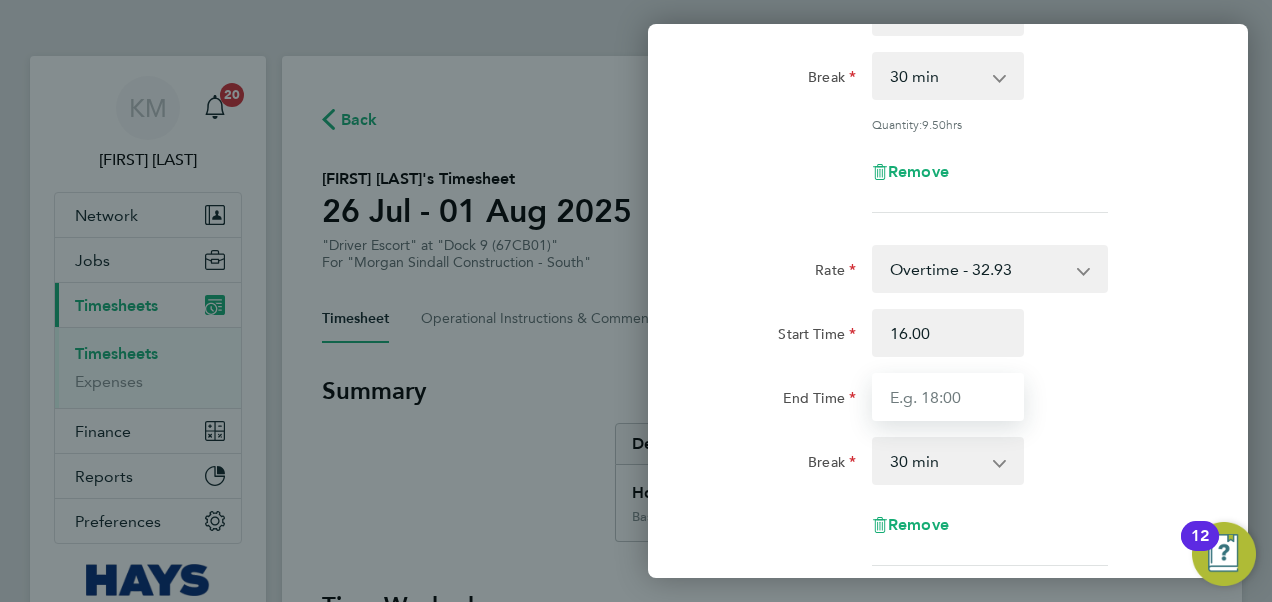 type on "16:00" 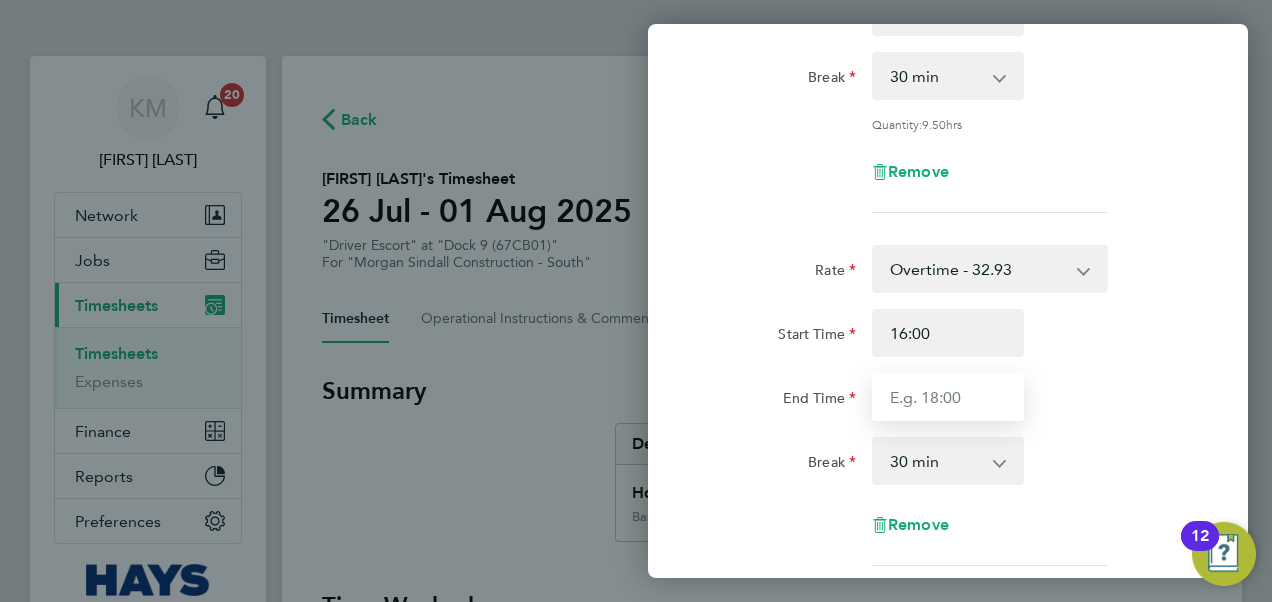 click on "End Time" at bounding box center (948, 397) 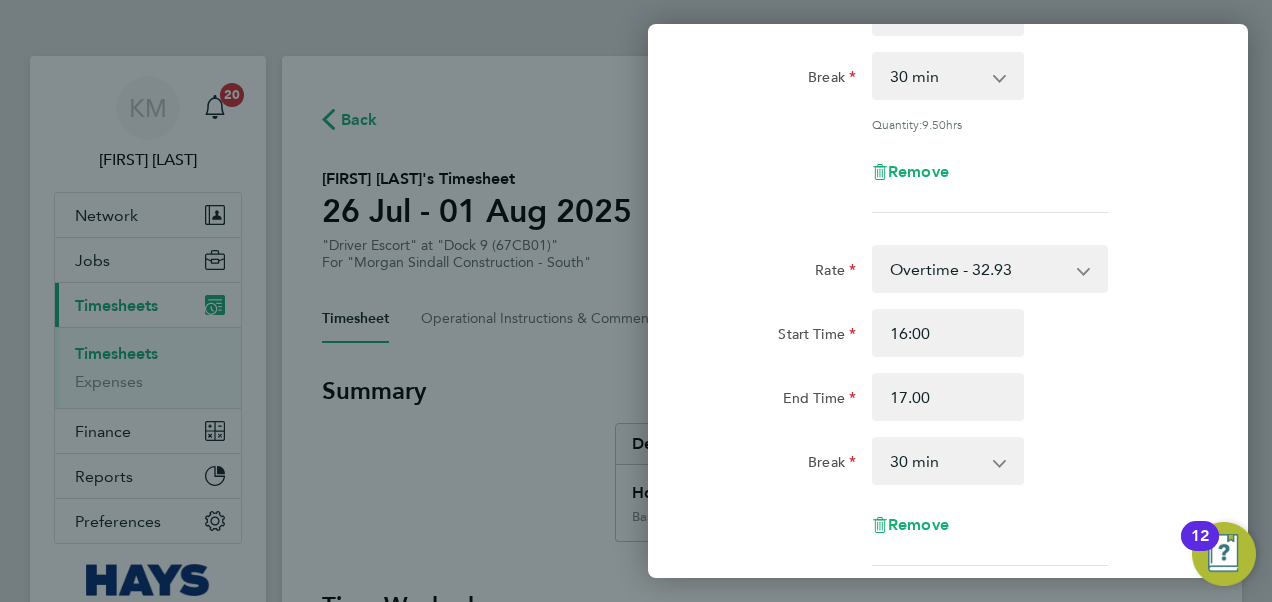 type on "17:00" 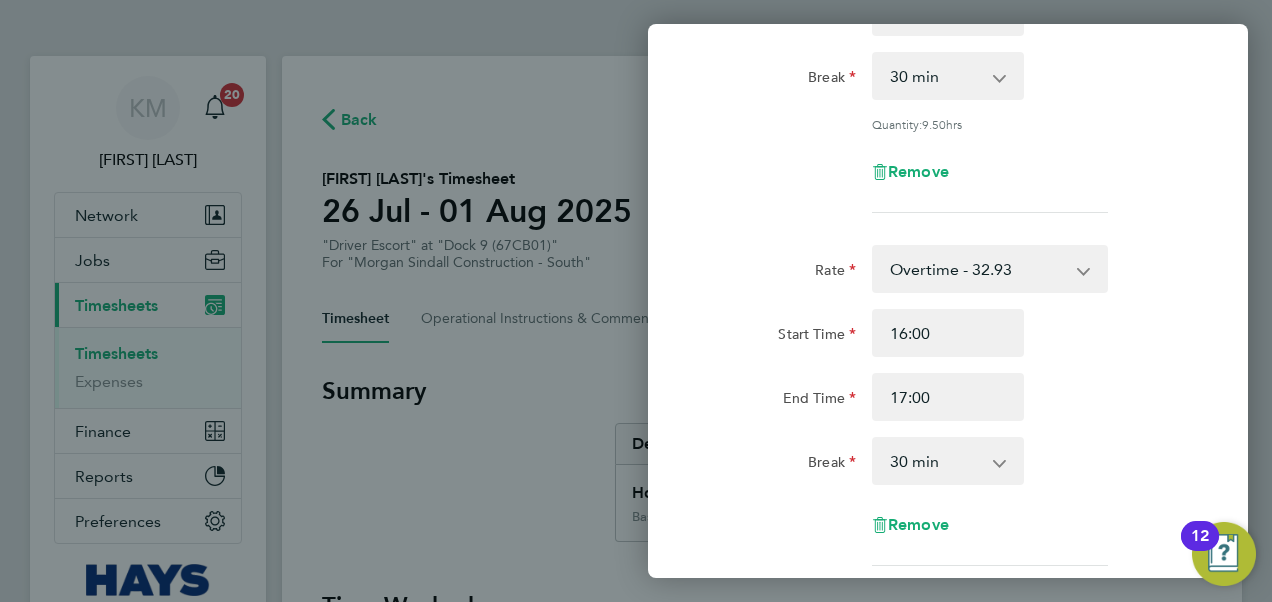 click on "0 min   15 min   30 min   45 min   60 min   75 min   90 min" at bounding box center (936, 461) 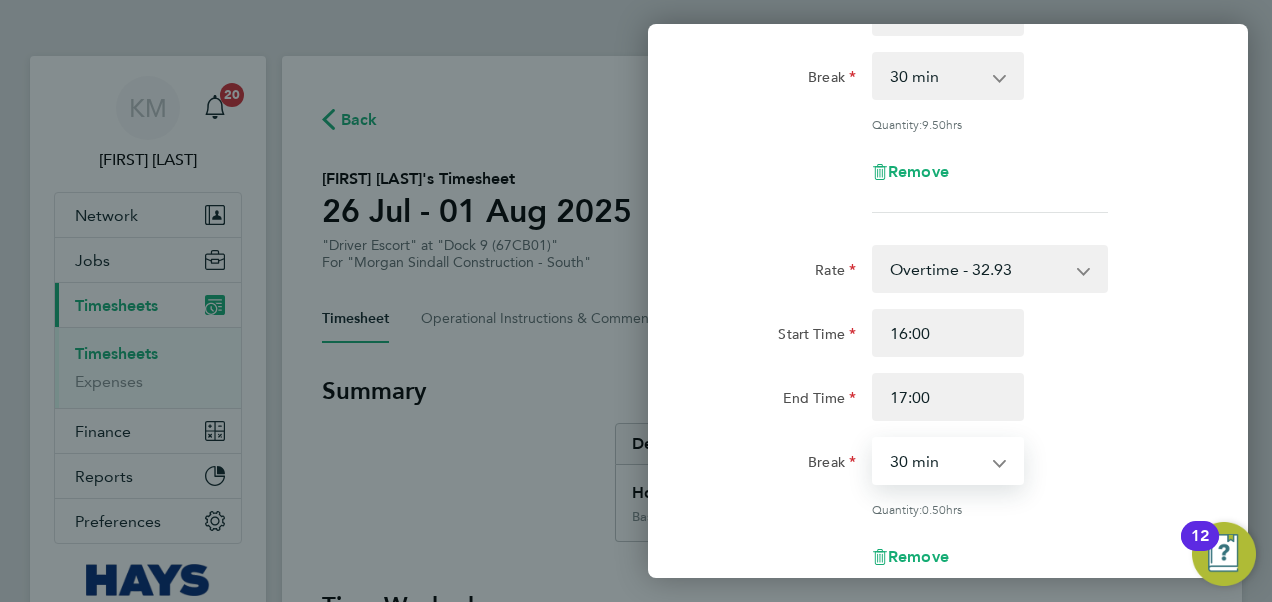 select on "0" 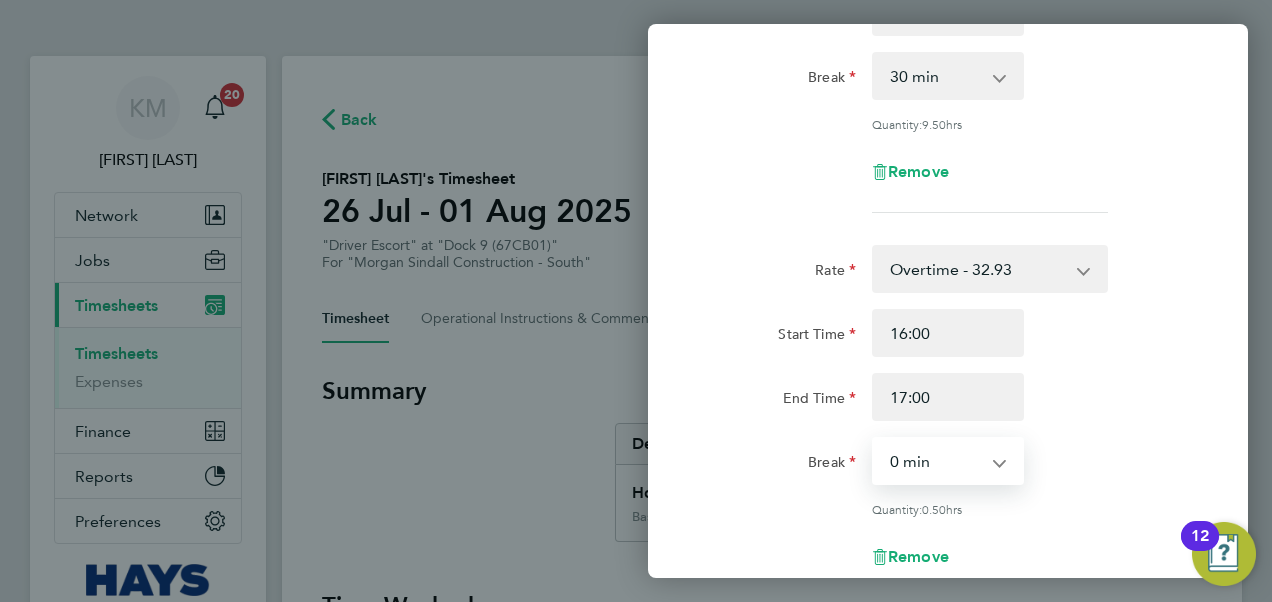 click on "0 min   15 min   30 min   45 min" at bounding box center (936, 461) 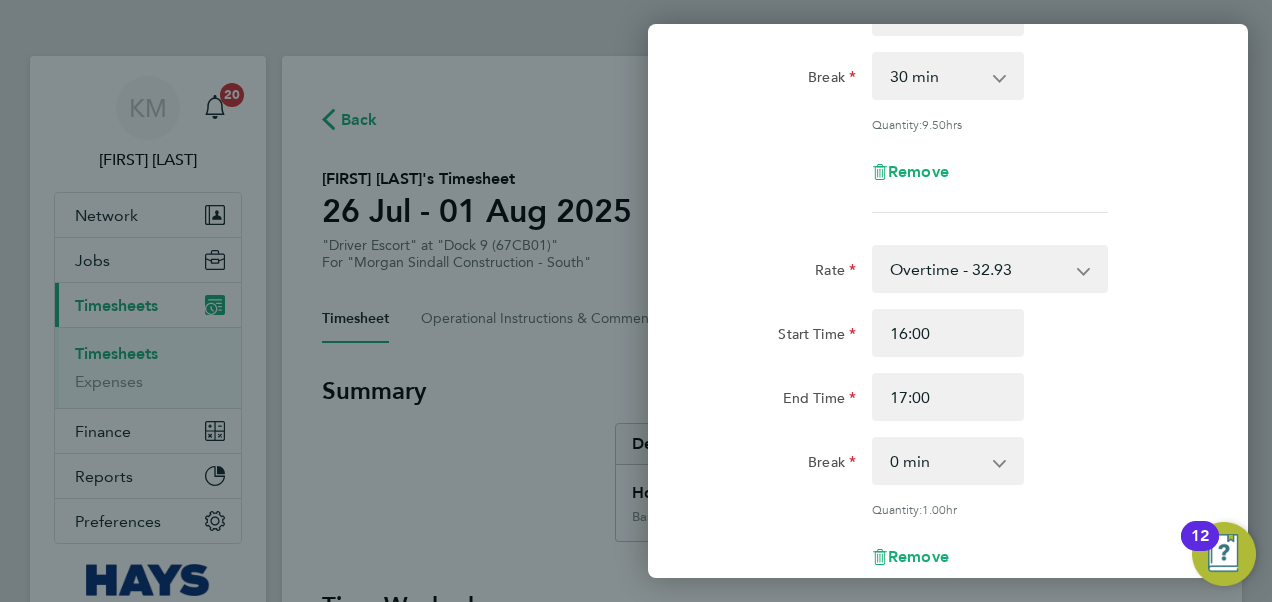 click on "End Time 17:00" 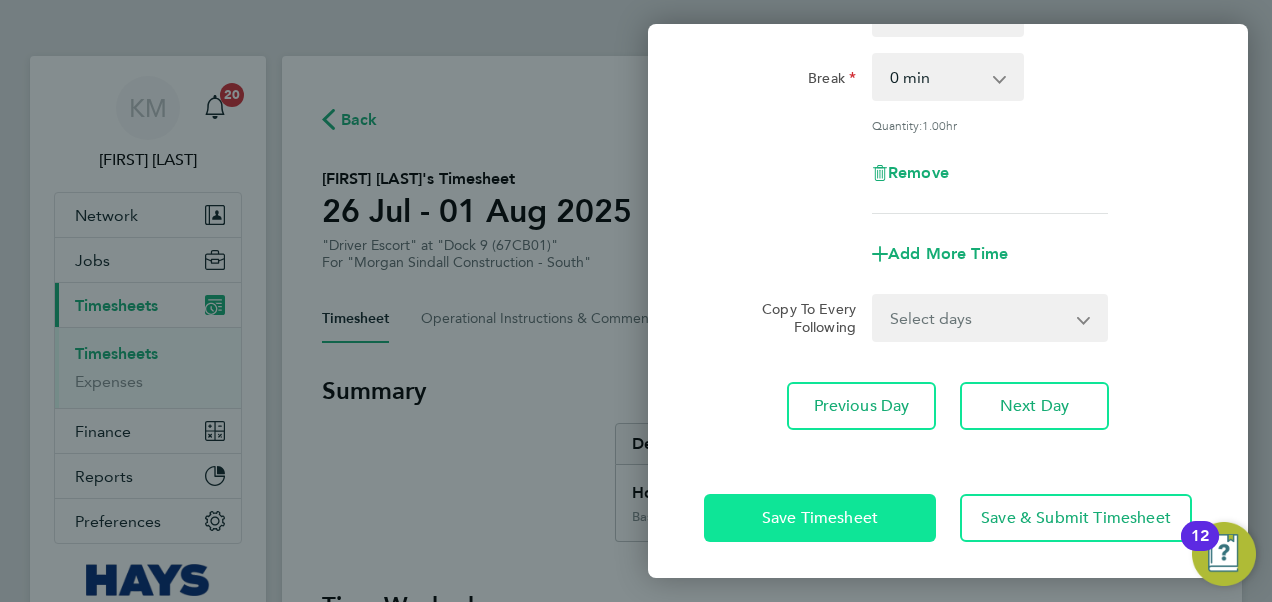 click on "Save Timesheet" 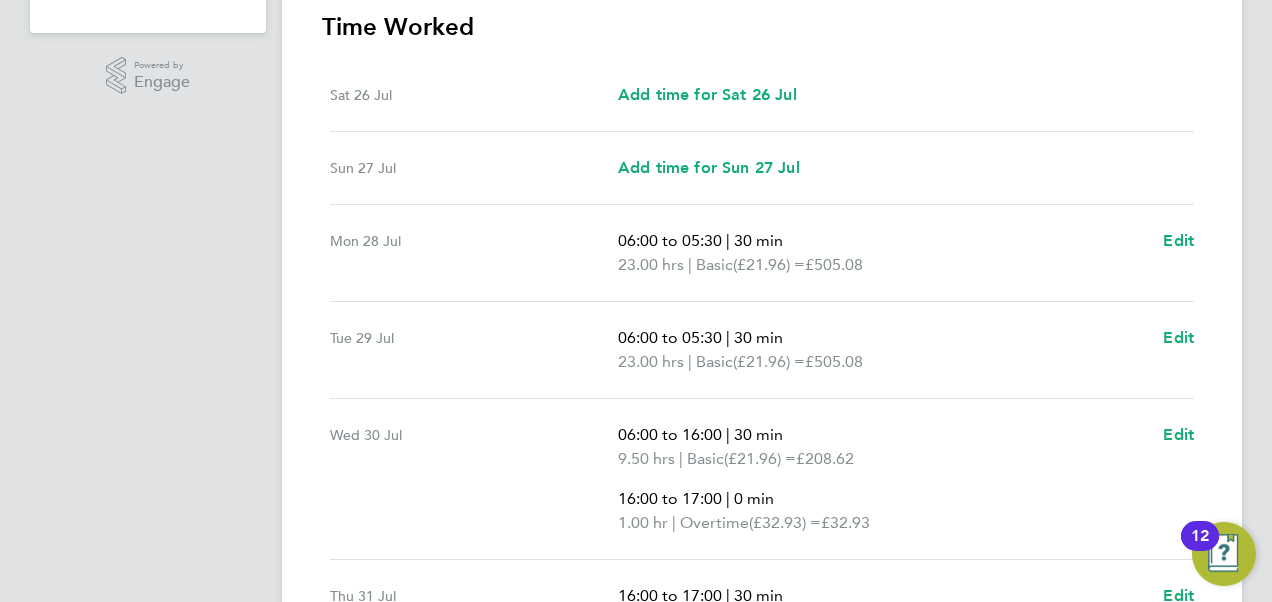 scroll, scrollTop: 600, scrollLeft: 0, axis: vertical 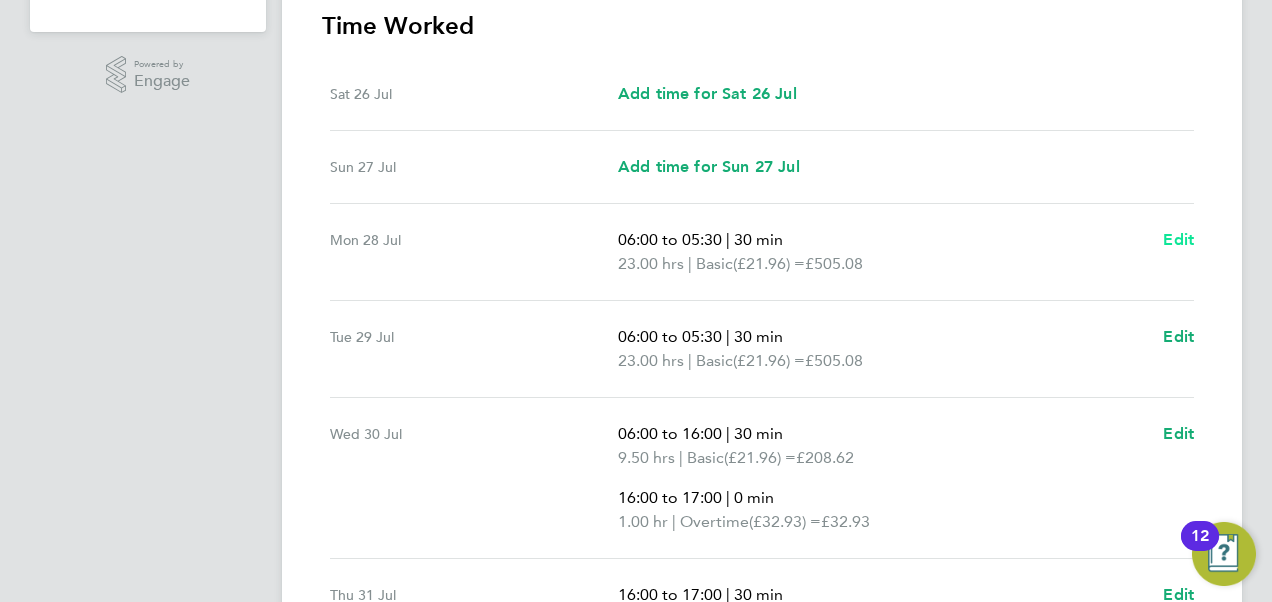 click on "Edit" at bounding box center [1178, 239] 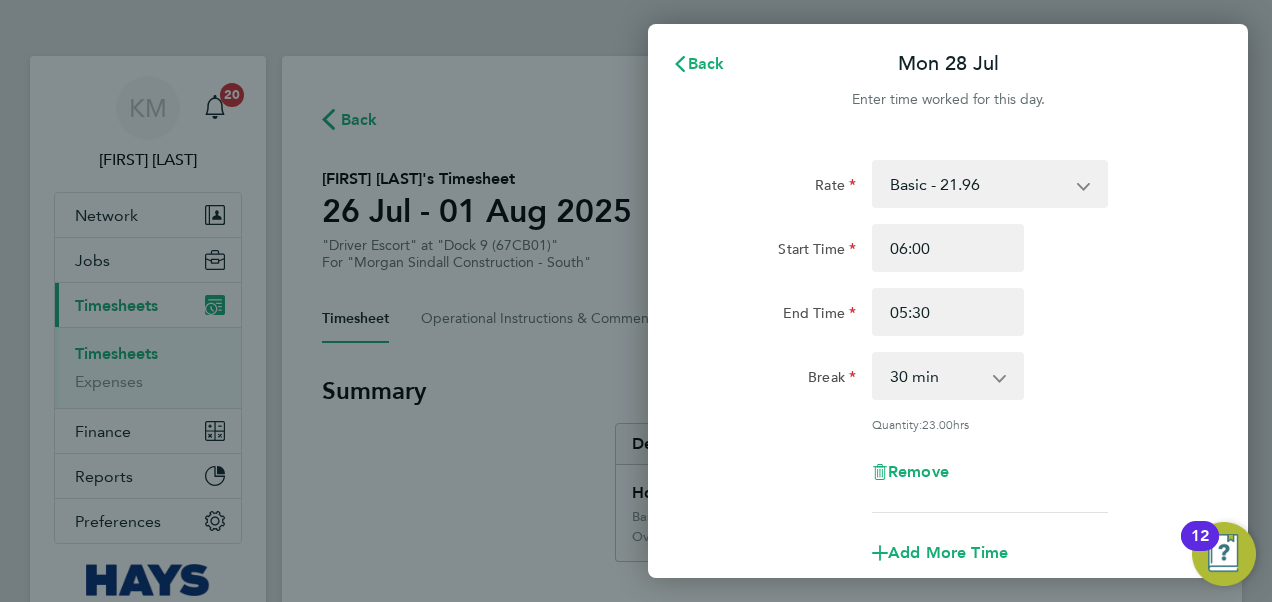 scroll, scrollTop: 0, scrollLeft: 0, axis: both 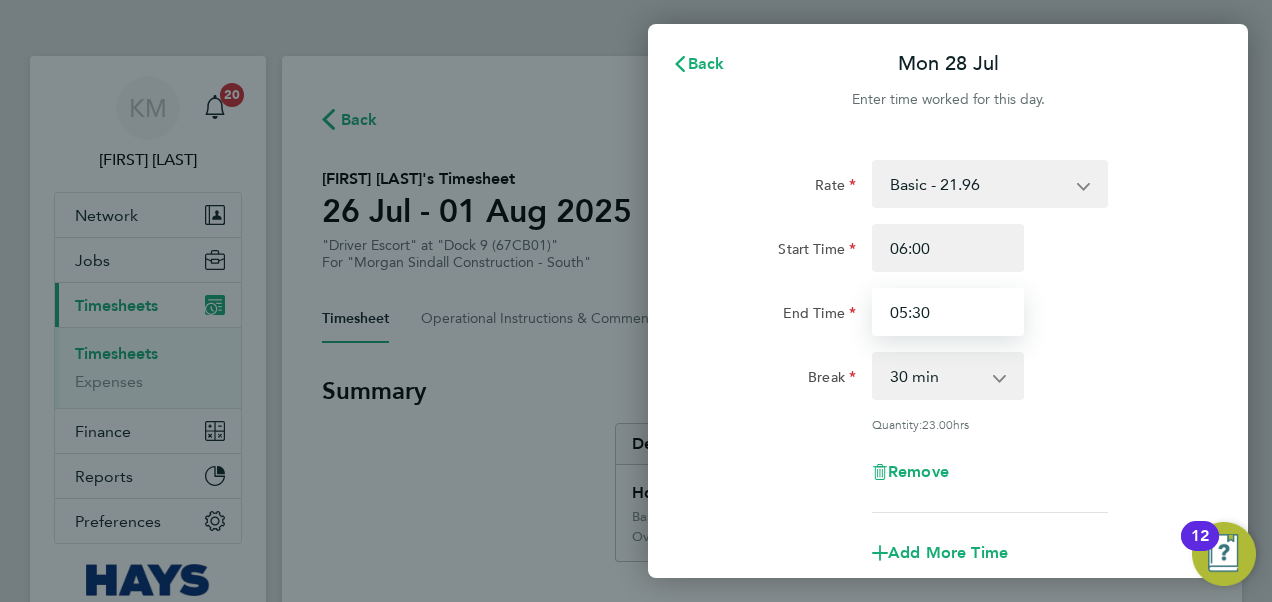 drag, startPoint x: 977, startPoint y: 311, endPoint x: 704, endPoint y: 325, distance: 273.35873 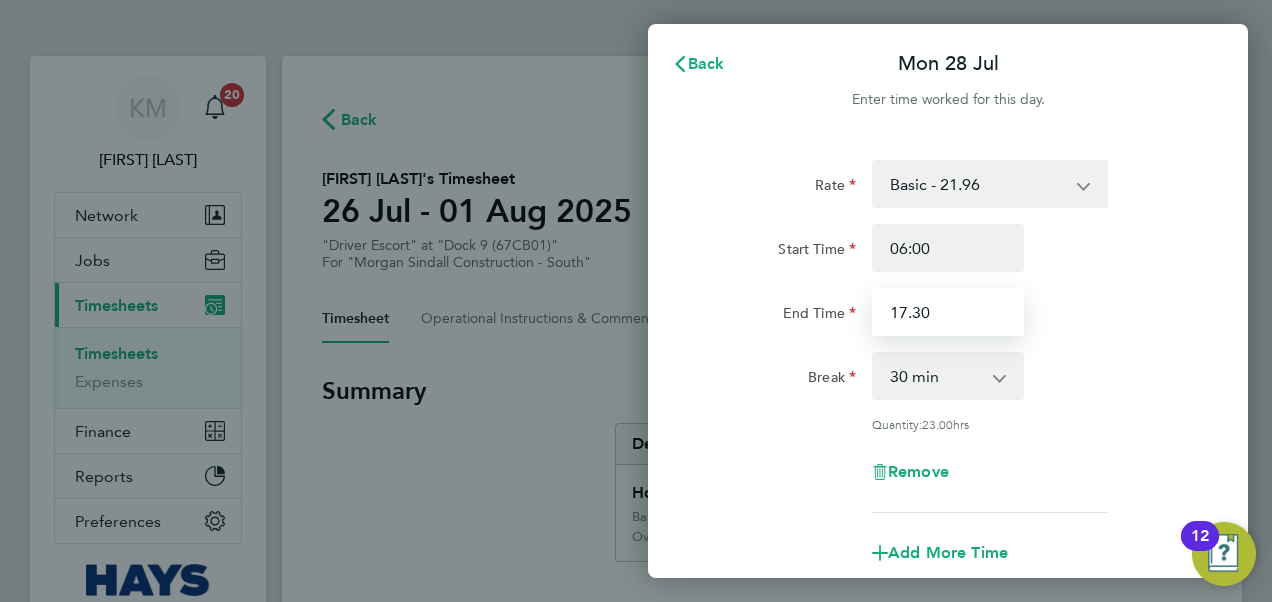 scroll, scrollTop: 200, scrollLeft: 0, axis: vertical 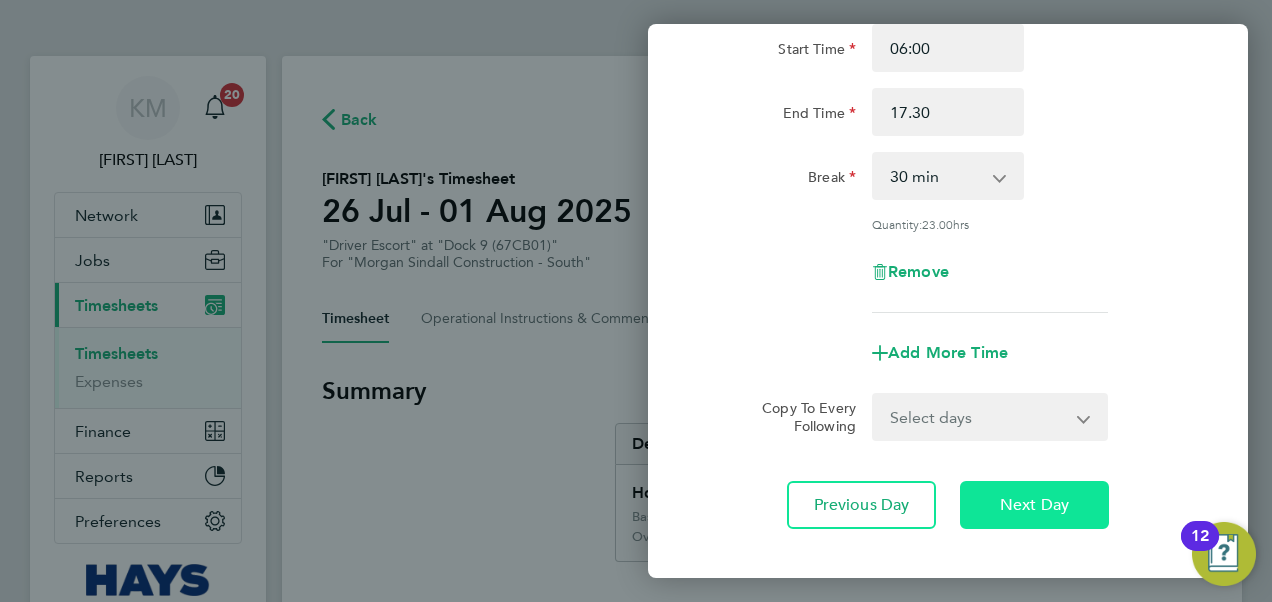 type on "17:30" 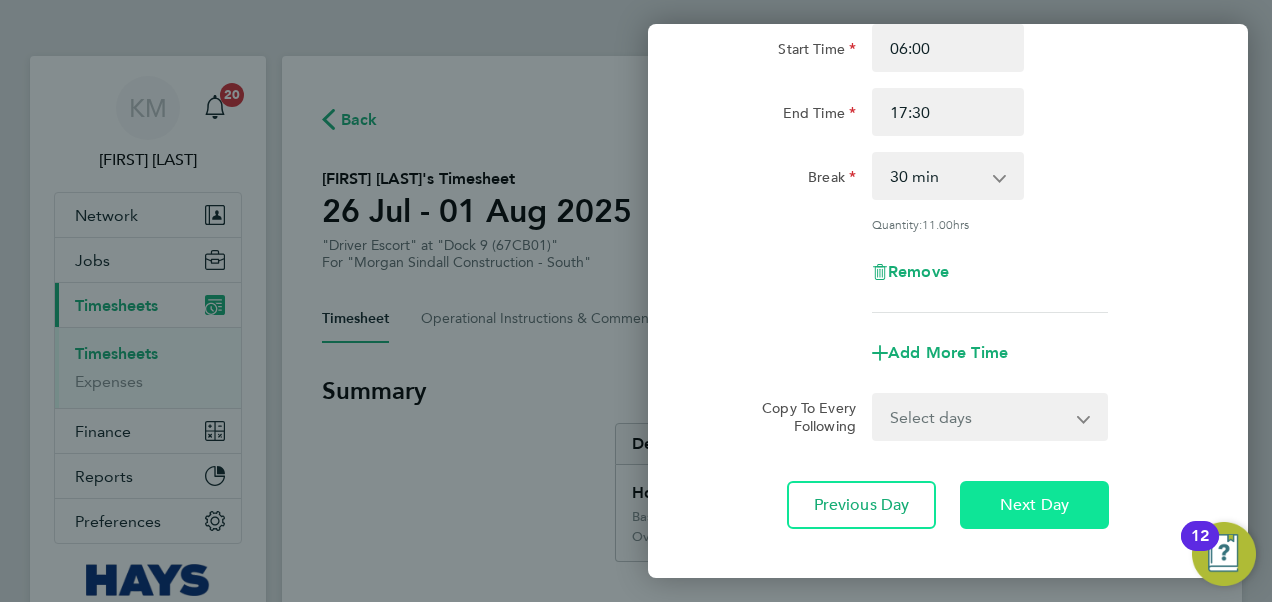 click on "Next Day" 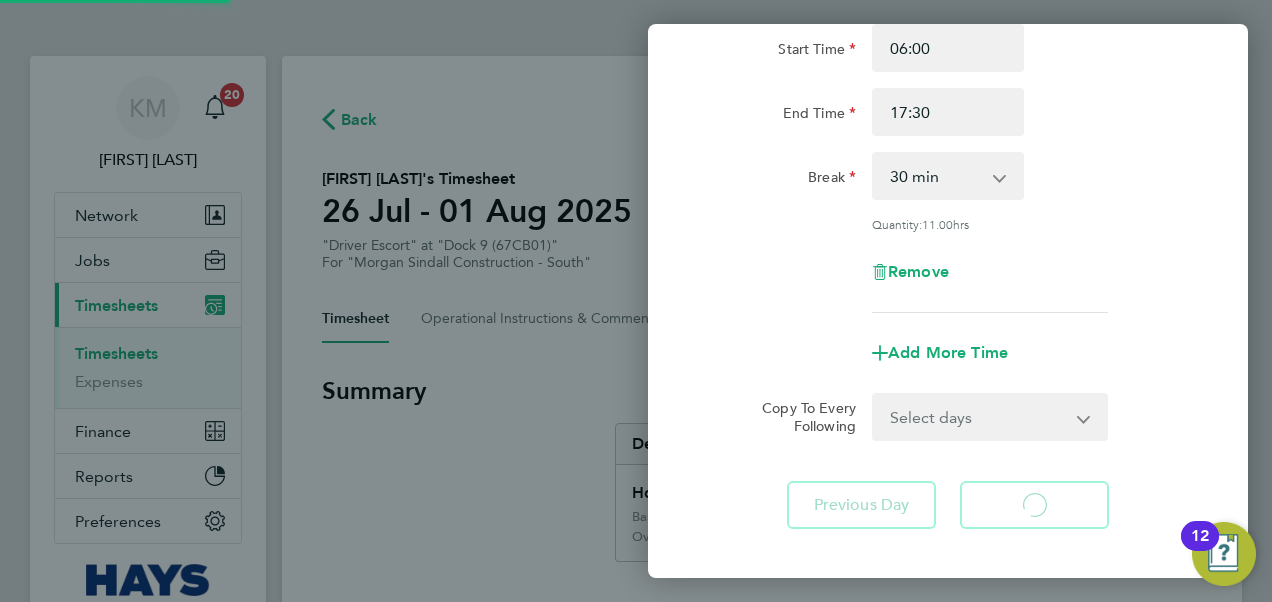 select on "30" 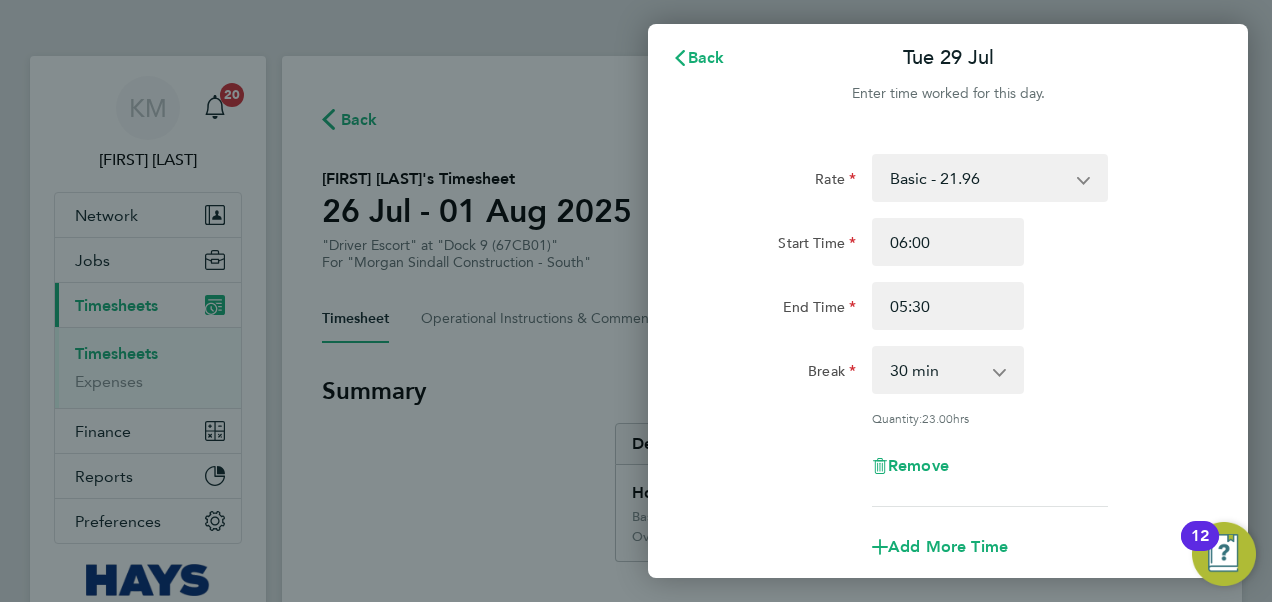 scroll, scrollTop: 0, scrollLeft: 0, axis: both 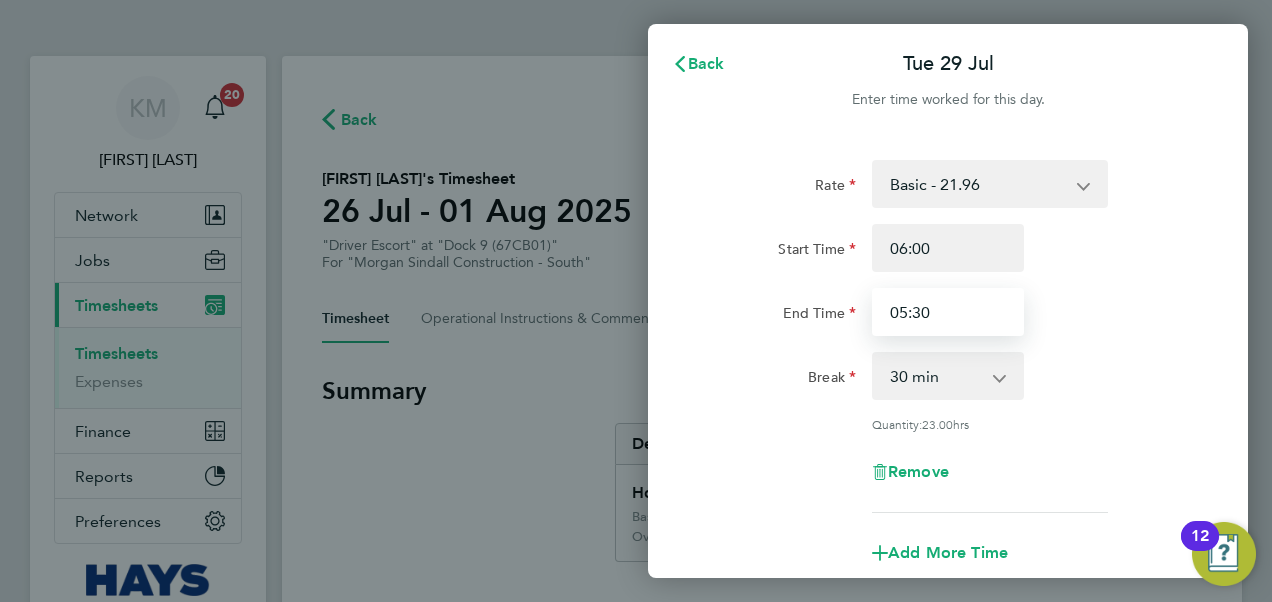 drag, startPoint x: 958, startPoint y: 313, endPoint x: 677, endPoint y: 320, distance: 281.0872 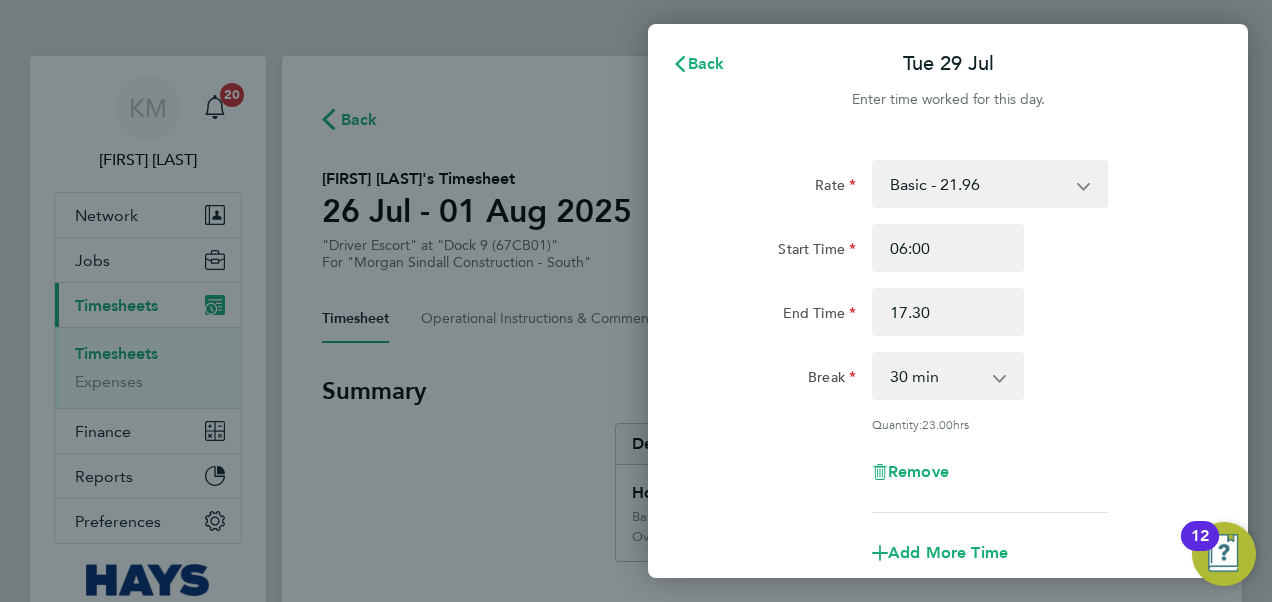 type on "17:30" 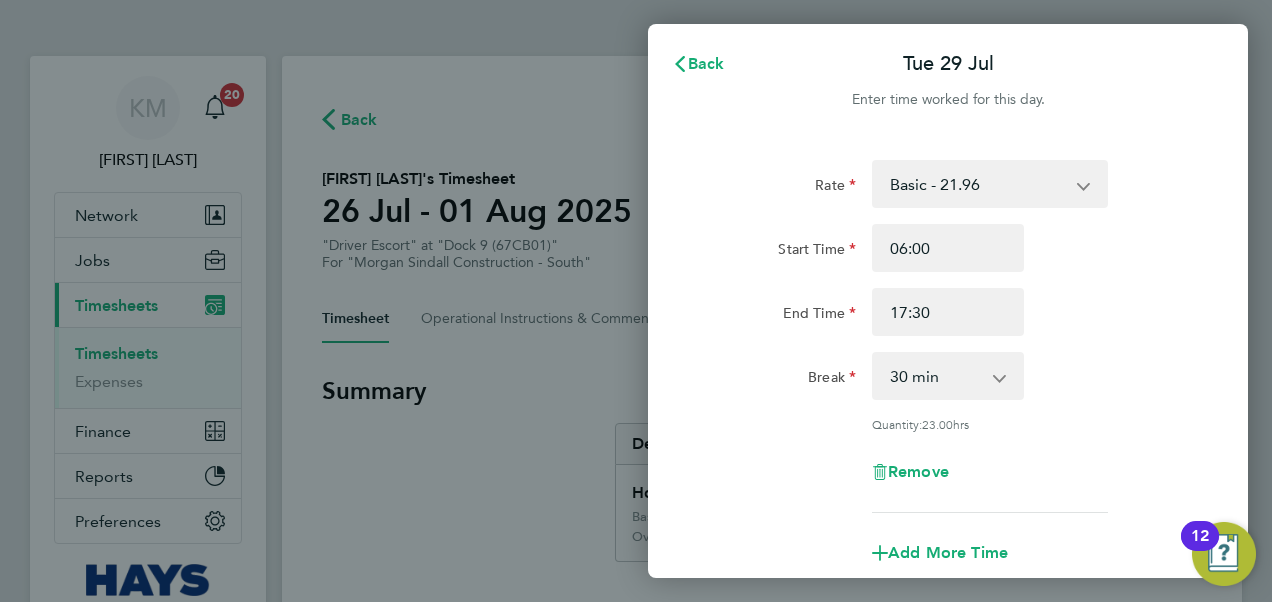 click on "Rate  Basic - 21.96   Overtime - 32.93
Start Time 06:00 End Time 17:30 Break  0 min   15 min   30 min   45 min   60 min   75 min   90 min
Quantity:  23.00  hrs
Remove" 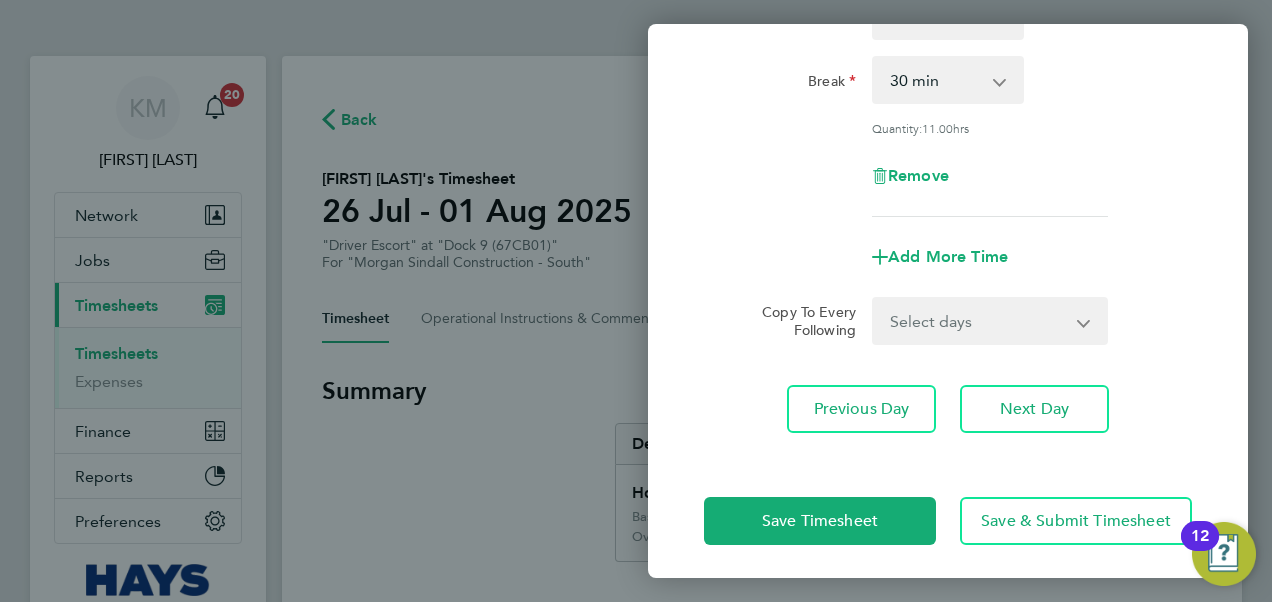 scroll, scrollTop: 301, scrollLeft: 0, axis: vertical 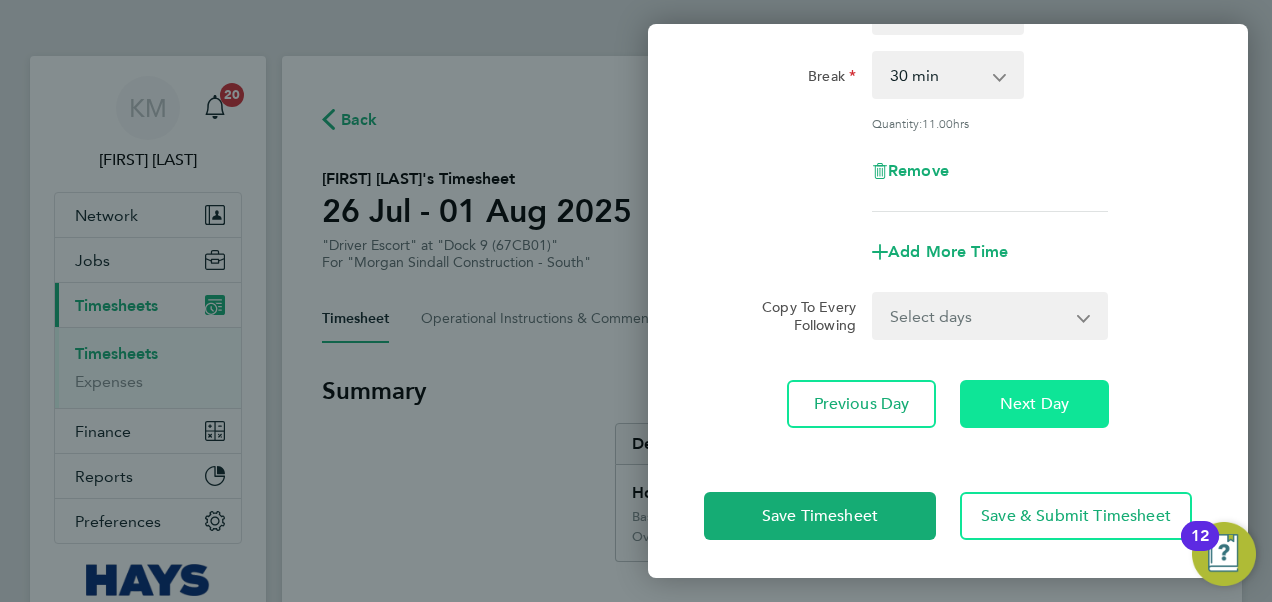 click on "Next Day" 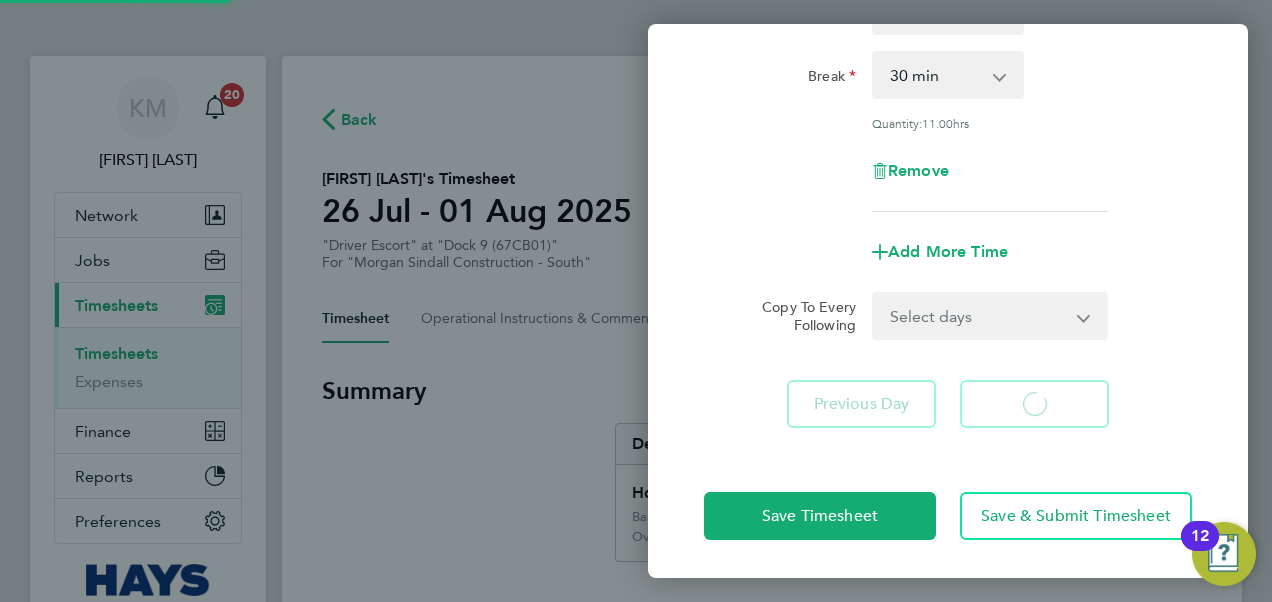 select on "30" 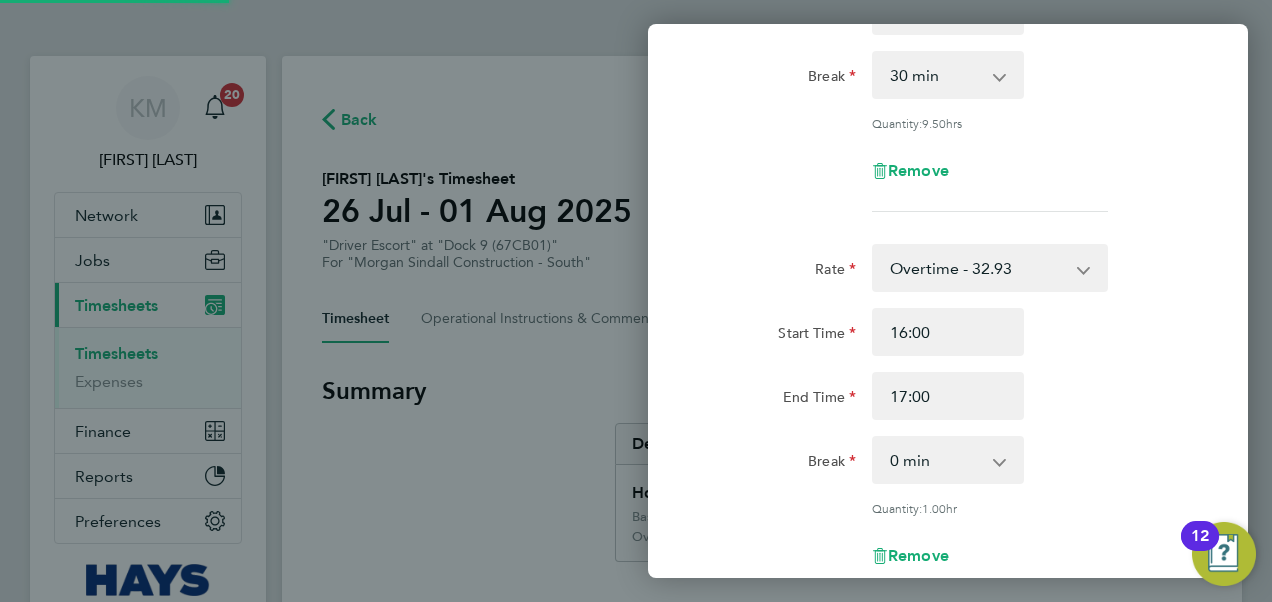 select on "30" 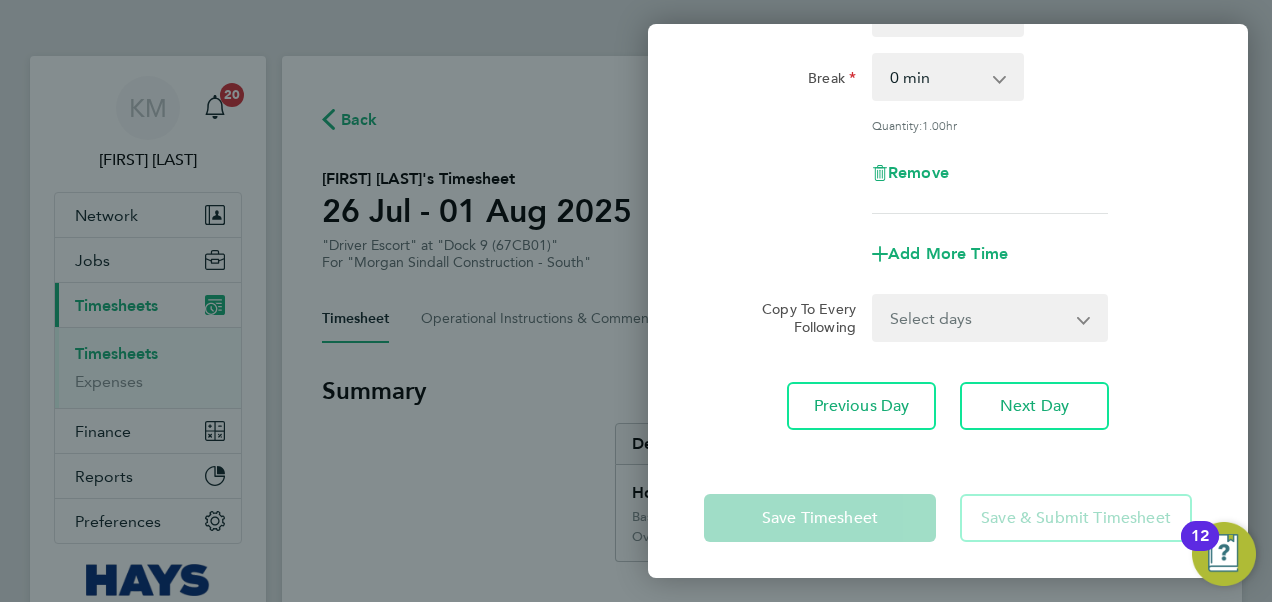 scroll, scrollTop: 684, scrollLeft: 0, axis: vertical 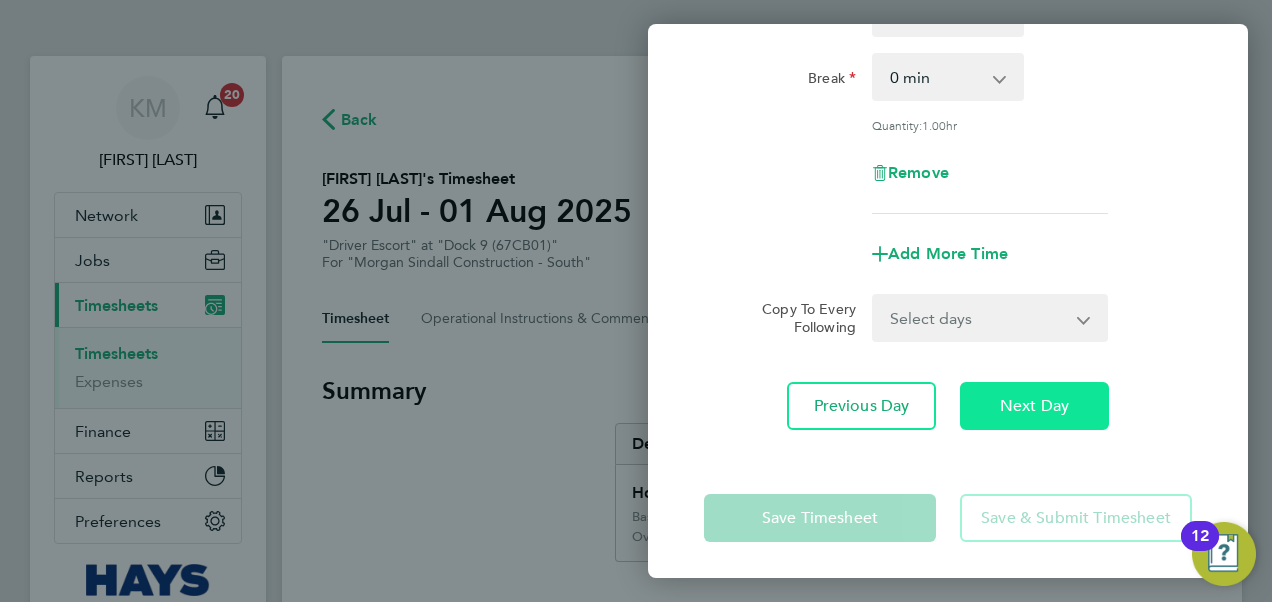 click on "Next Day" 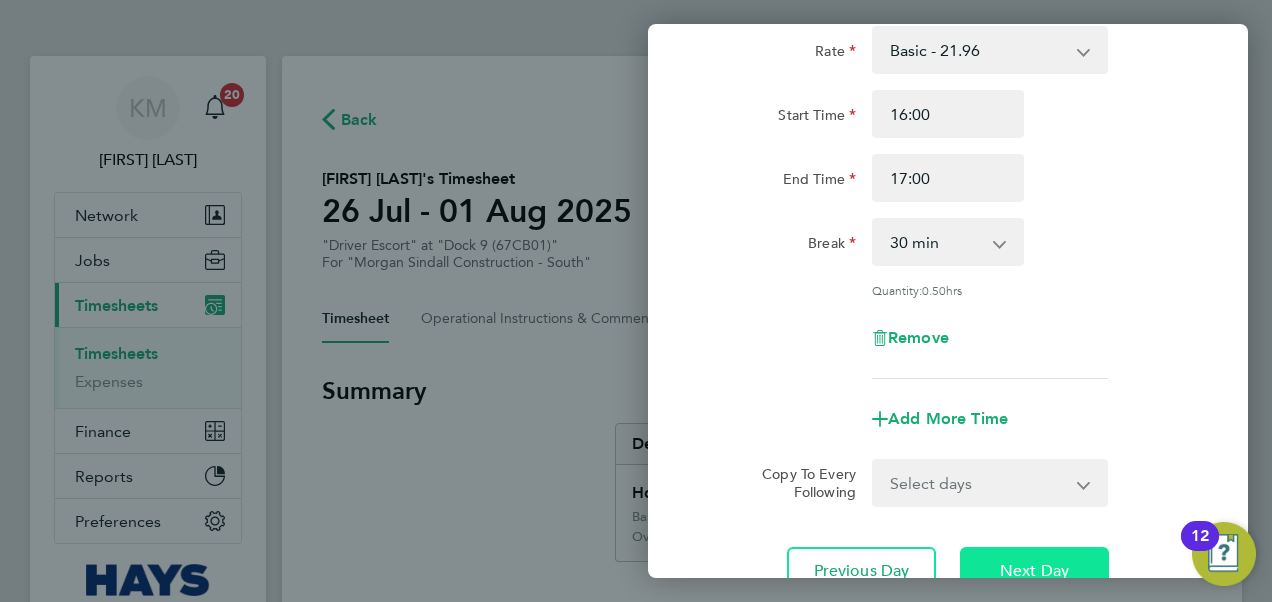 scroll, scrollTop: 0, scrollLeft: 0, axis: both 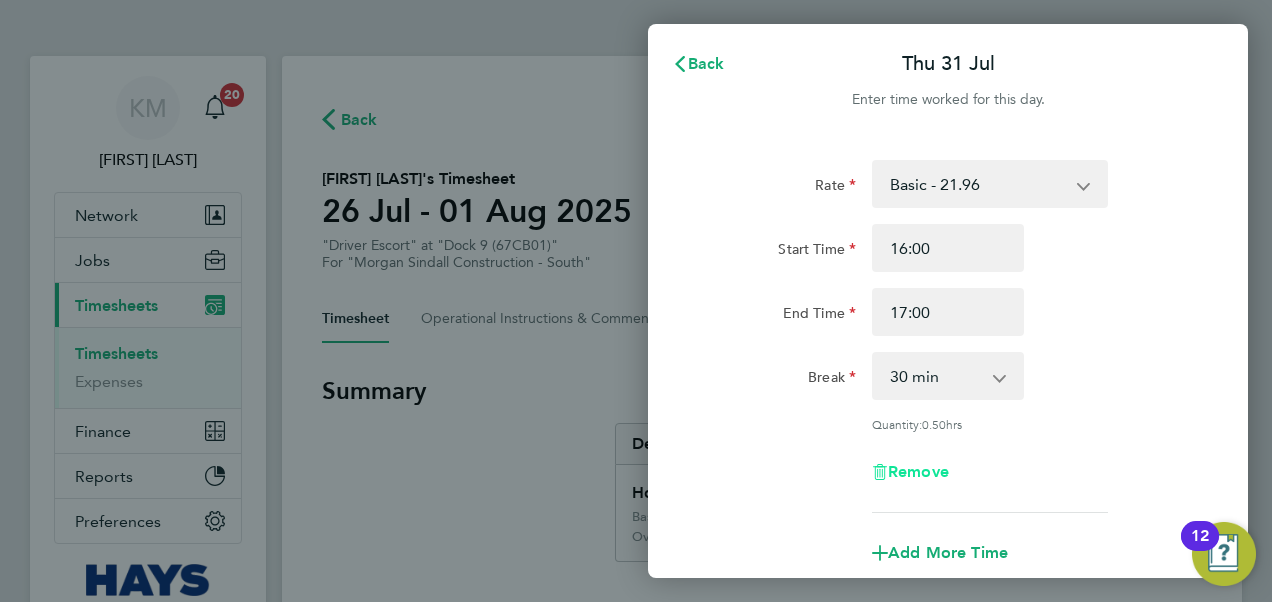 click on "Remove" 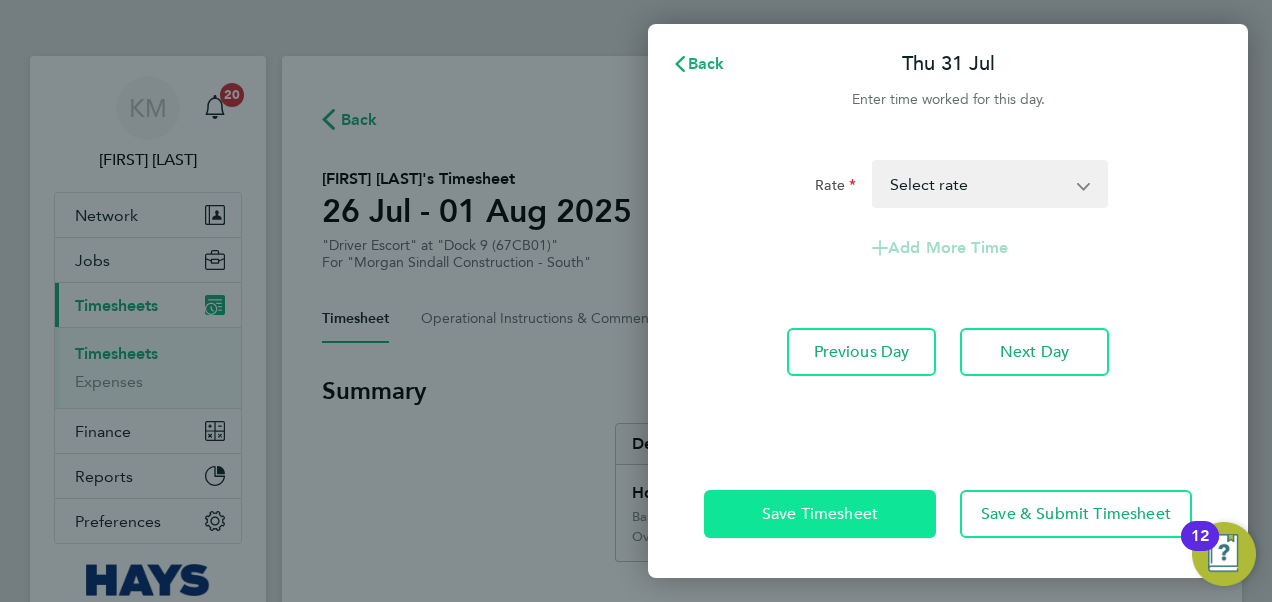click on "Save Timesheet" 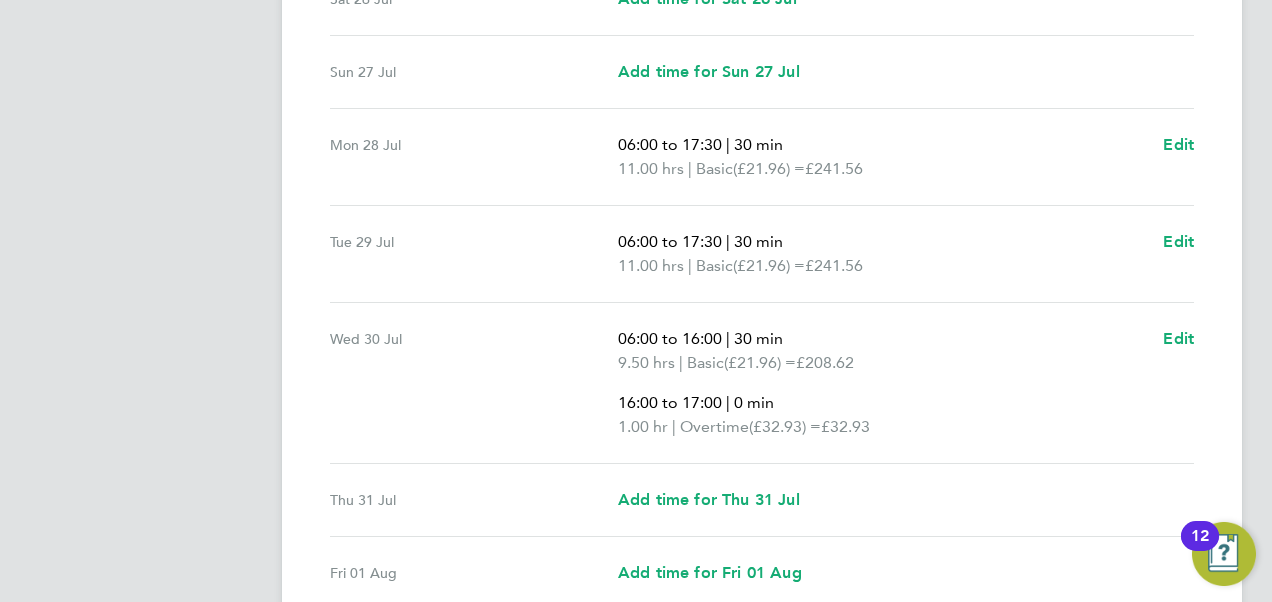 scroll, scrollTop: 700, scrollLeft: 0, axis: vertical 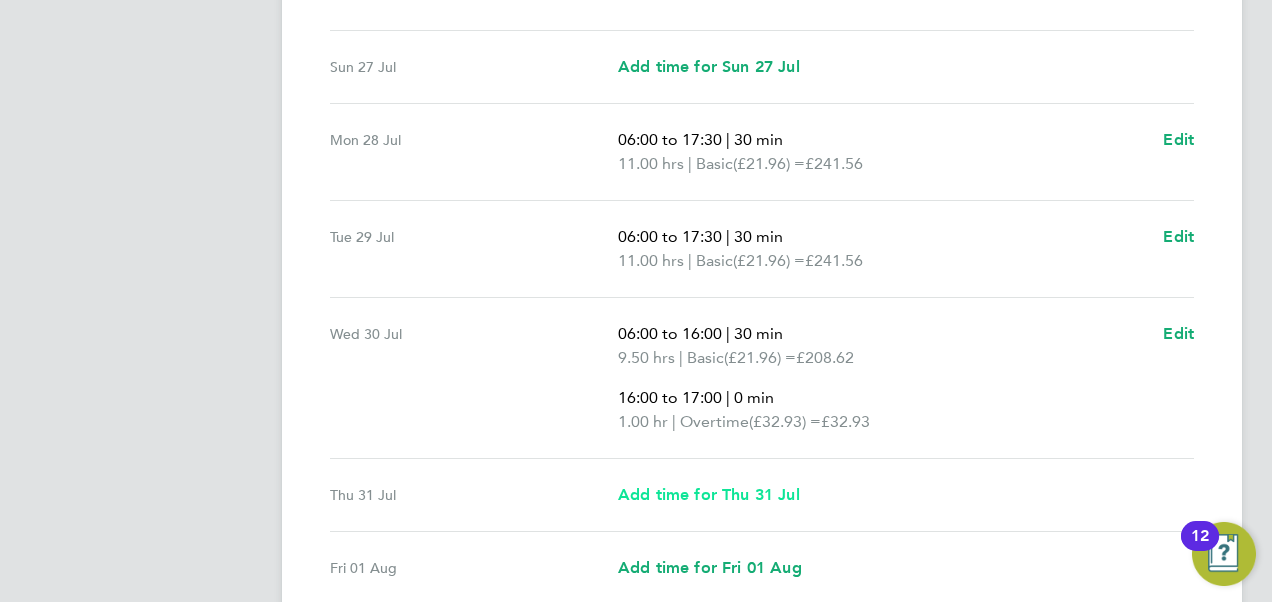 click on "Add time for Thu 31 Jul" at bounding box center [709, 494] 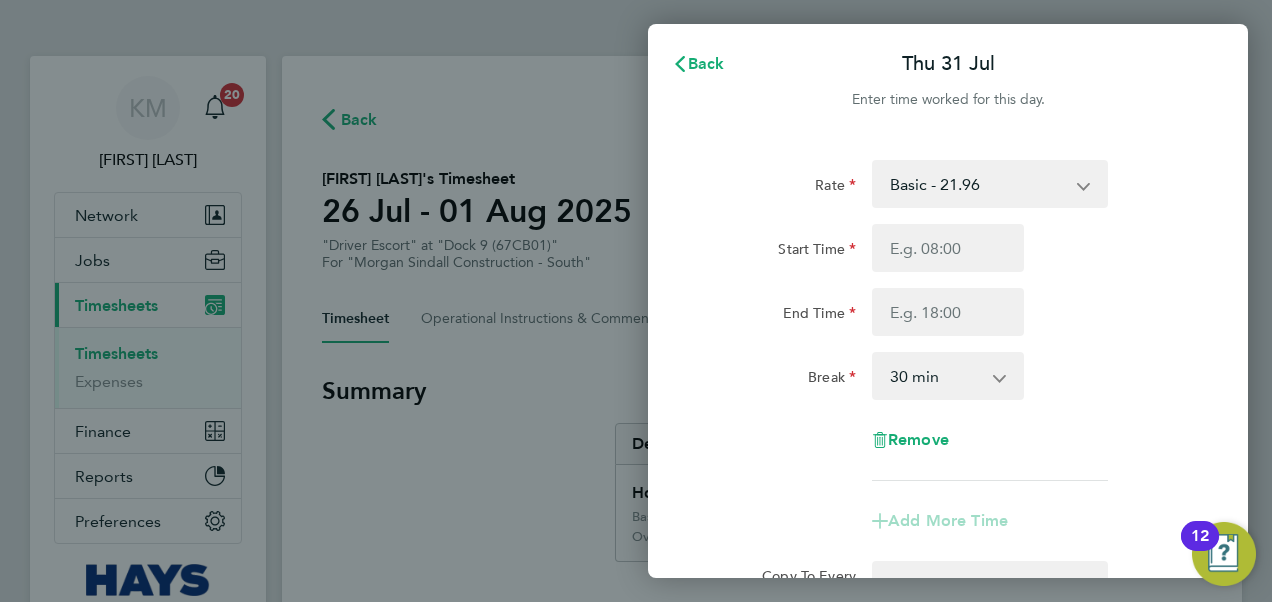 scroll, scrollTop: 0, scrollLeft: 0, axis: both 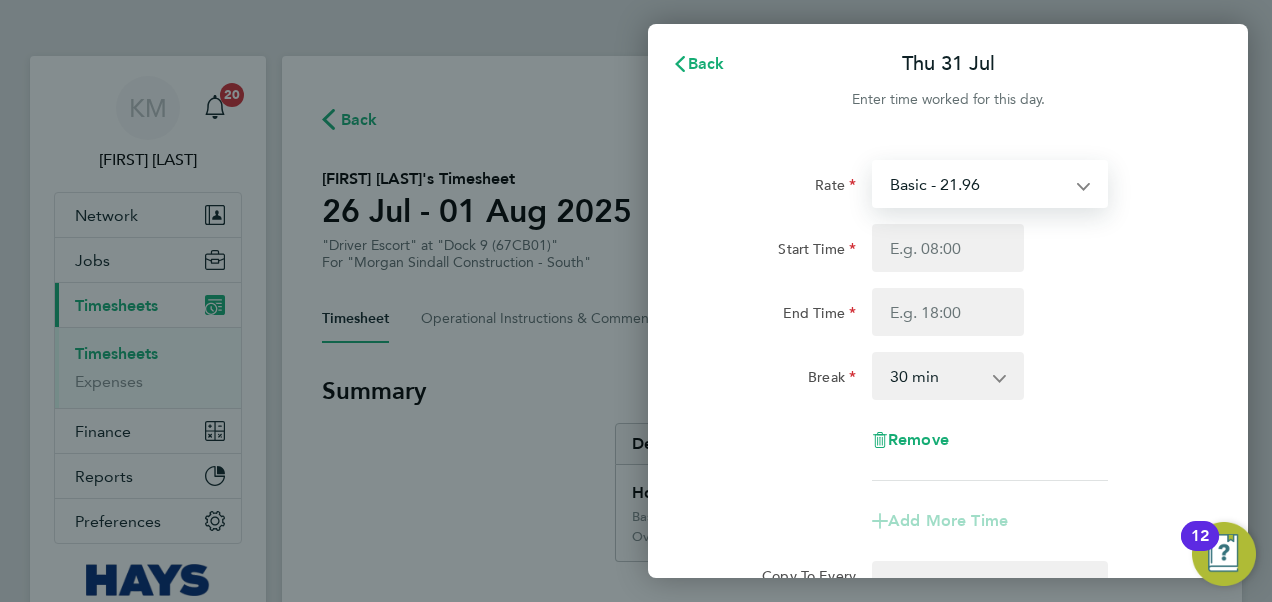 click on "Basic - 21.96   Overtime - 32.93" at bounding box center (978, 184) 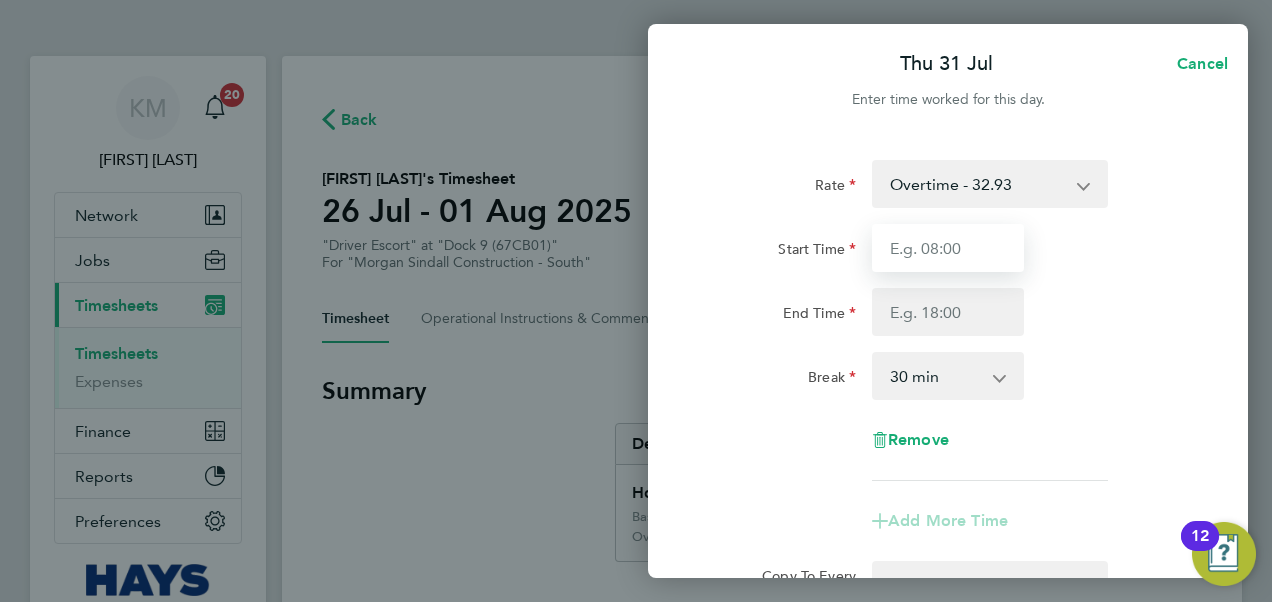 click on "Start Time" at bounding box center (948, 248) 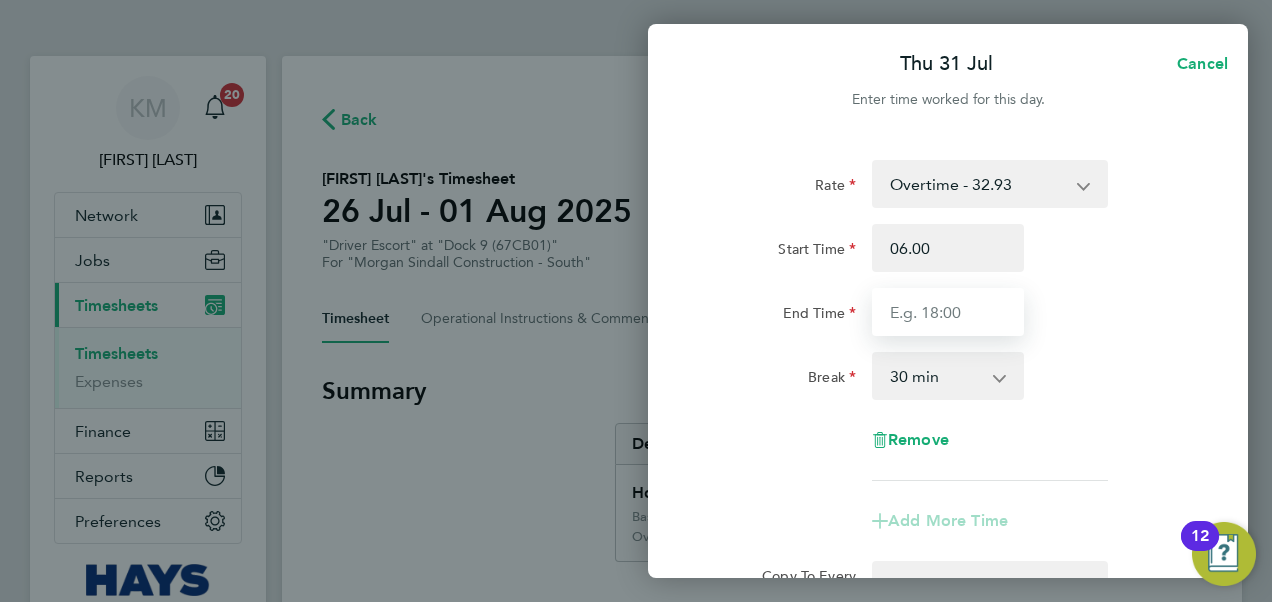 type on "06:00" 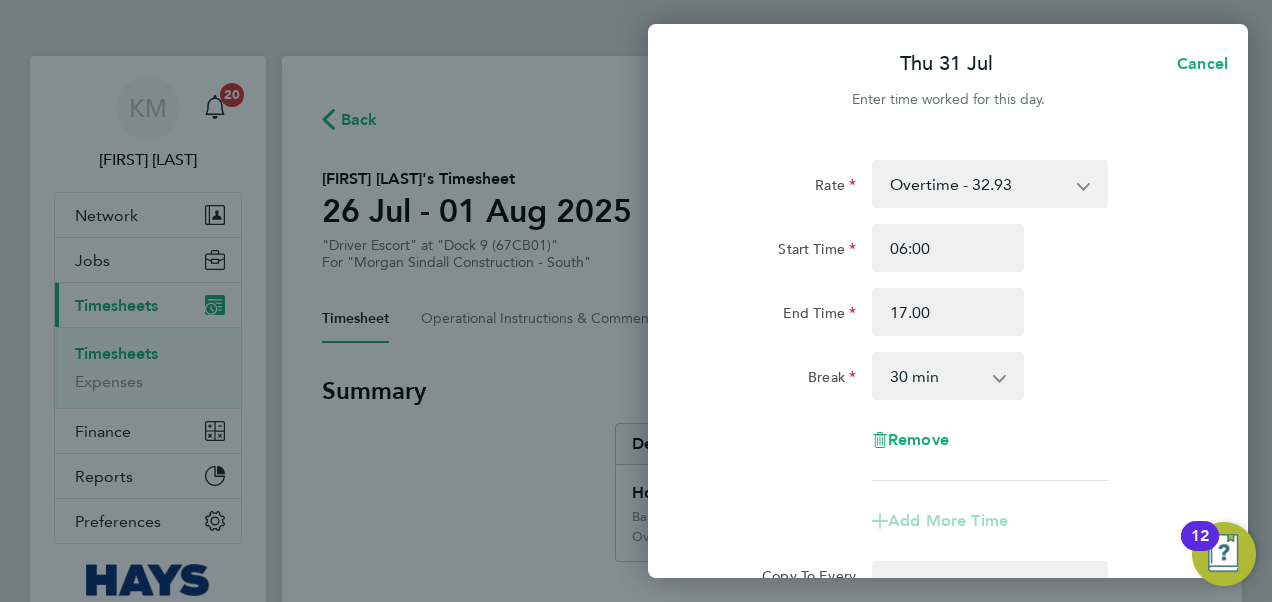 type on "17:00" 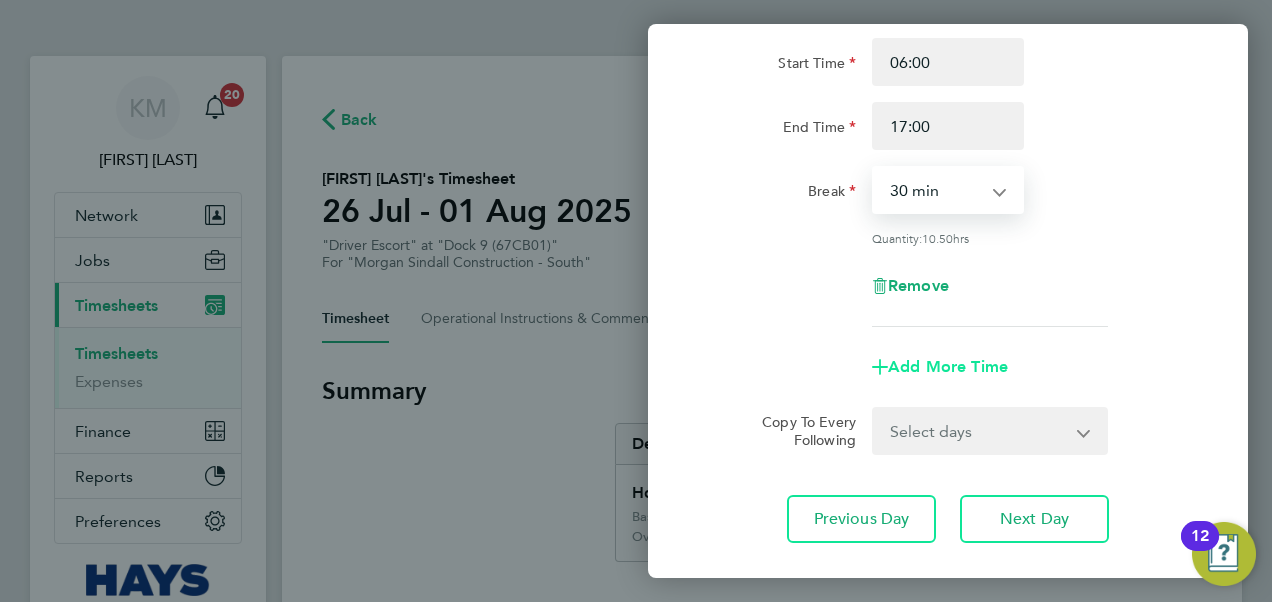 scroll, scrollTop: 301, scrollLeft: 0, axis: vertical 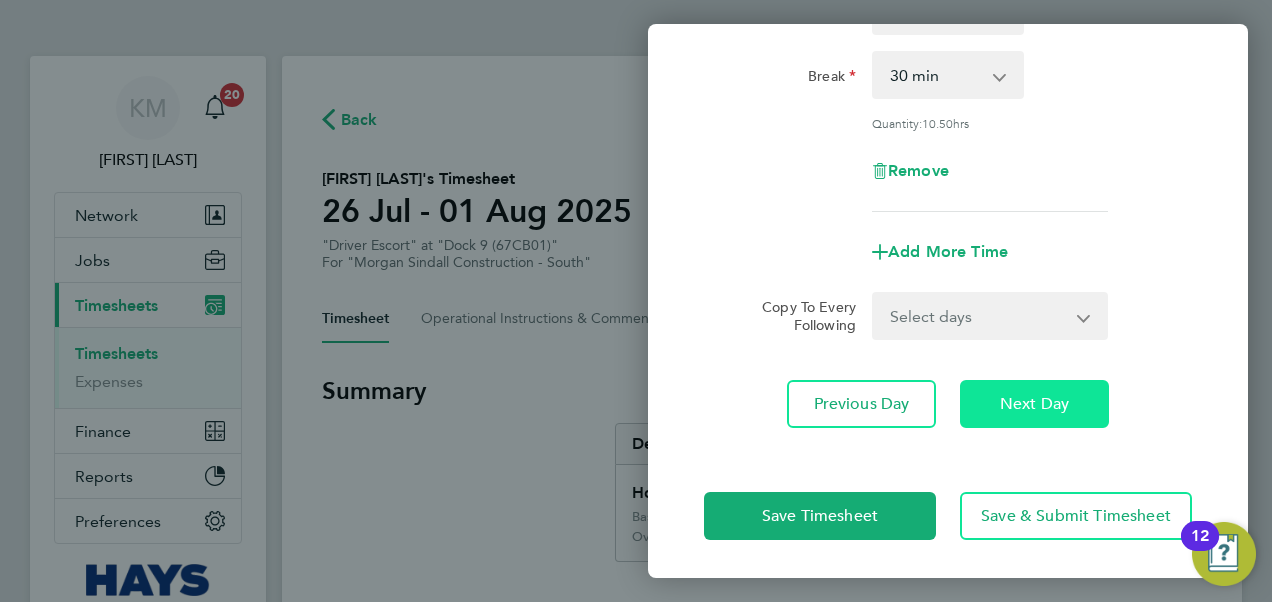 click on "Next Day" 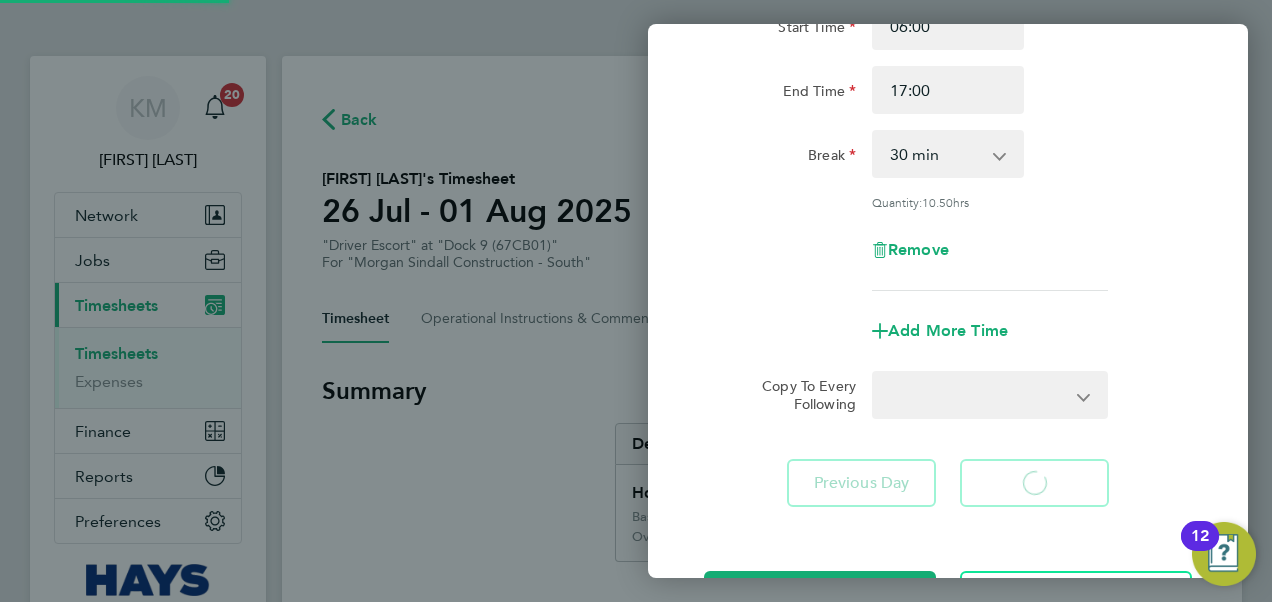 select on "30" 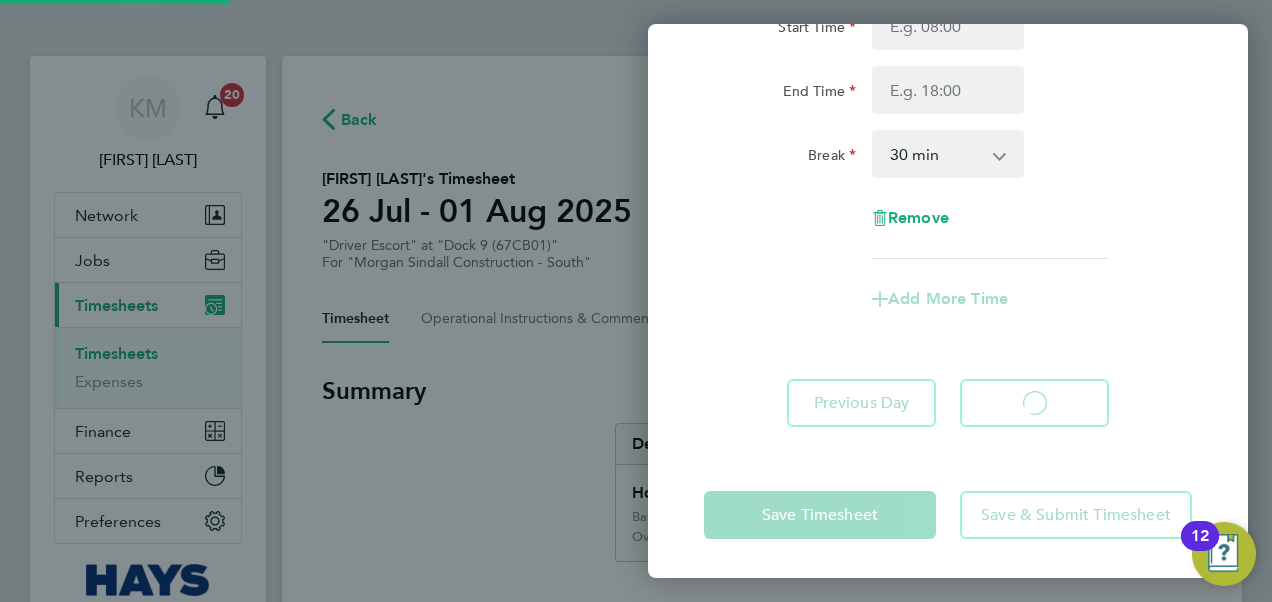 select on "30" 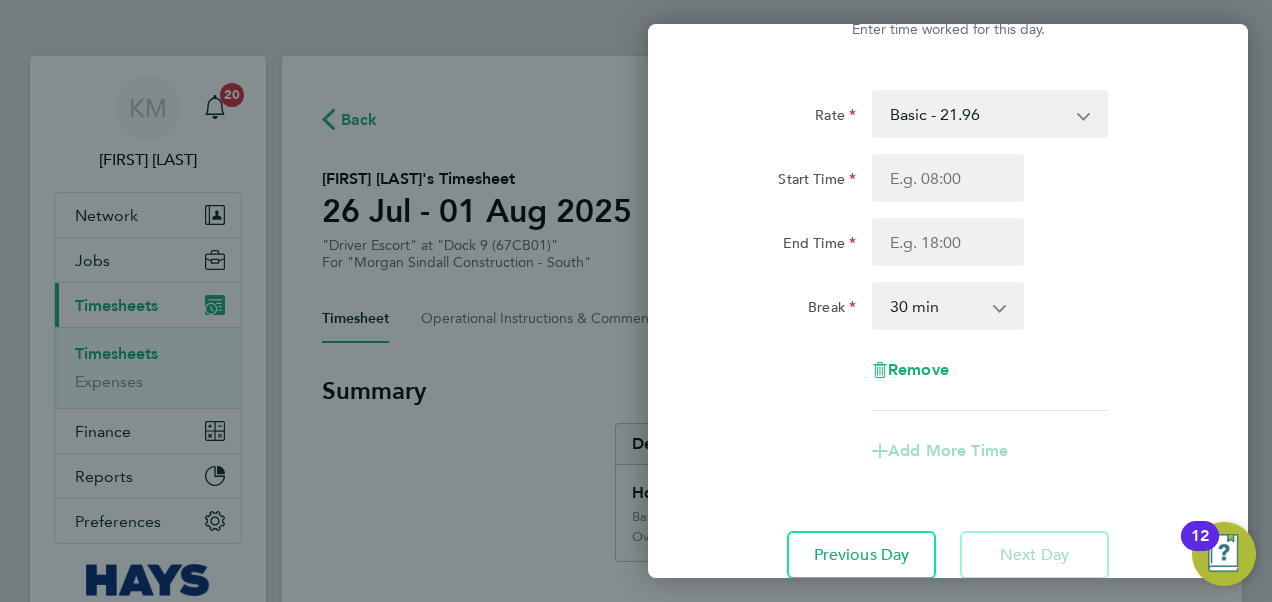 scroll, scrollTop: 0, scrollLeft: 0, axis: both 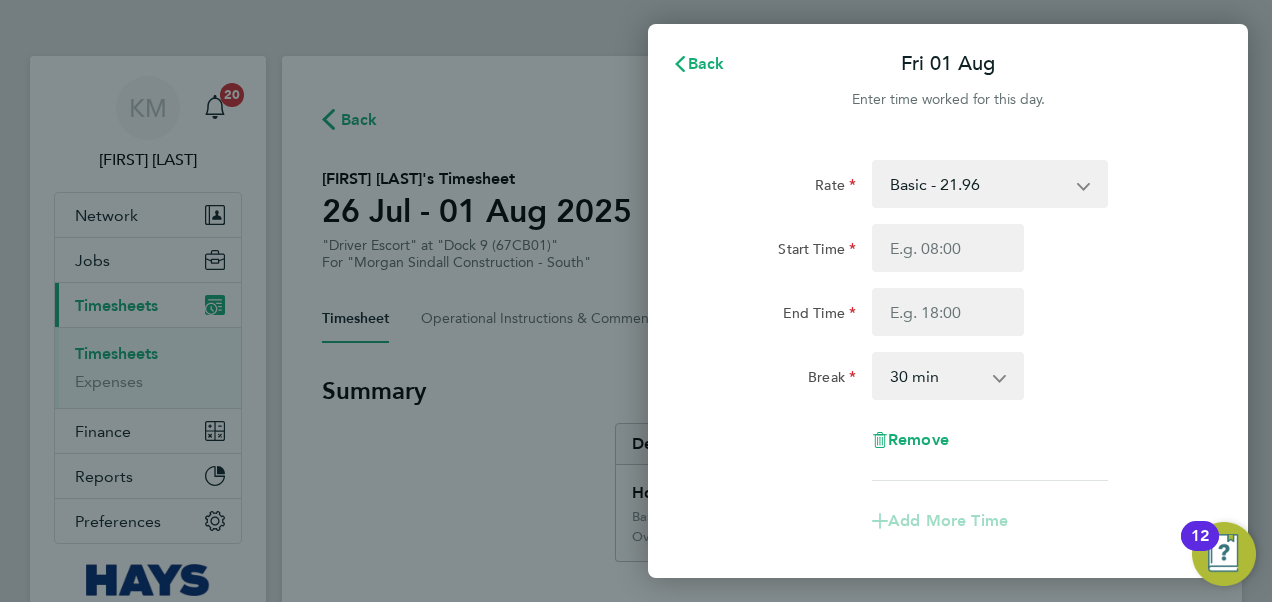 click on "Basic - 21.96   Overtime - 32.93" at bounding box center [978, 184] 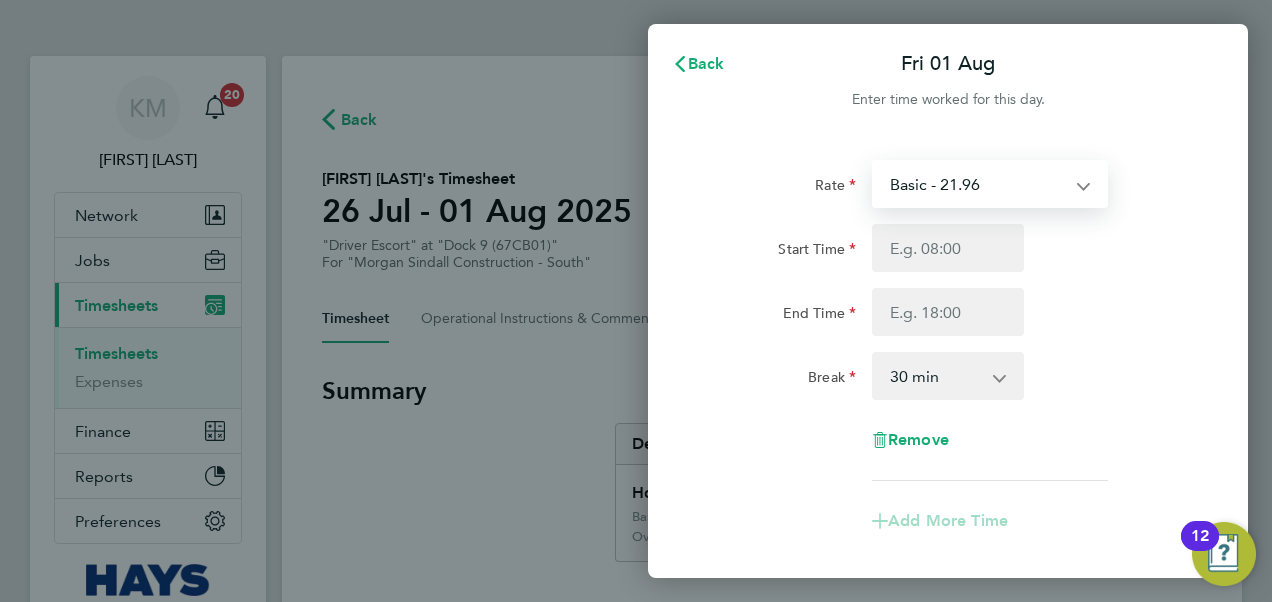 select on "30" 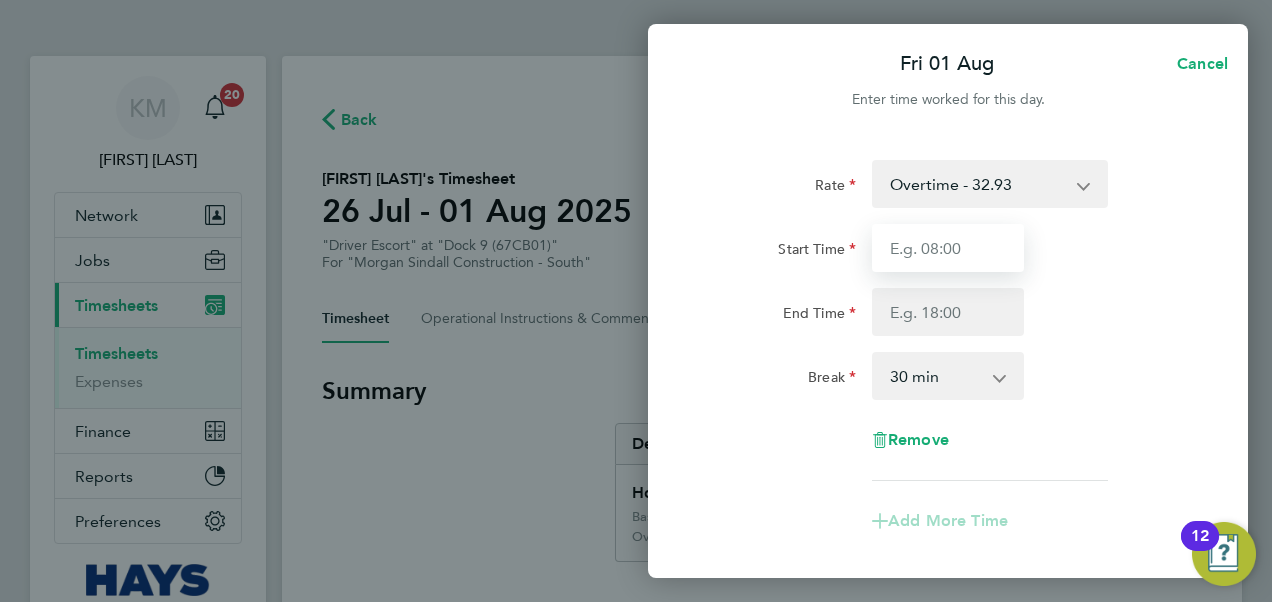 click on "Start Time" at bounding box center (948, 248) 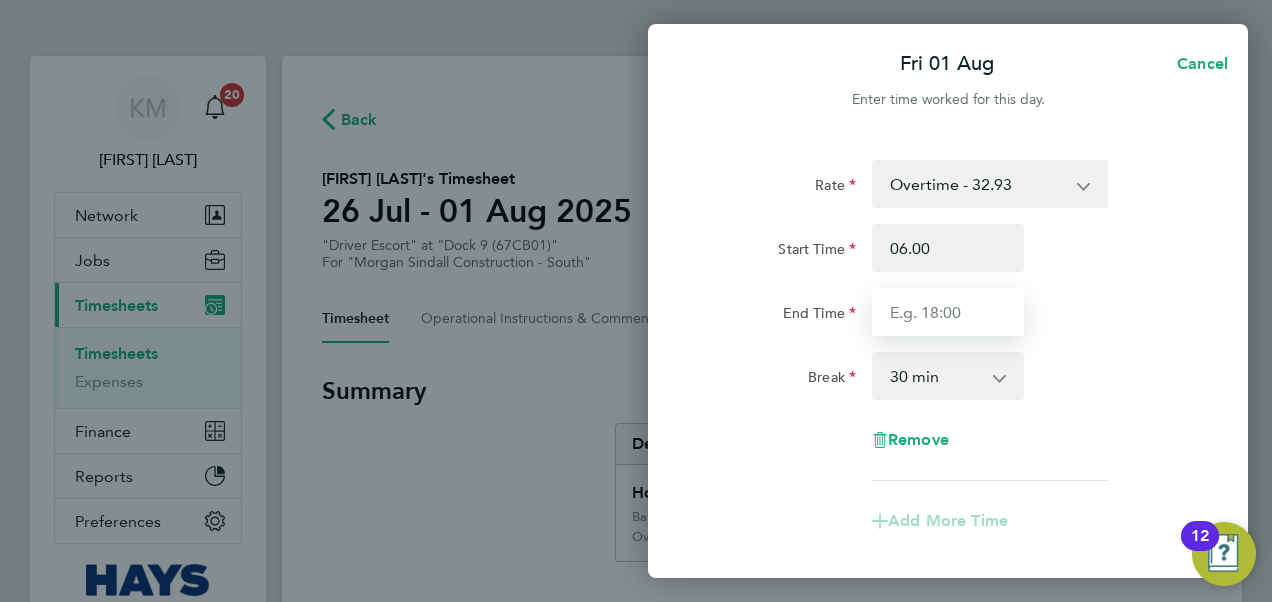 type on "06:00" 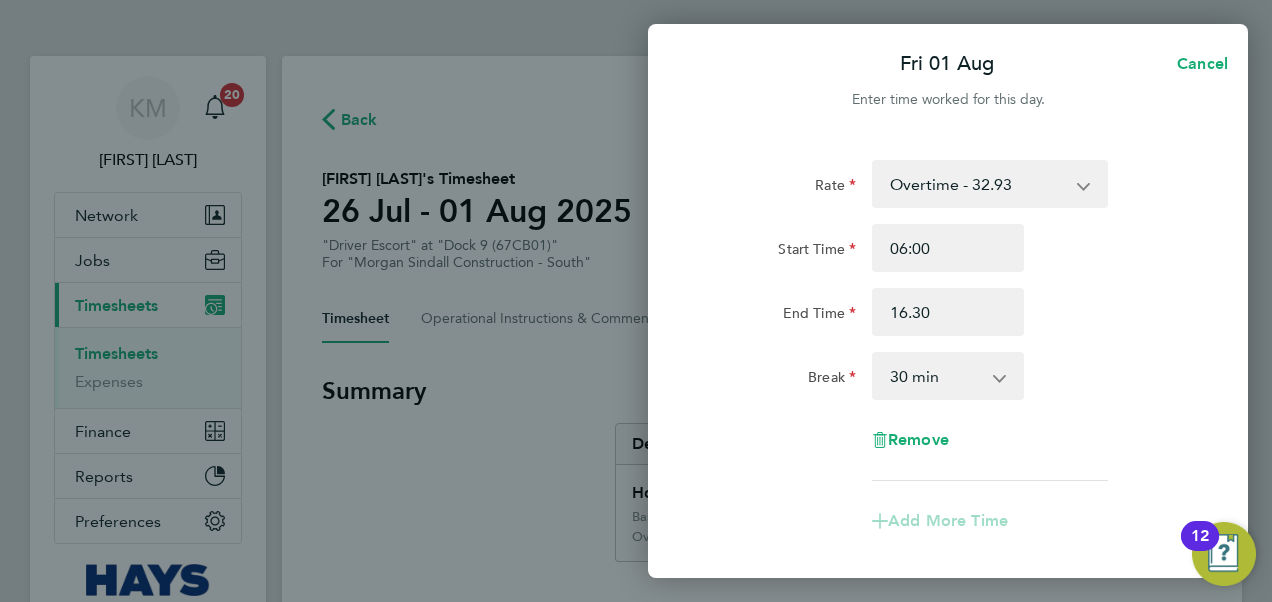 type on "16:30" 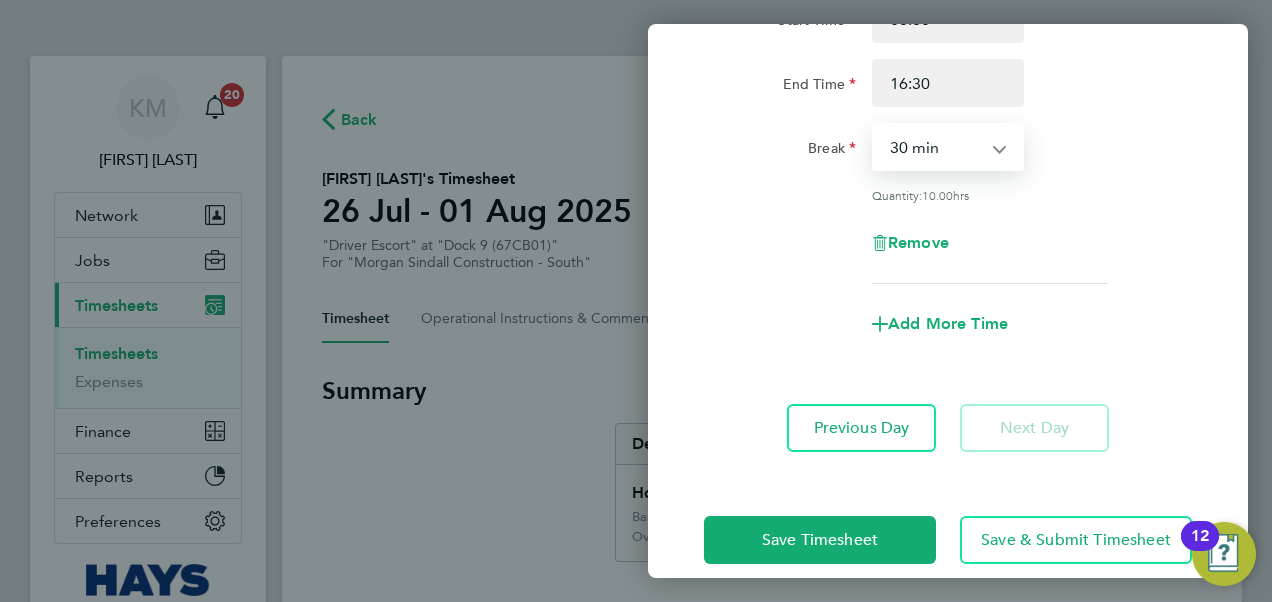 scroll, scrollTop: 253, scrollLeft: 0, axis: vertical 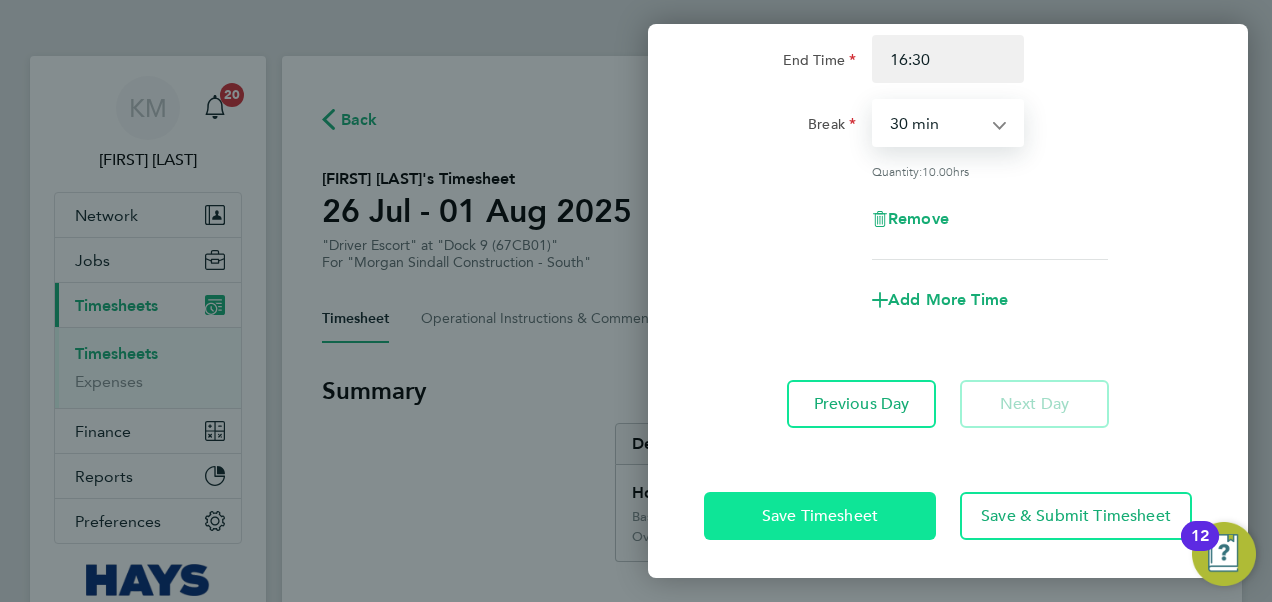 click on "Save Timesheet" 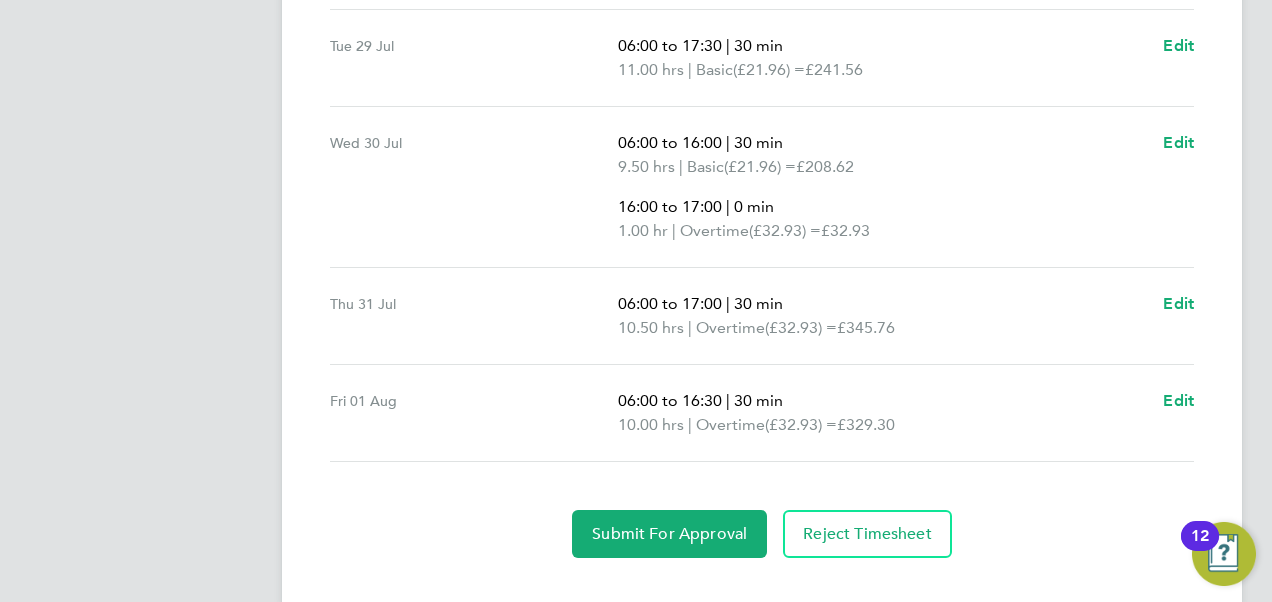 scroll, scrollTop: 900, scrollLeft: 0, axis: vertical 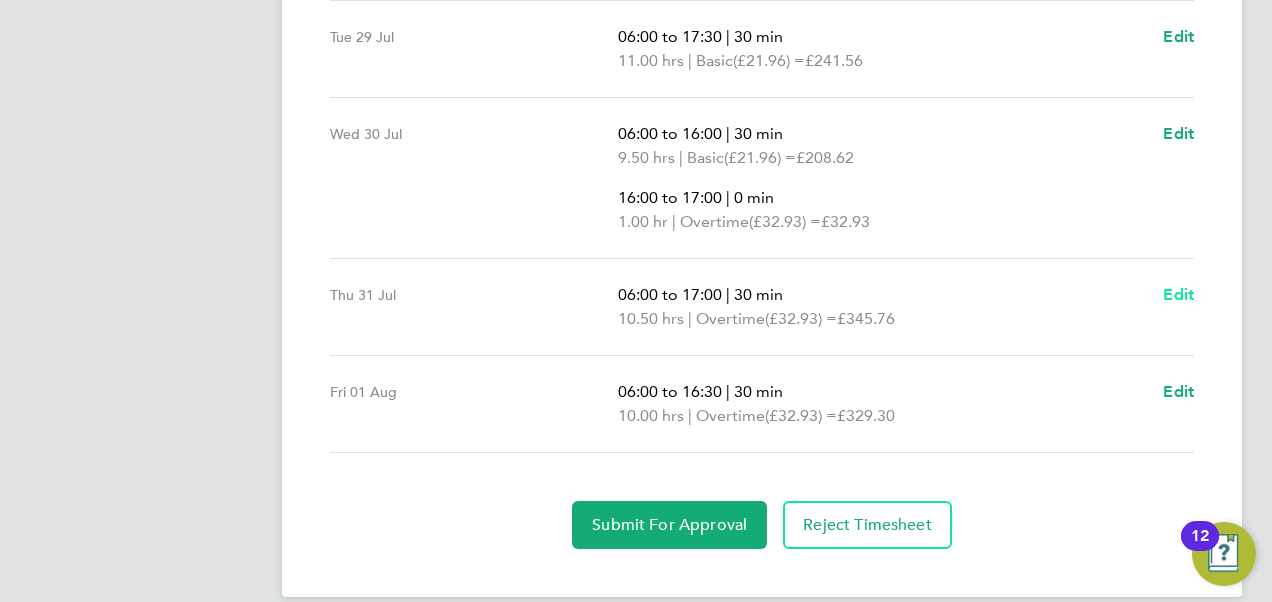 click on "Edit" at bounding box center [1178, 294] 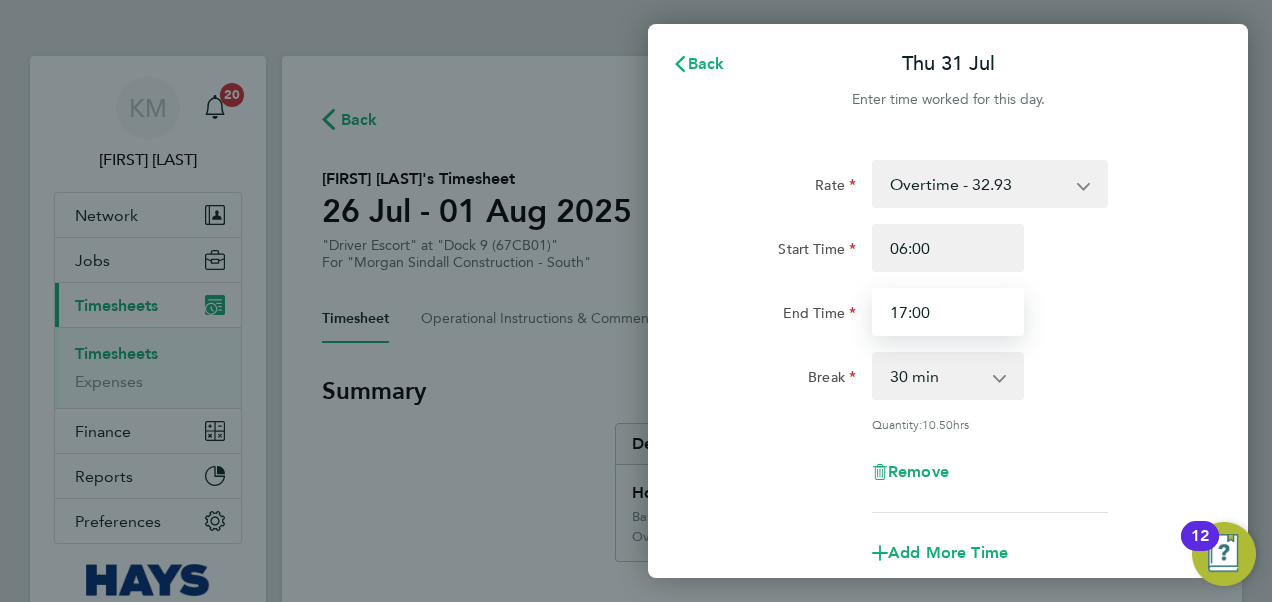 drag, startPoint x: 952, startPoint y: 312, endPoint x: 720, endPoint y: 326, distance: 232.42203 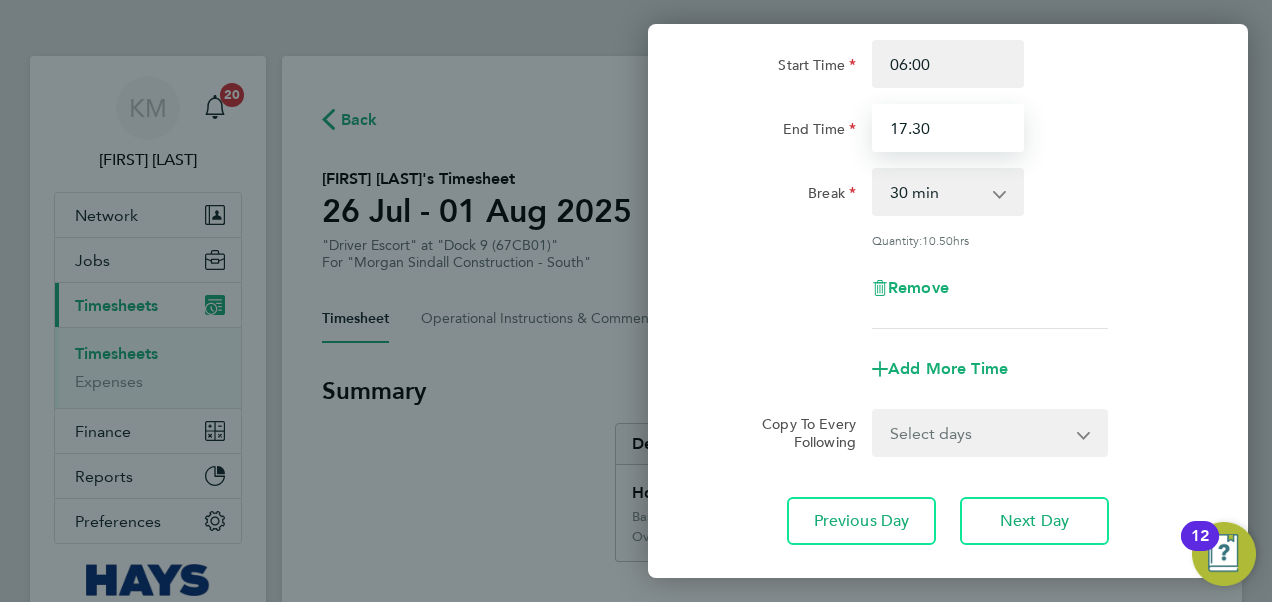 scroll, scrollTop: 301, scrollLeft: 0, axis: vertical 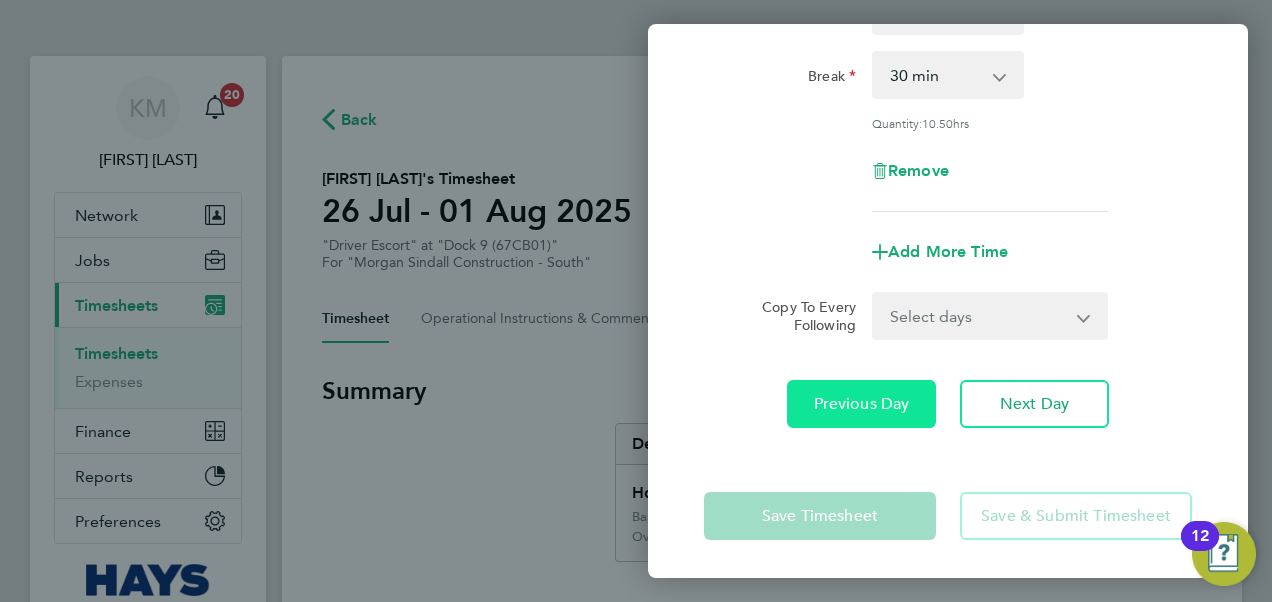 type on "17:30" 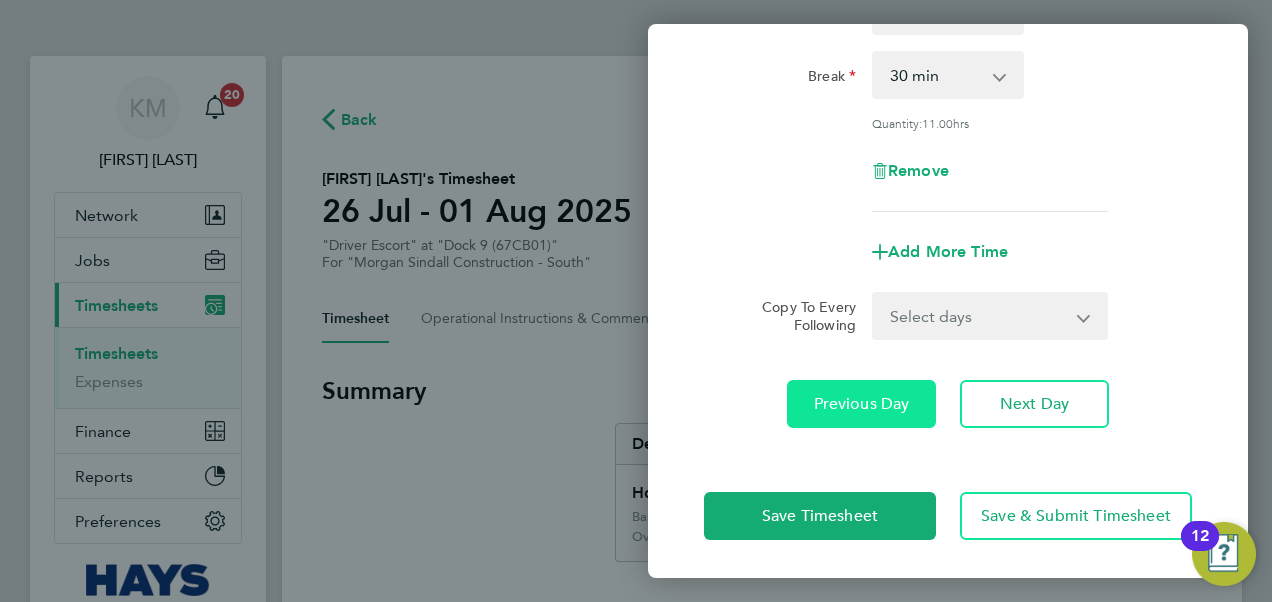 click on "Previous Day" 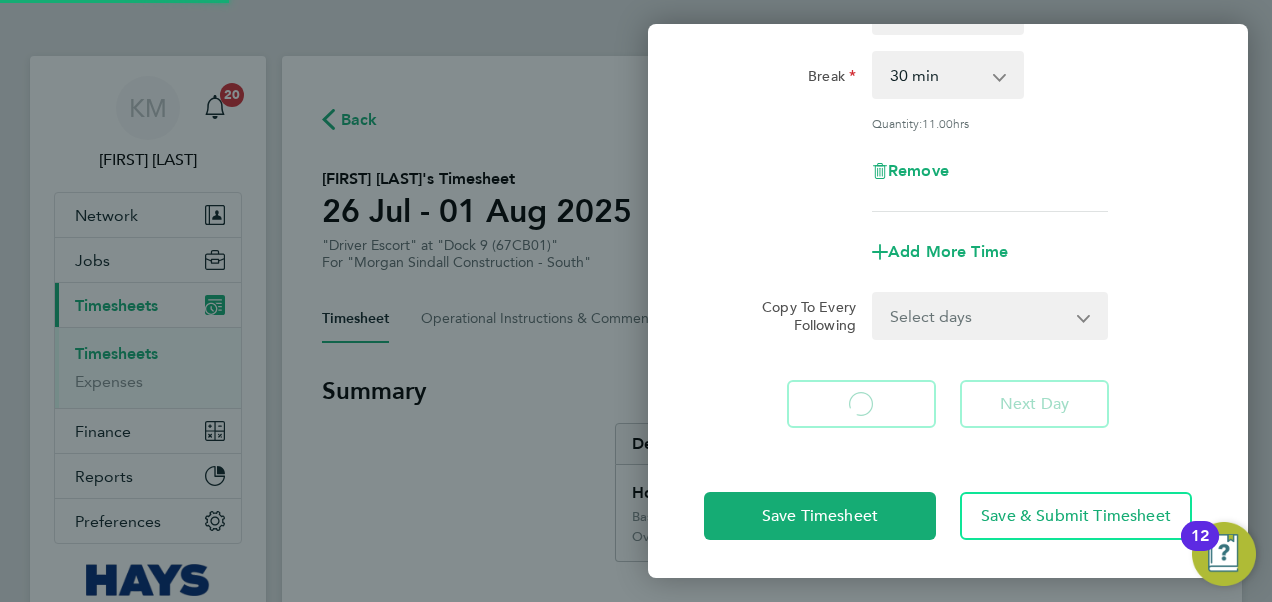 select on "30" 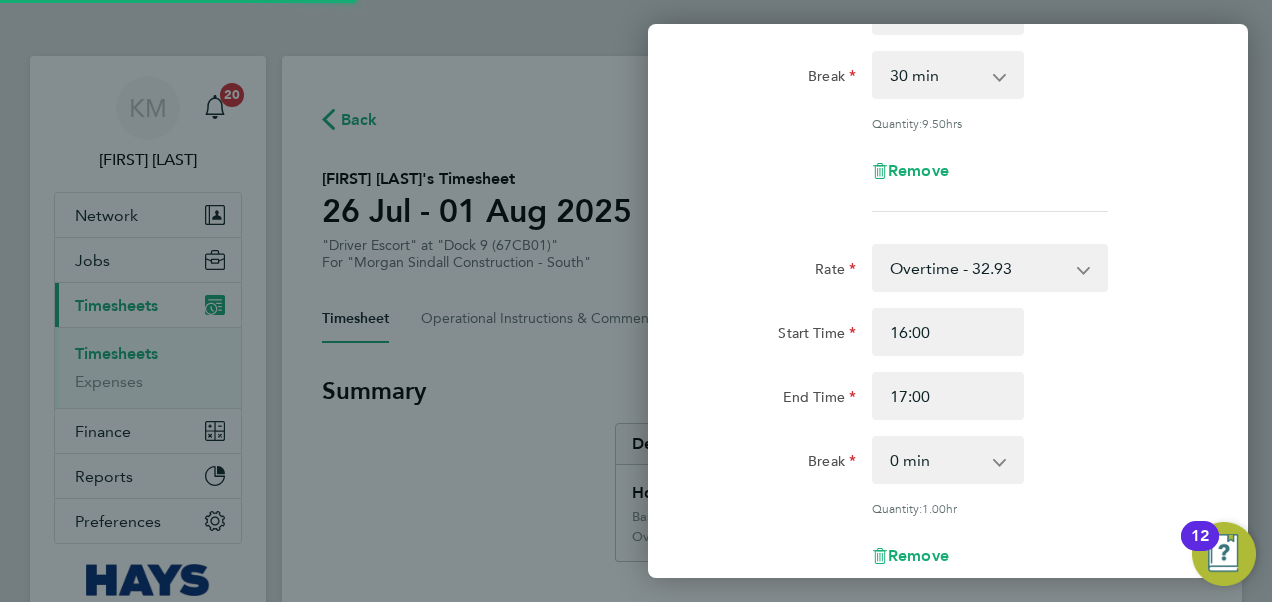 select on "30" 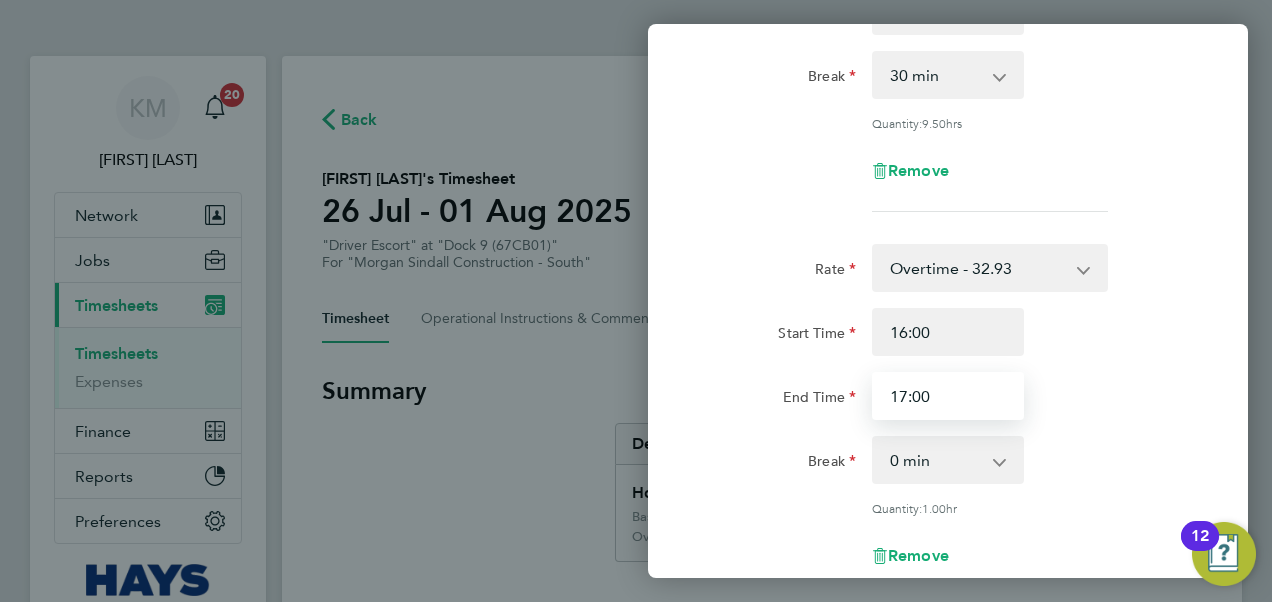drag, startPoint x: 1000, startPoint y: 400, endPoint x: 773, endPoint y: 404, distance: 227.03523 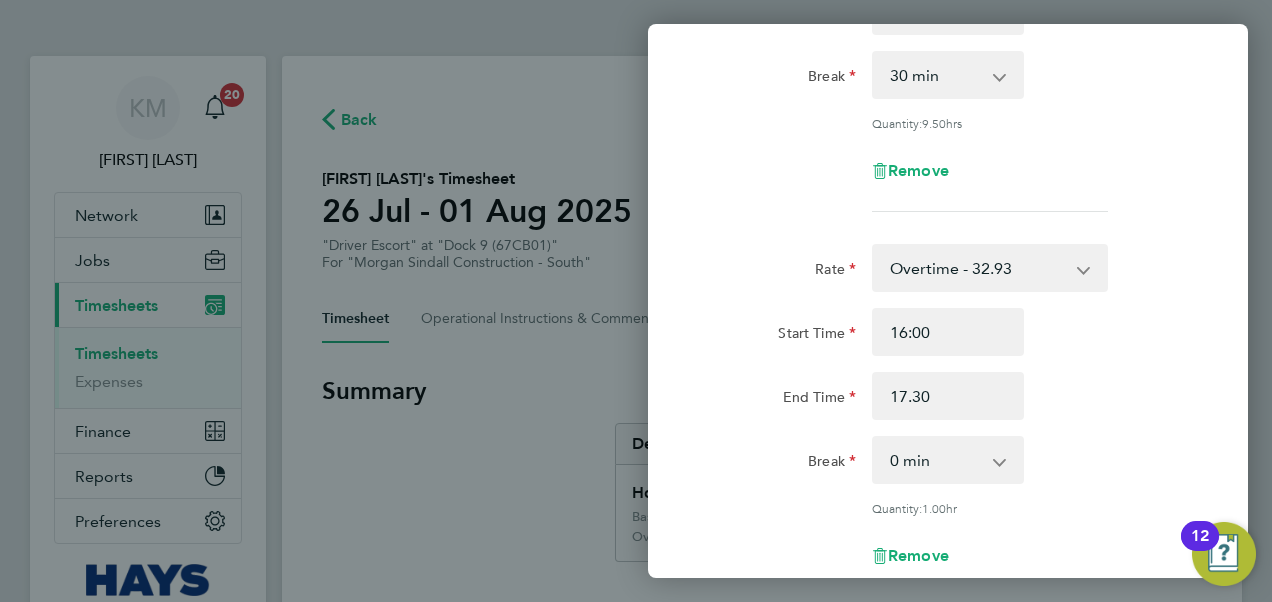 type on "17:30" 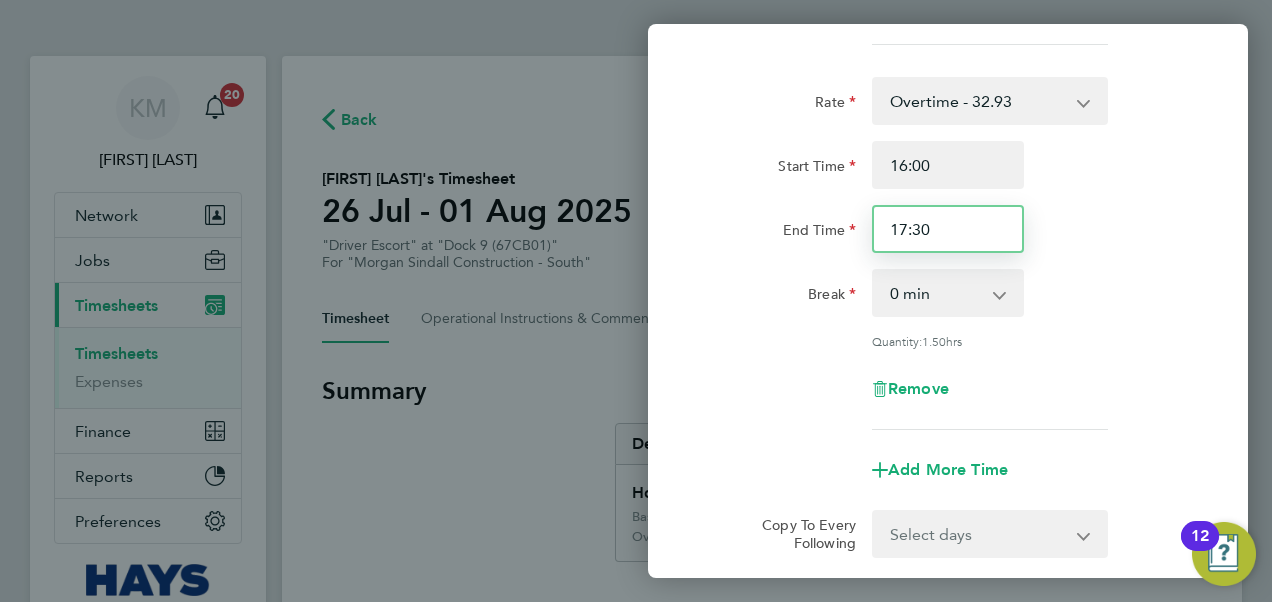 scroll, scrollTop: 684, scrollLeft: 0, axis: vertical 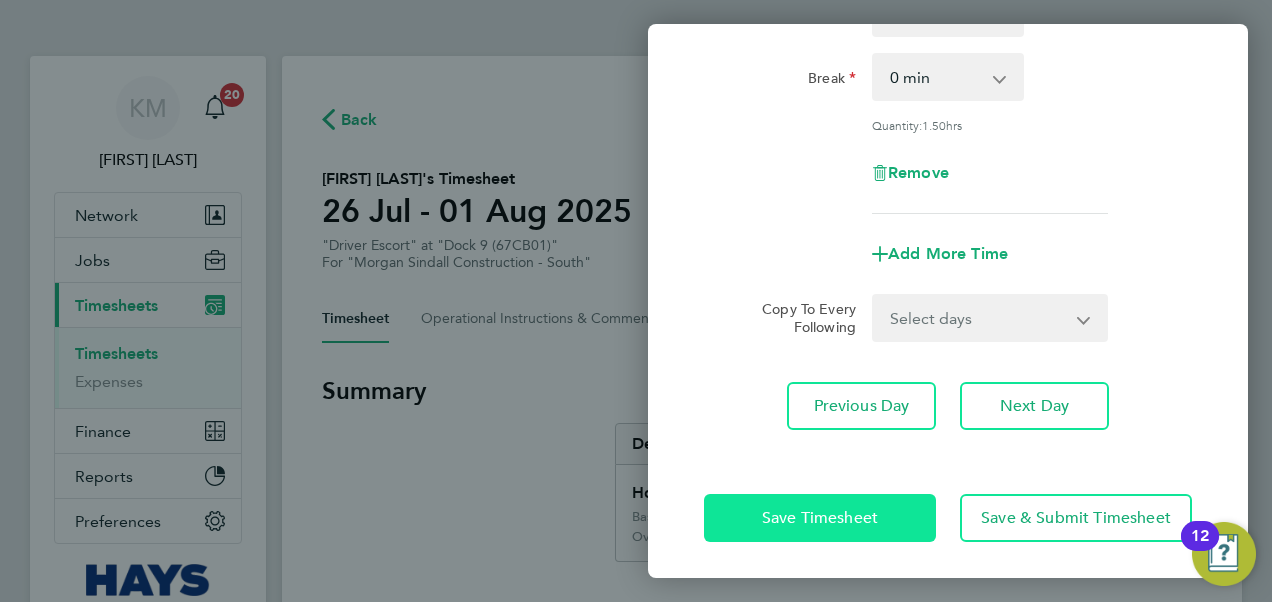 click on "Save Timesheet" 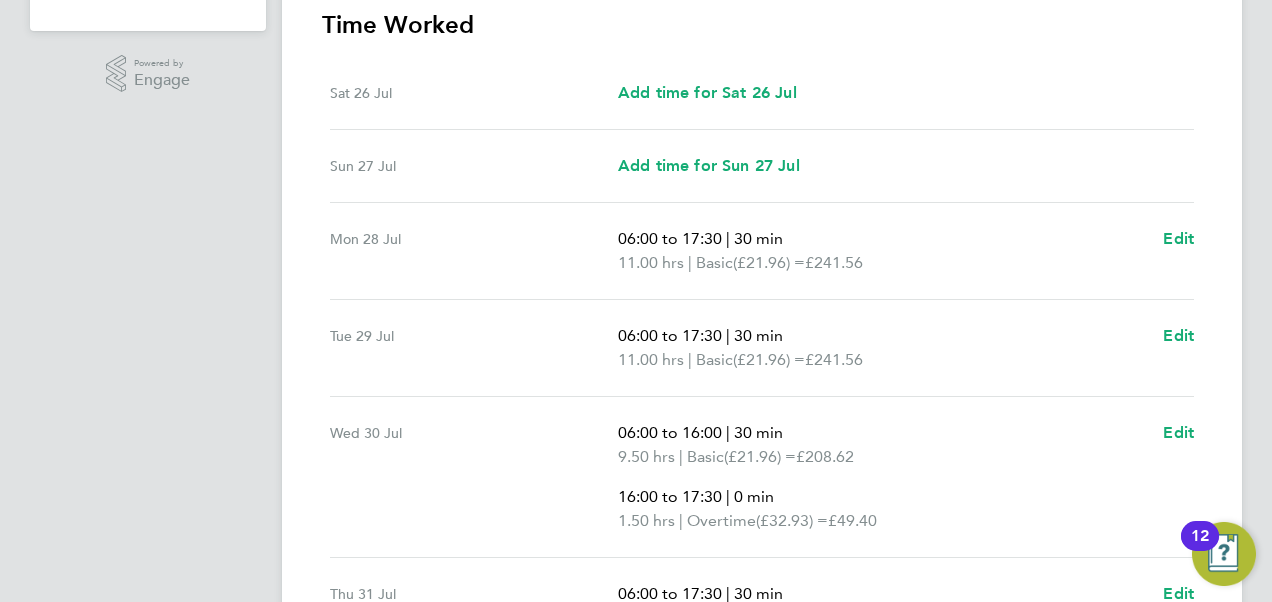 scroll, scrollTop: 400, scrollLeft: 0, axis: vertical 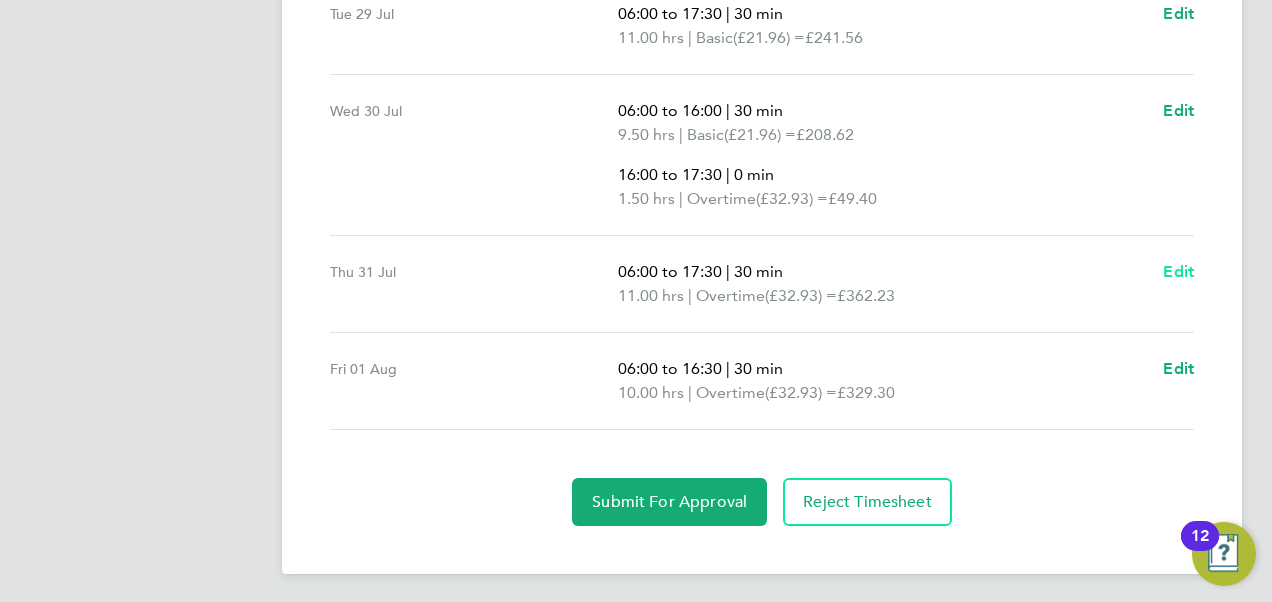 click on "Edit" at bounding box center (1178, 271) 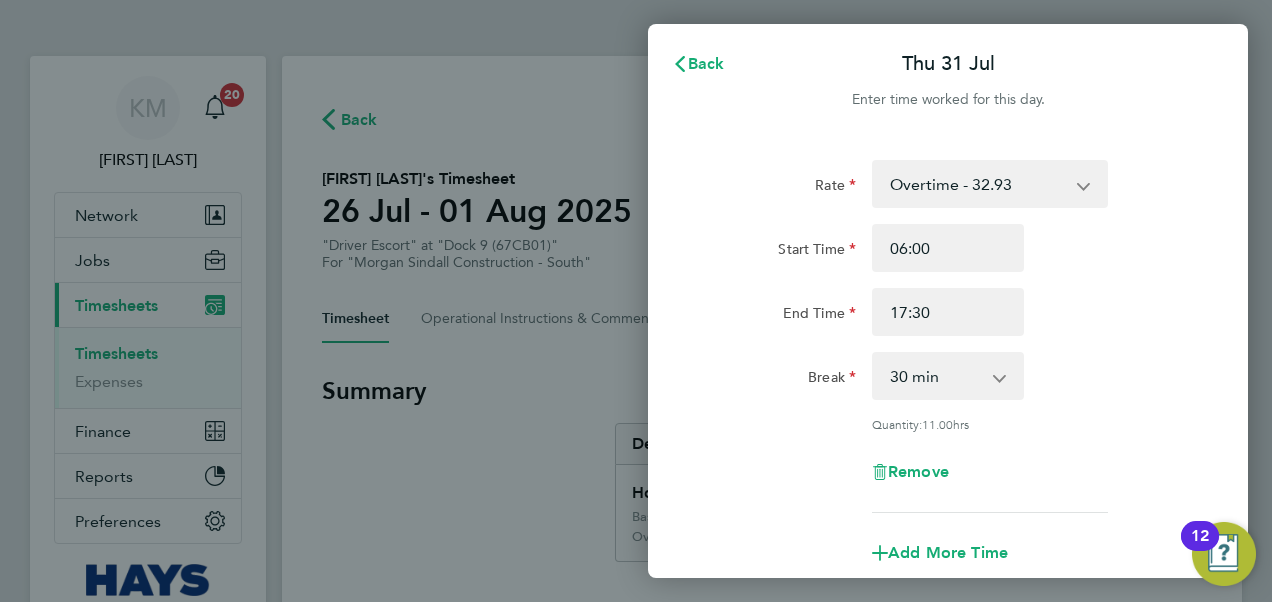 click 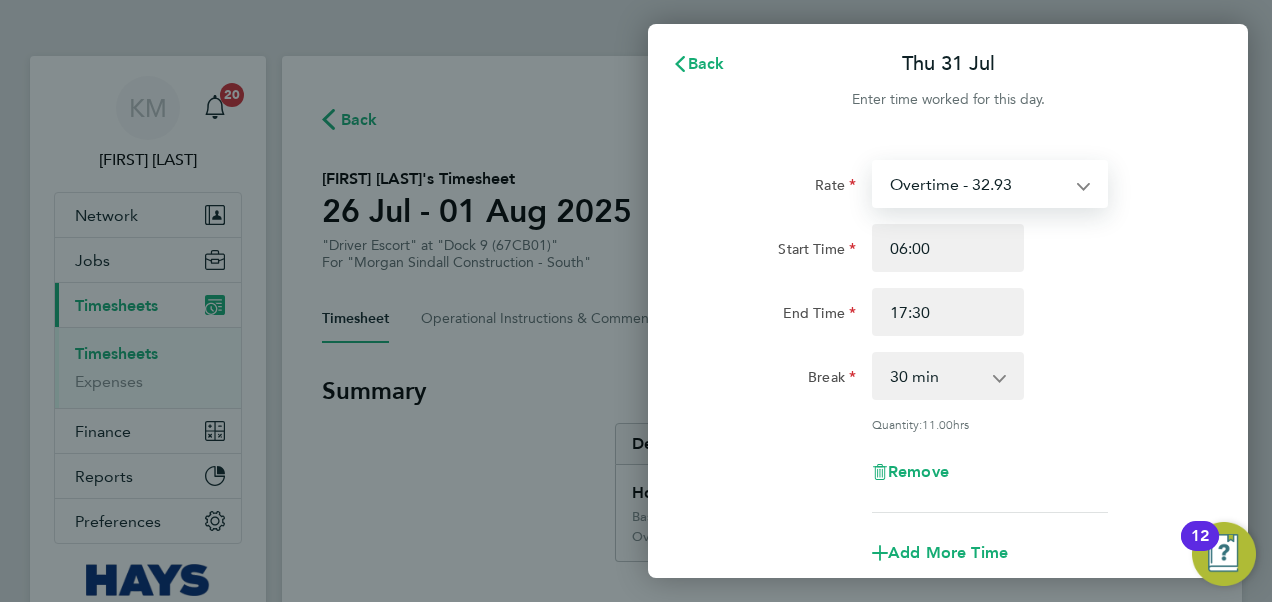 click on "Overtime - 32.93   Basic - 21.96" at bounding box center [978, 184] 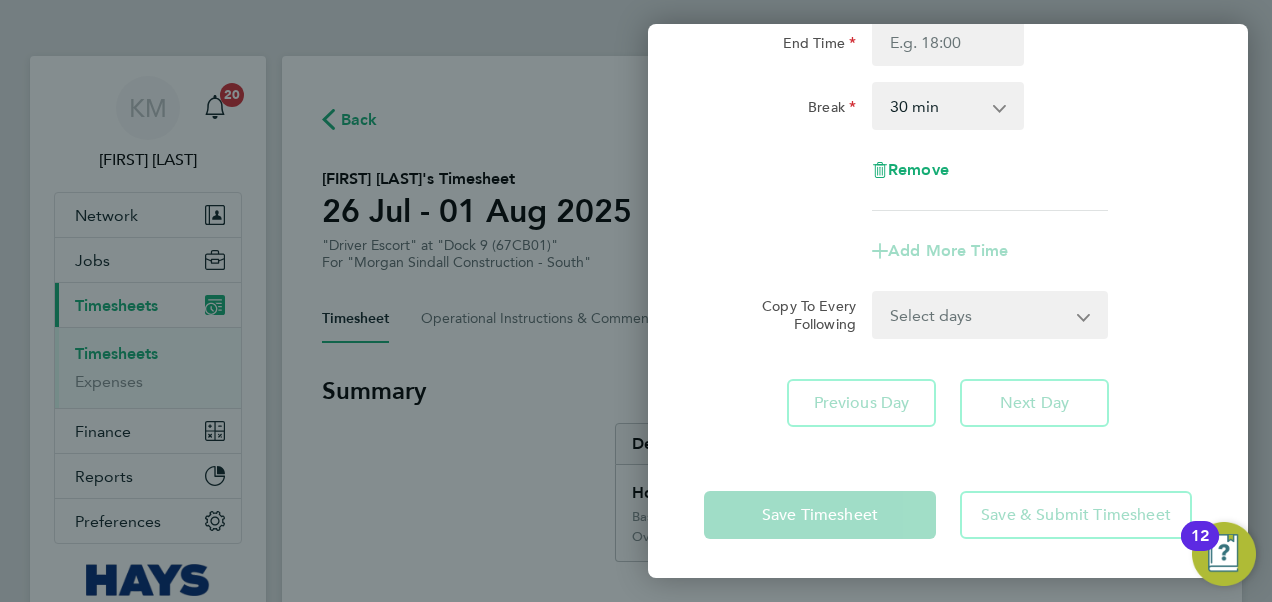 scroll, scrollTop: 0, scrollLeft: 0, axis: both 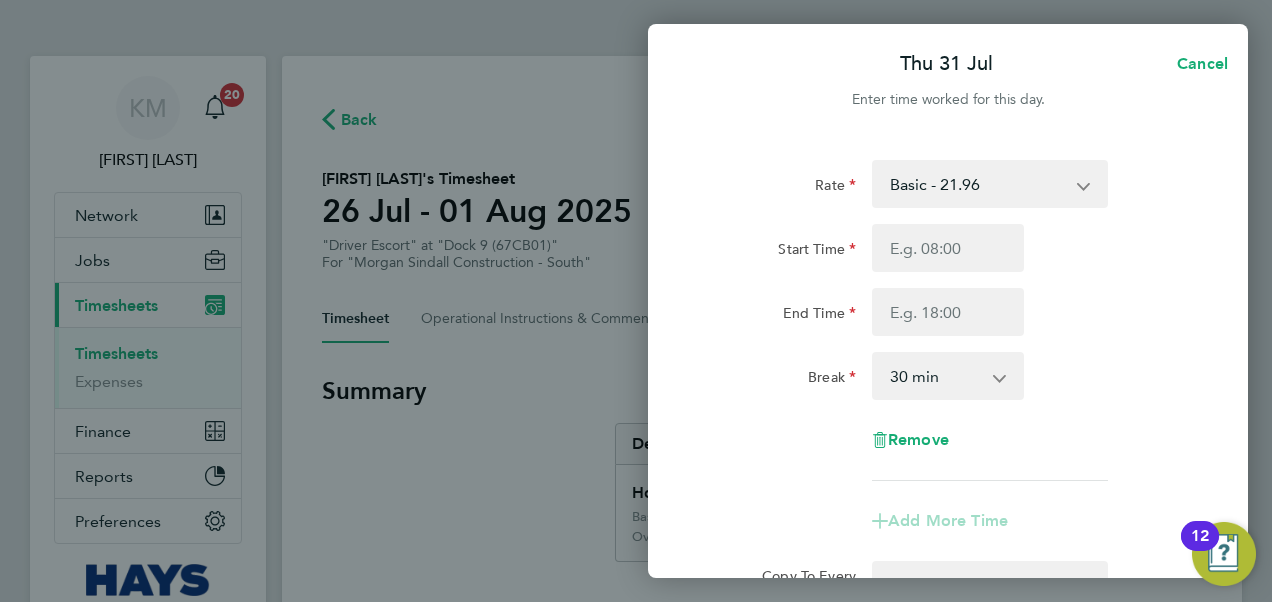 click on "Thu 31 Jul  Cancel  Enter time worked for this day.  Rate  Basic - 21.96   Overtime - 32.93
Start Time End Time Break  0 min   15 min   30 min   45 min   60 min   75 min   90 min
Remove
Add More Time  Copy To Every Following  Select days   Friday
Previous Day   Next Day   Save Timesheet   Save & Submit Timesheet" 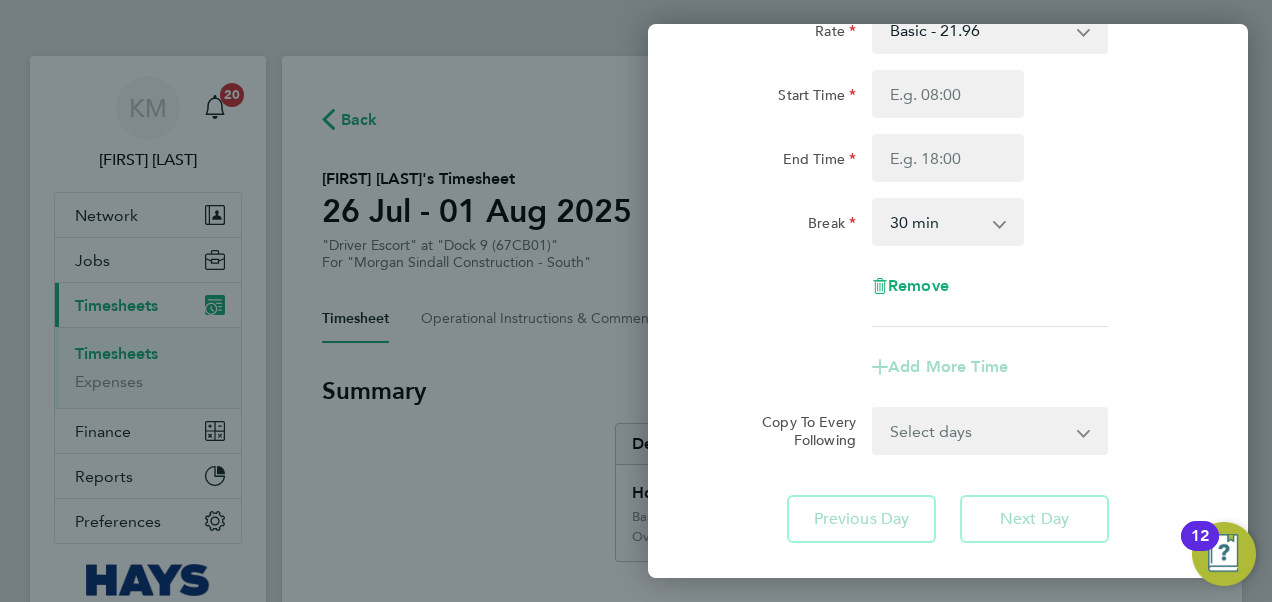 scroll, scrollTop: 0, scrollLeft: 0, axis: both 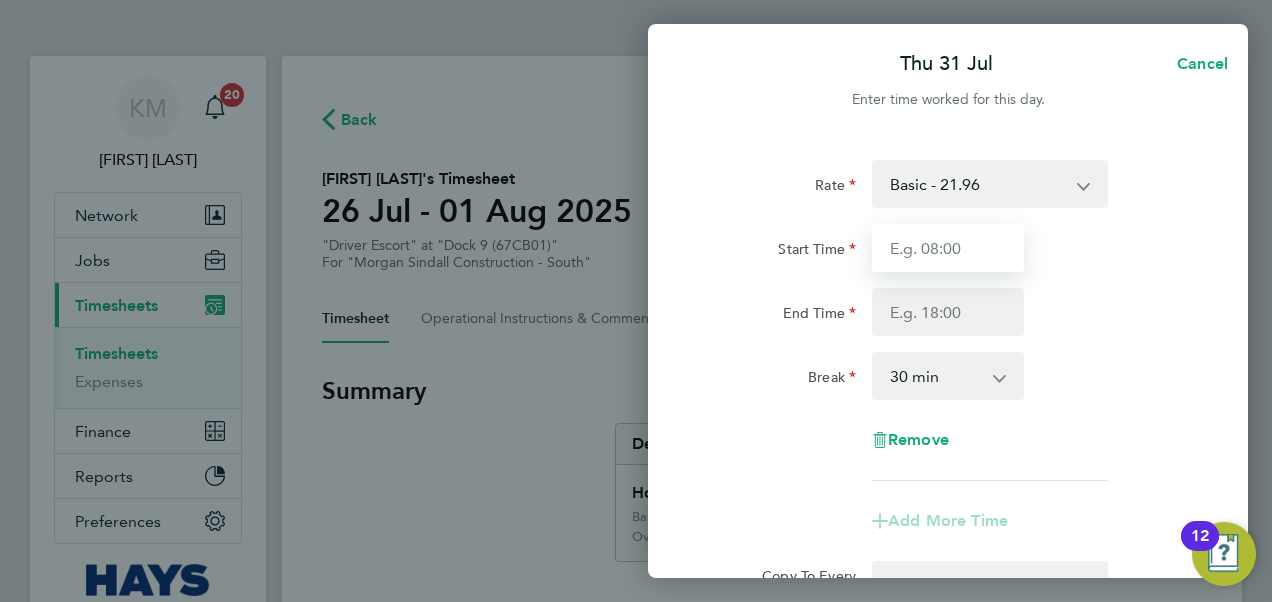 click on "Start Time" at bounding box center (948, 248) 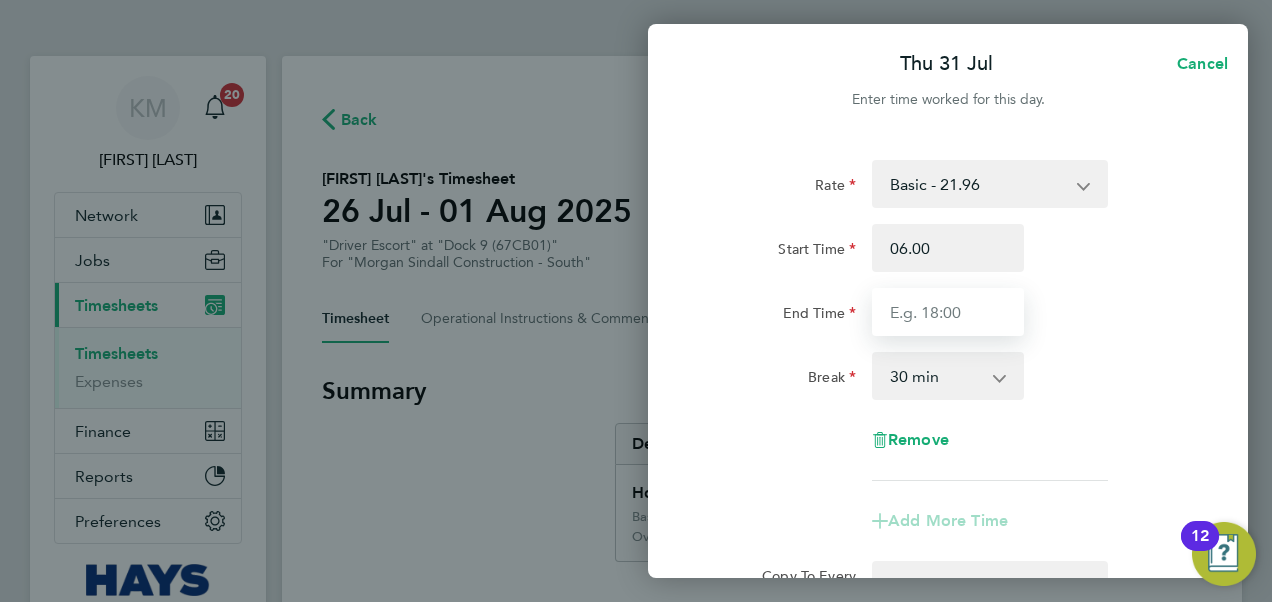 type on "06:00" 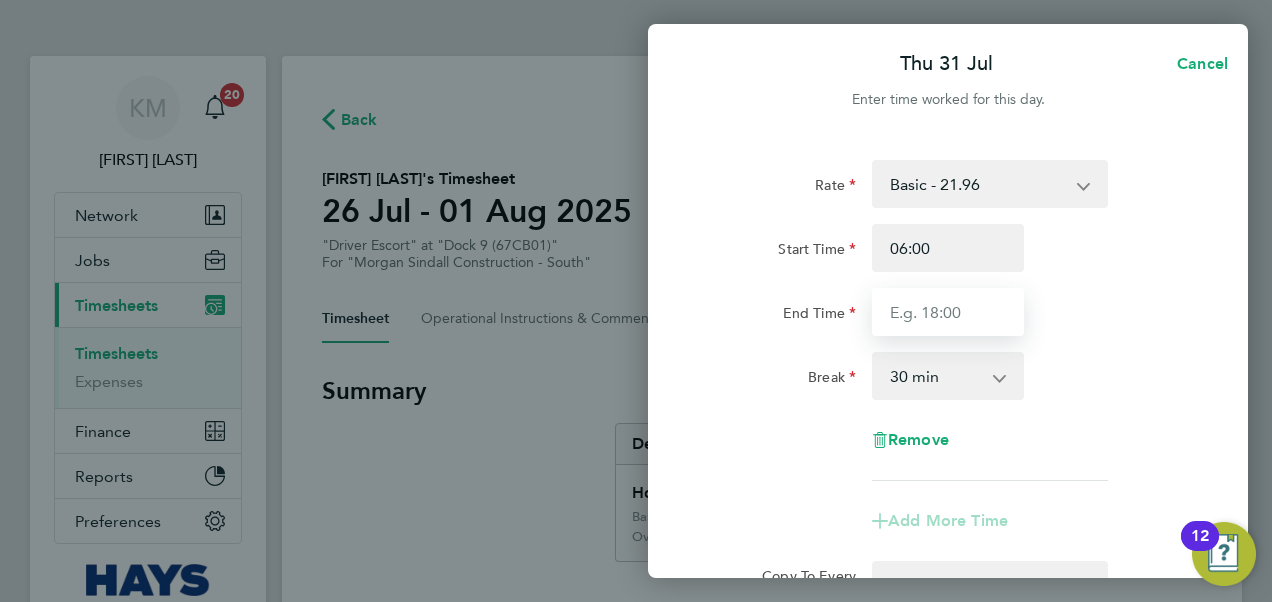 drag, startPoint x: 996, startPoint y: 306, endPoint x: 981, endPoint y: 306, distance: 15 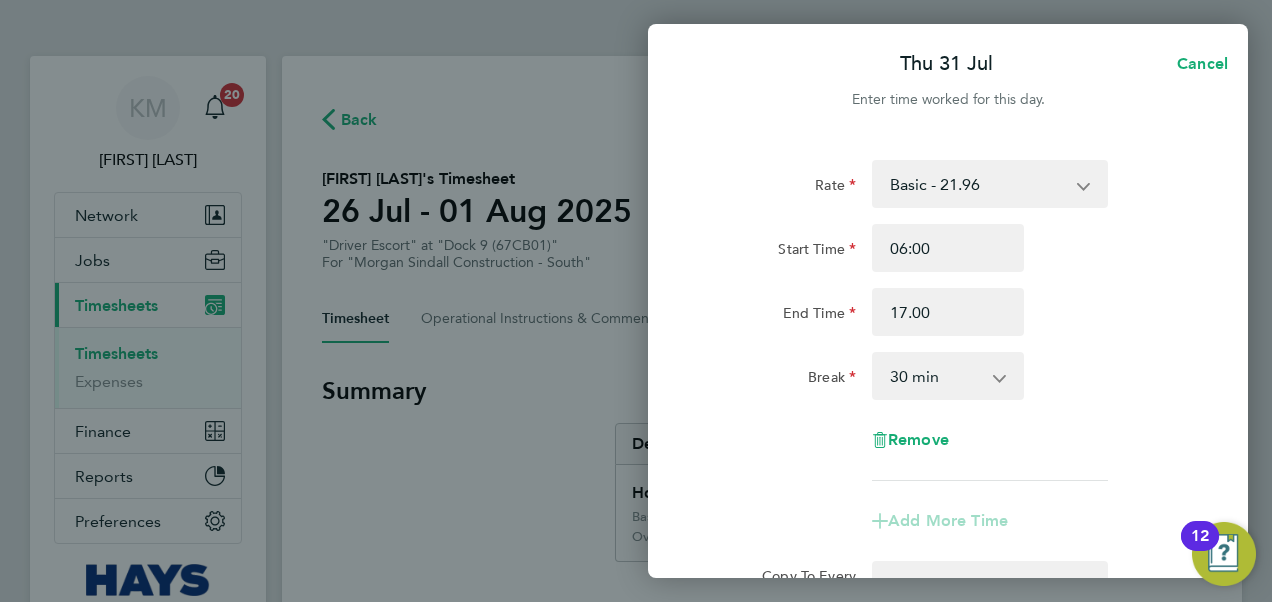 type on "17:00" 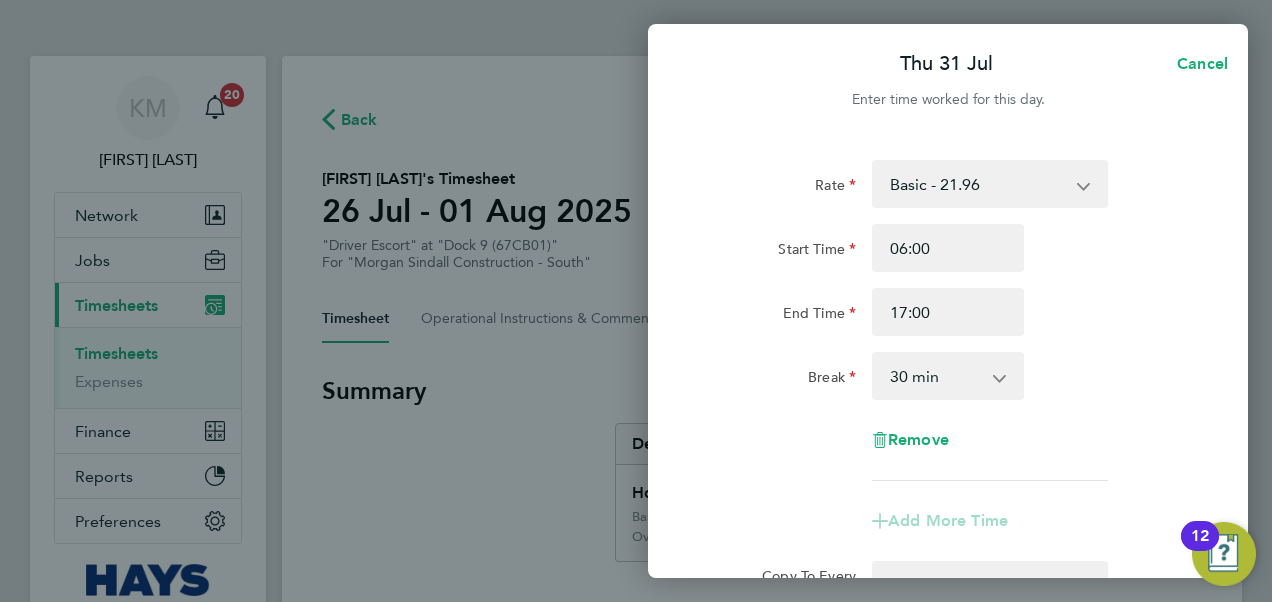 click on "Rate  Basic - 21.96   Overtime - 32.93
Start Time 06:00 End Time 17:00 Break  0 min   15 min   30 min   45 min   60 min   75 min   90 min
Remove" 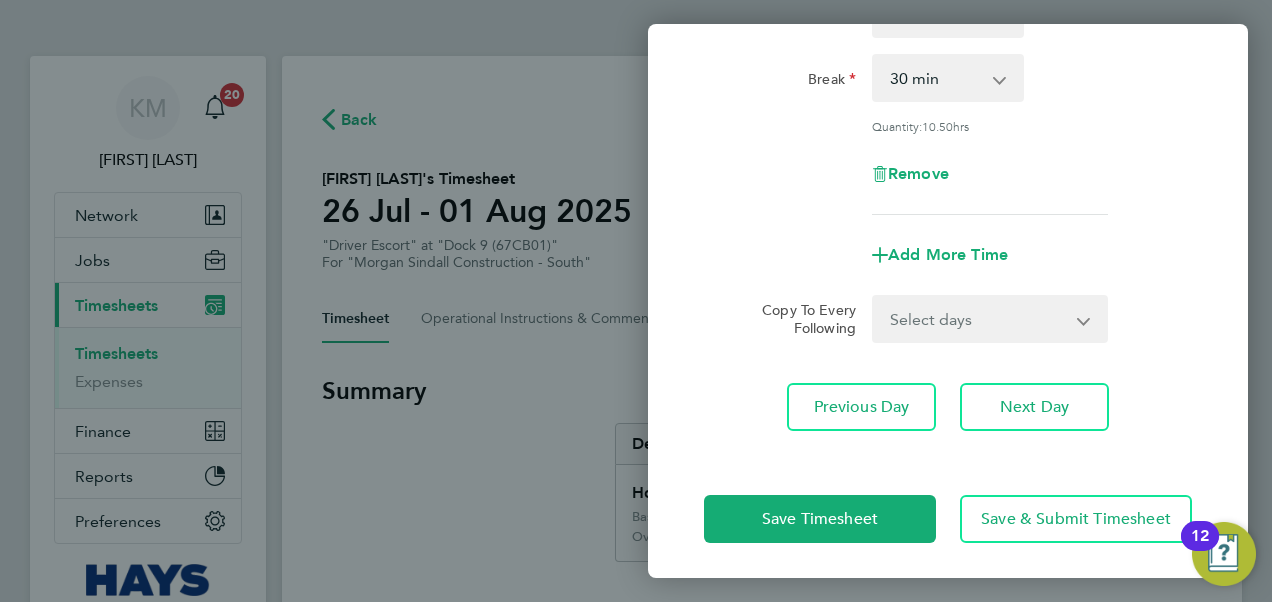 scroll, scrollTop: 301, scrollLeft: 0, axis: vertical 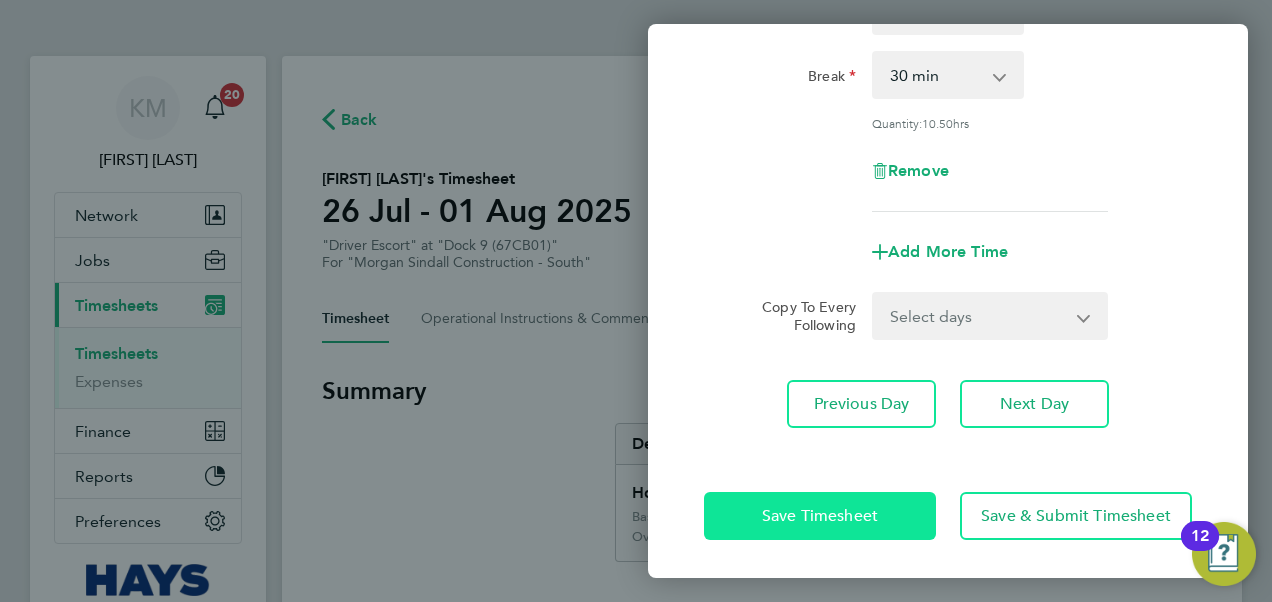 click on "Save Timesheet" 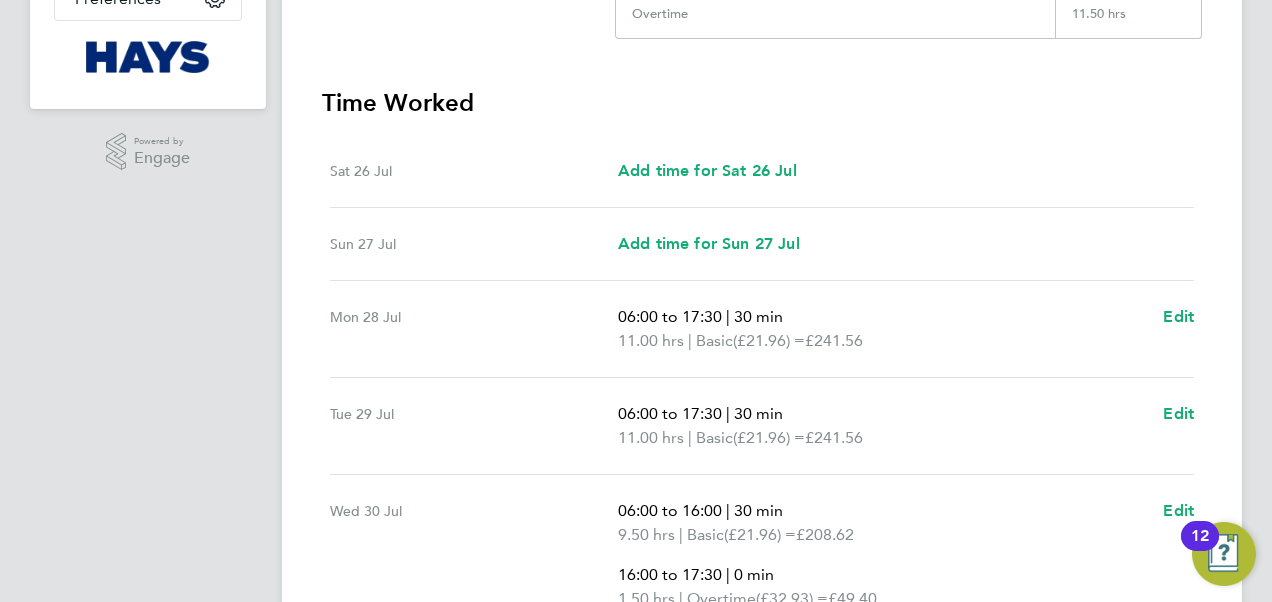 scroll, scrollTop: 823, scrollLeft: 0, axis: vertical 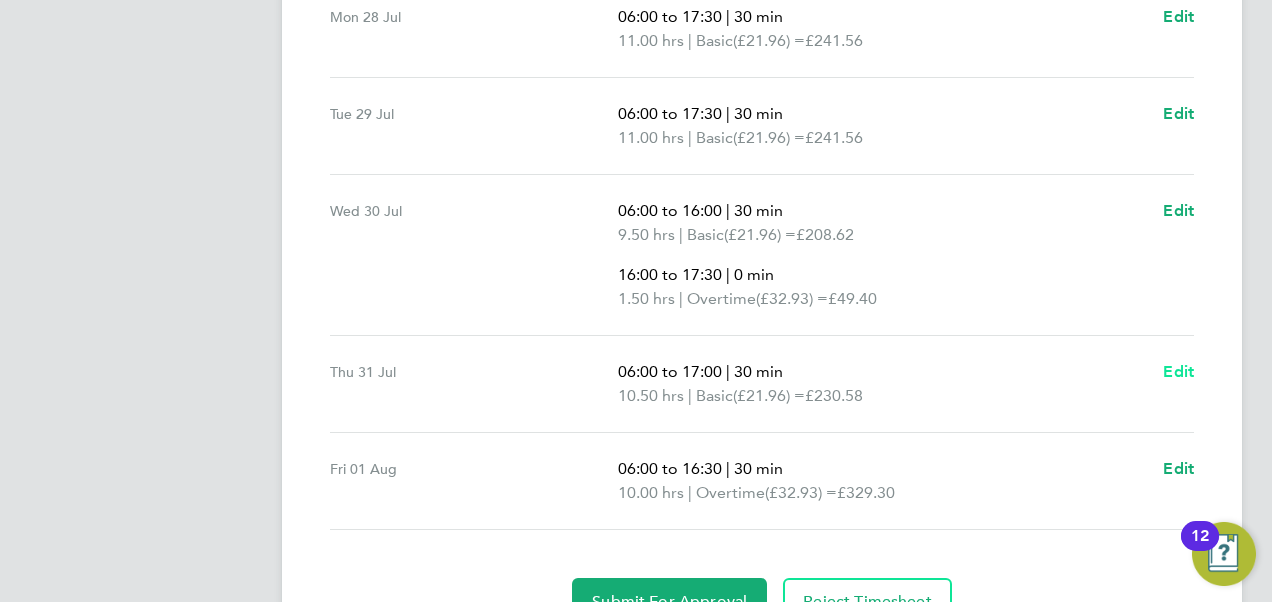 click on "Edit" at bounding box center [1178, 371] 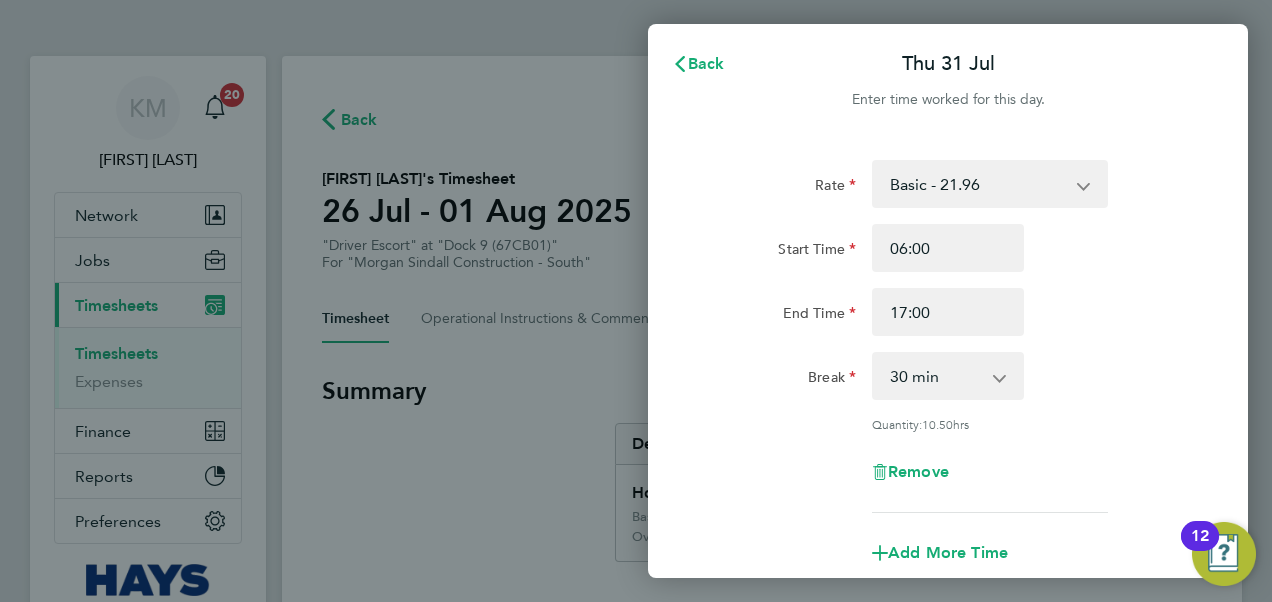 scroll, scrollTop: 0, scrollLeft: 0, axis: both 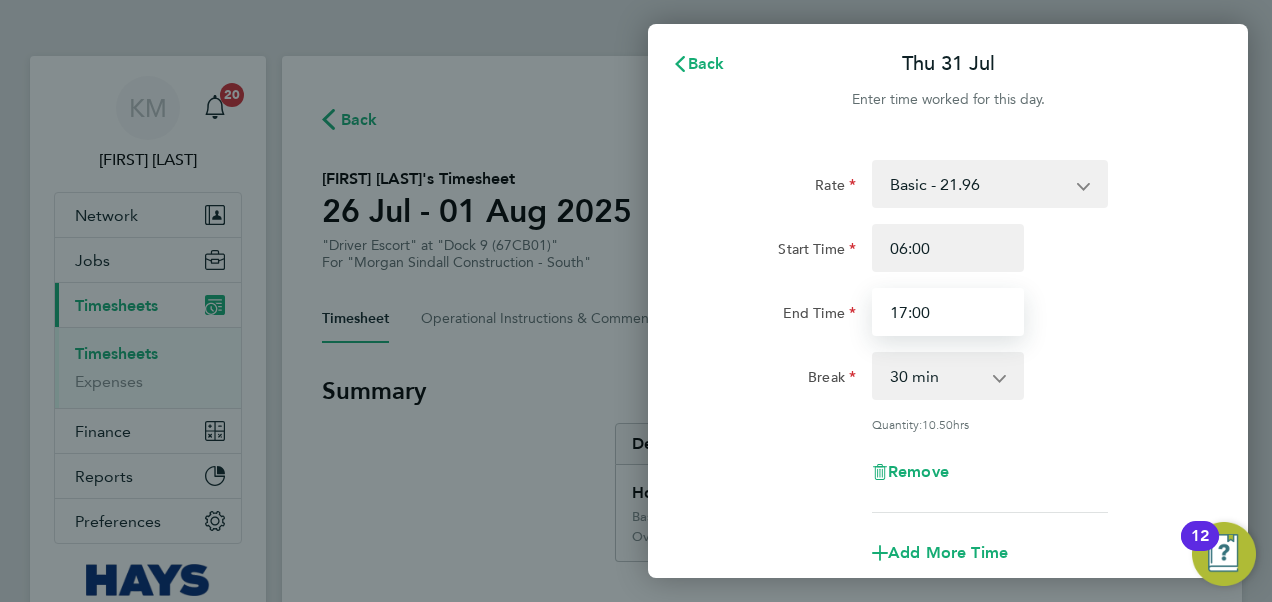 drag, startPoint x: 980, startPoint y: 306, endPoint x: 594, endPoint y: 338, distance: 387.32416 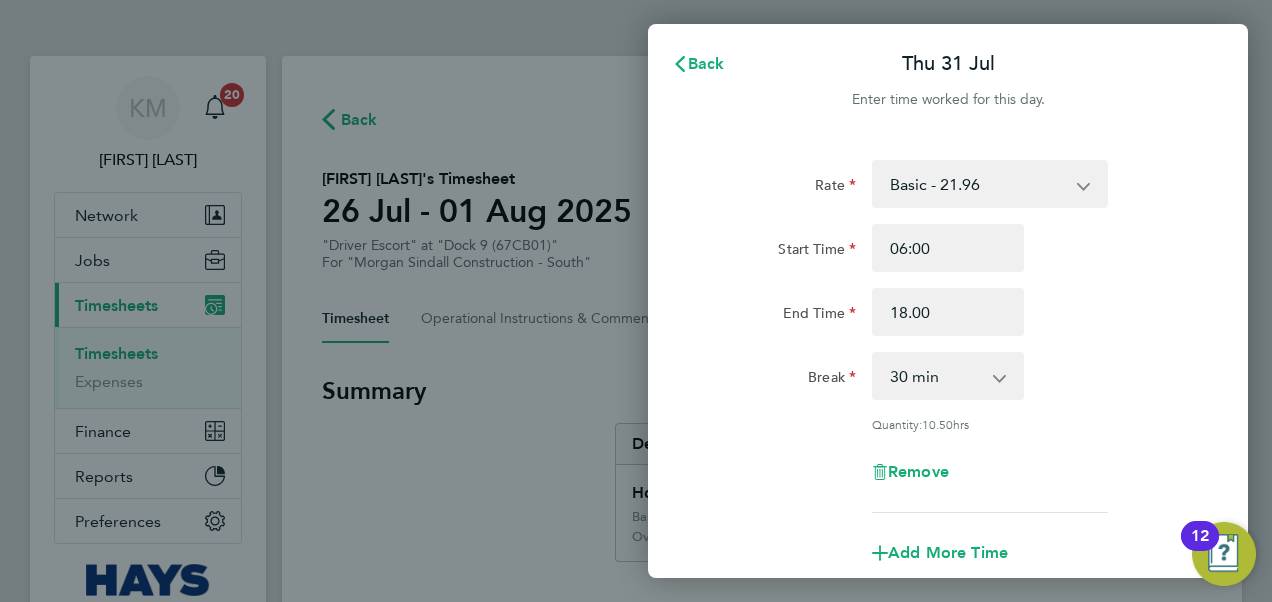 type on "18:00" 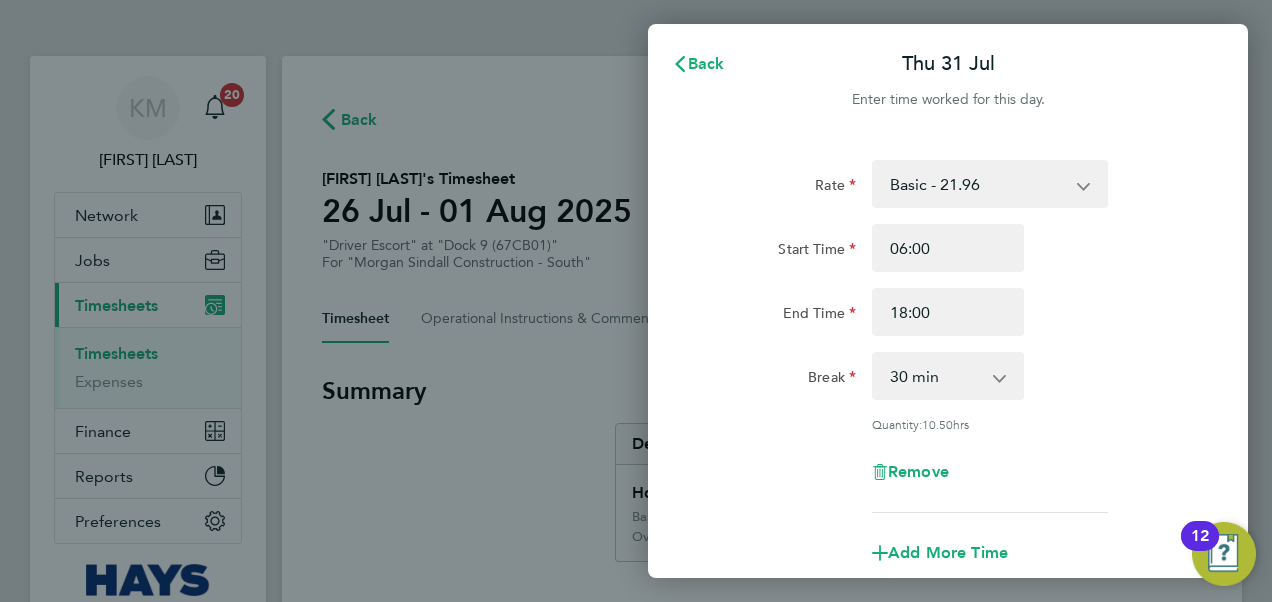click on "End Time 18:00" 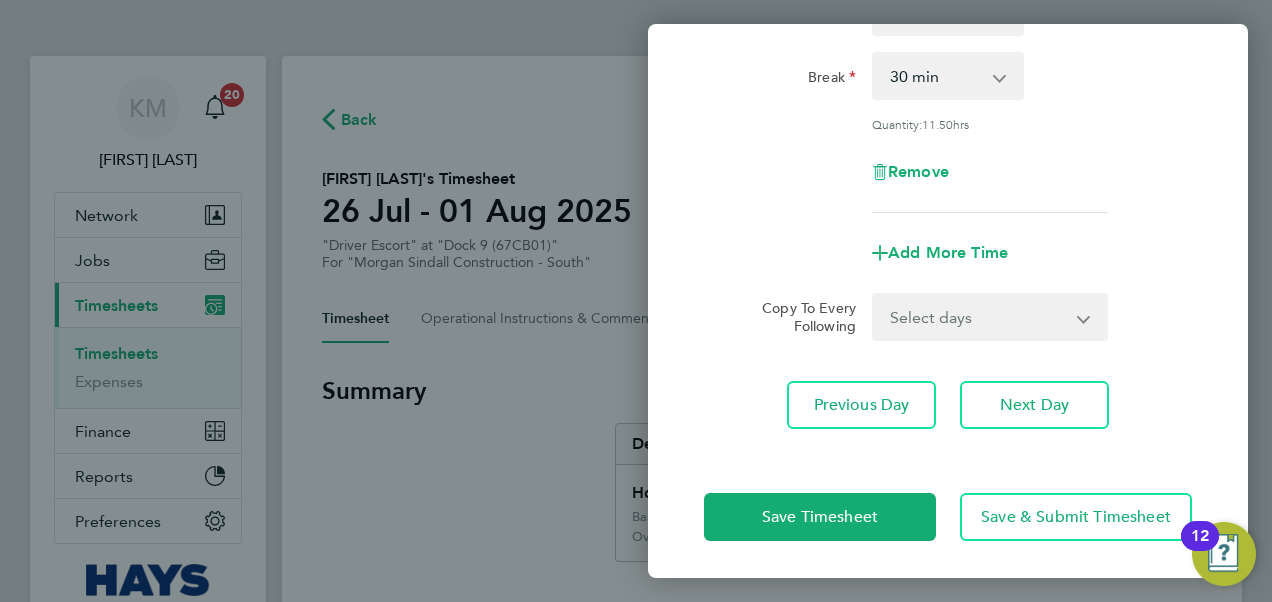 scroll, scrollTop: 301, scrollLeft: 0, axis: vertical 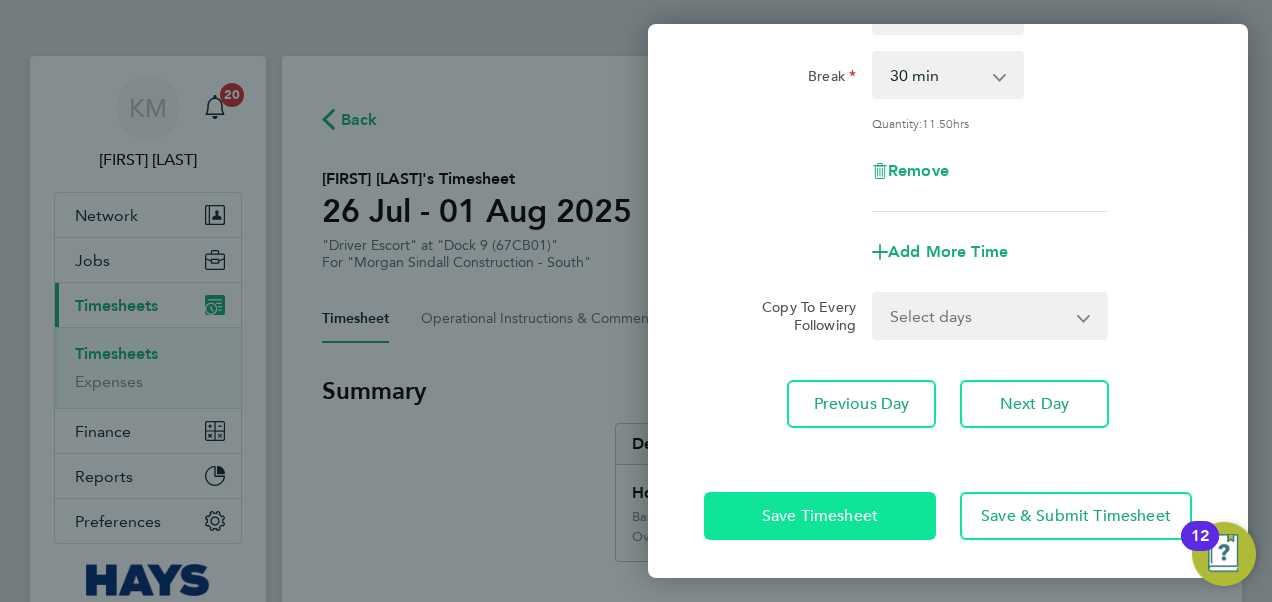 click on "Save Timesheet" 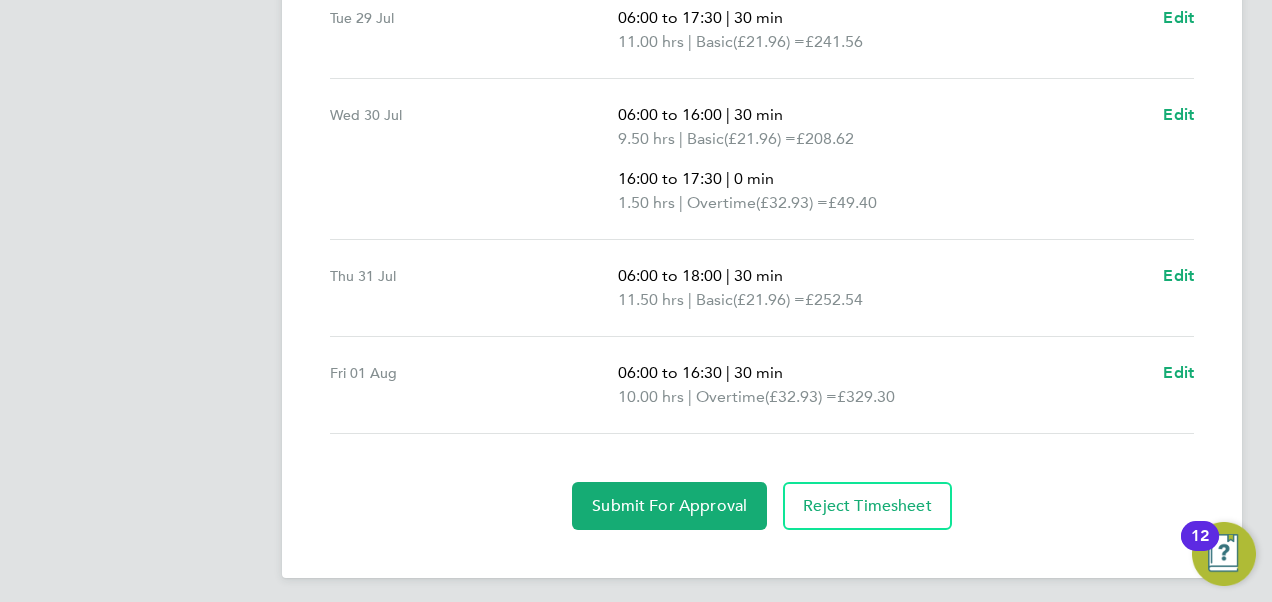 scroll, scrollTop: 923, scrollLeft: 0, axis: vertical 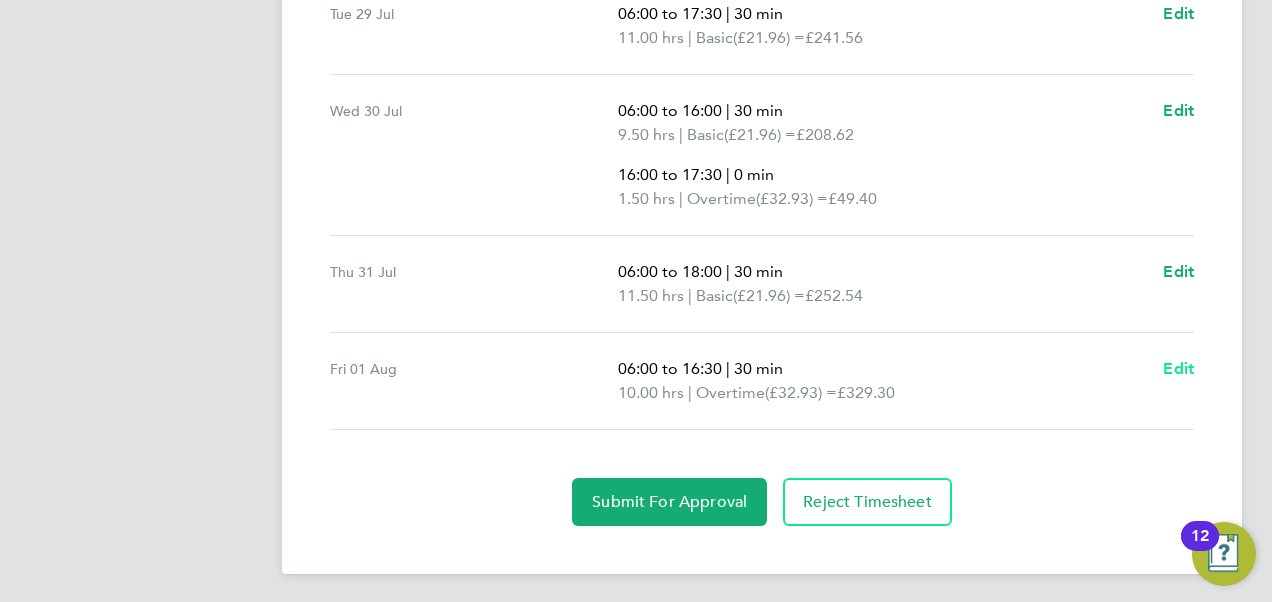 click on "Edit" at bounding box center [1178, 368] 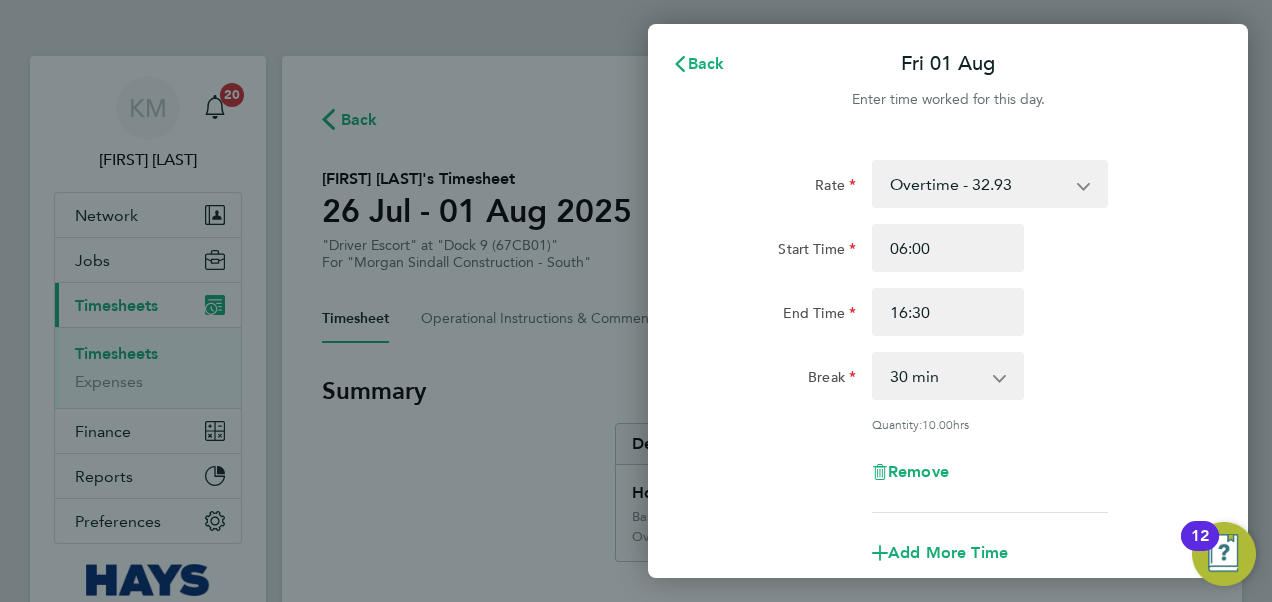 scroll, scrollTop: 0, scrollLeft: 0, axis: both 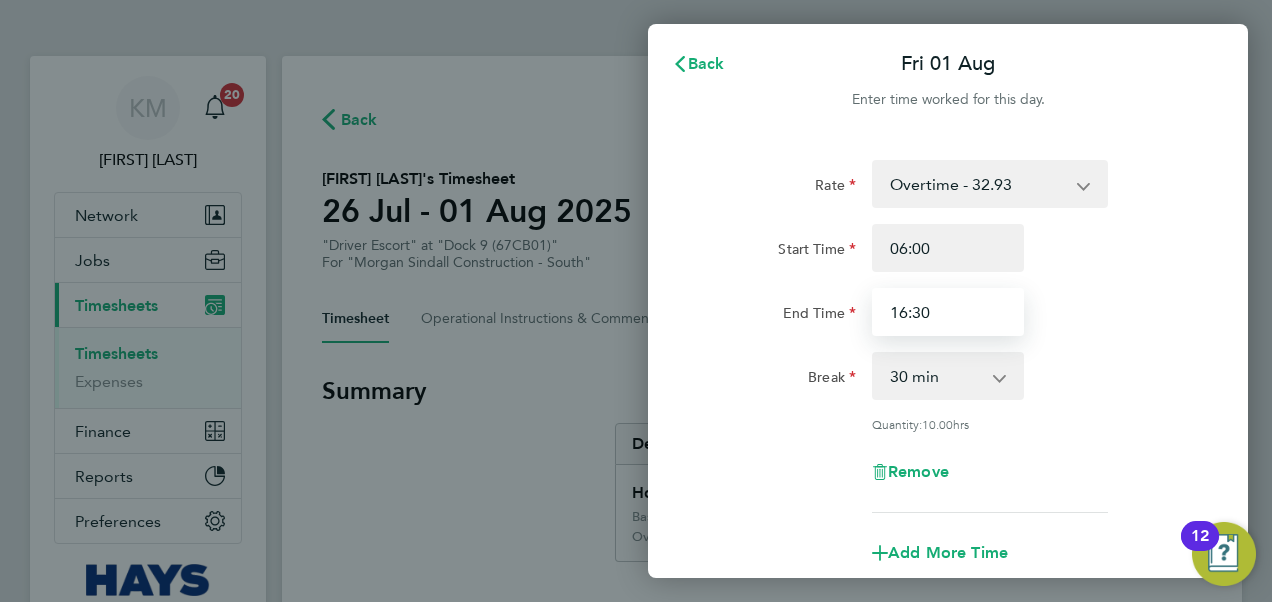 drag, startPoint x: 983, startPoint y: 308, endPoint x: 690, endPoint y: 320, distance: 293.24564 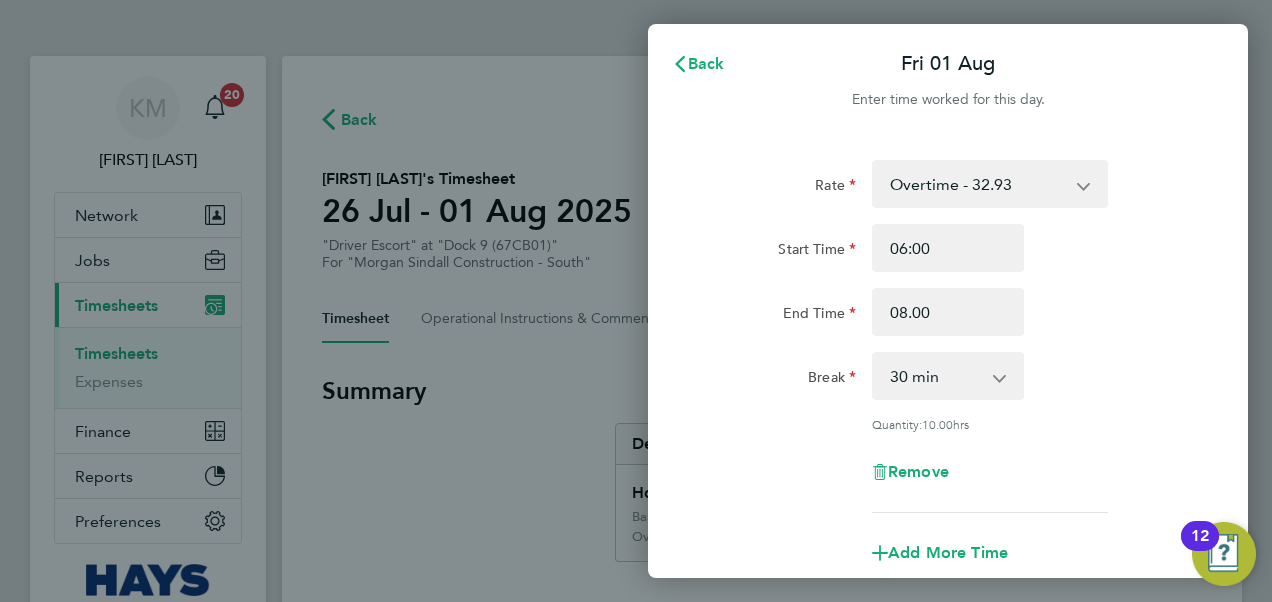 type on "08:00" 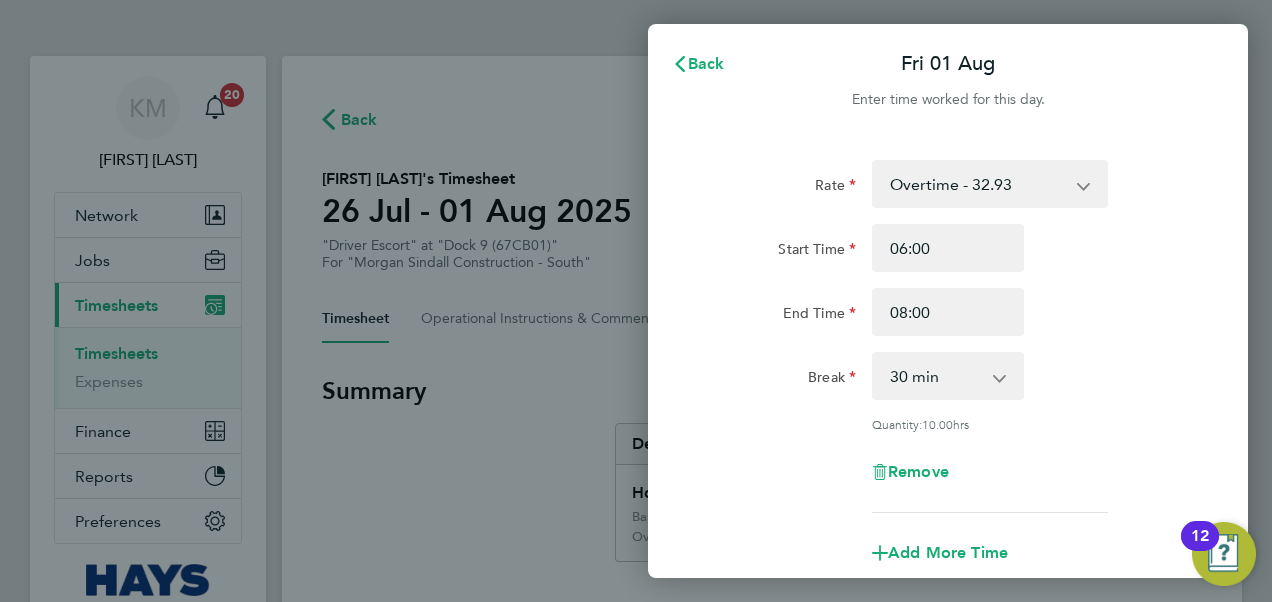 click on "0 min   15 min   30 min   45 min   60 min   75 min   90 min" at bounding box center (936, 376) 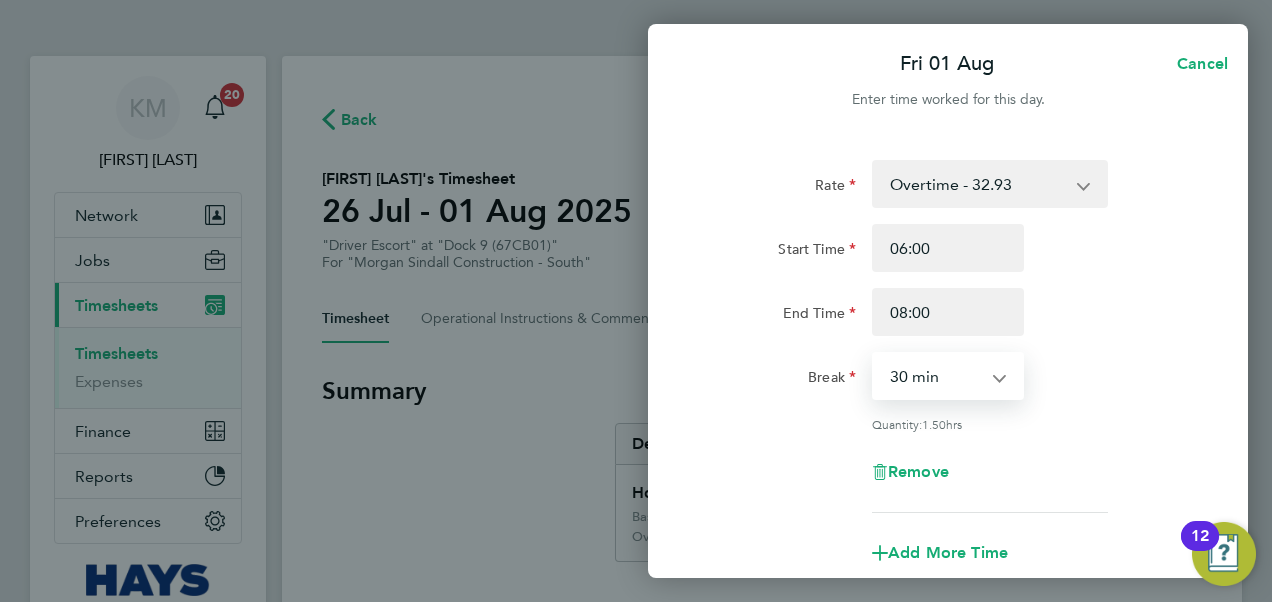 select on "0" 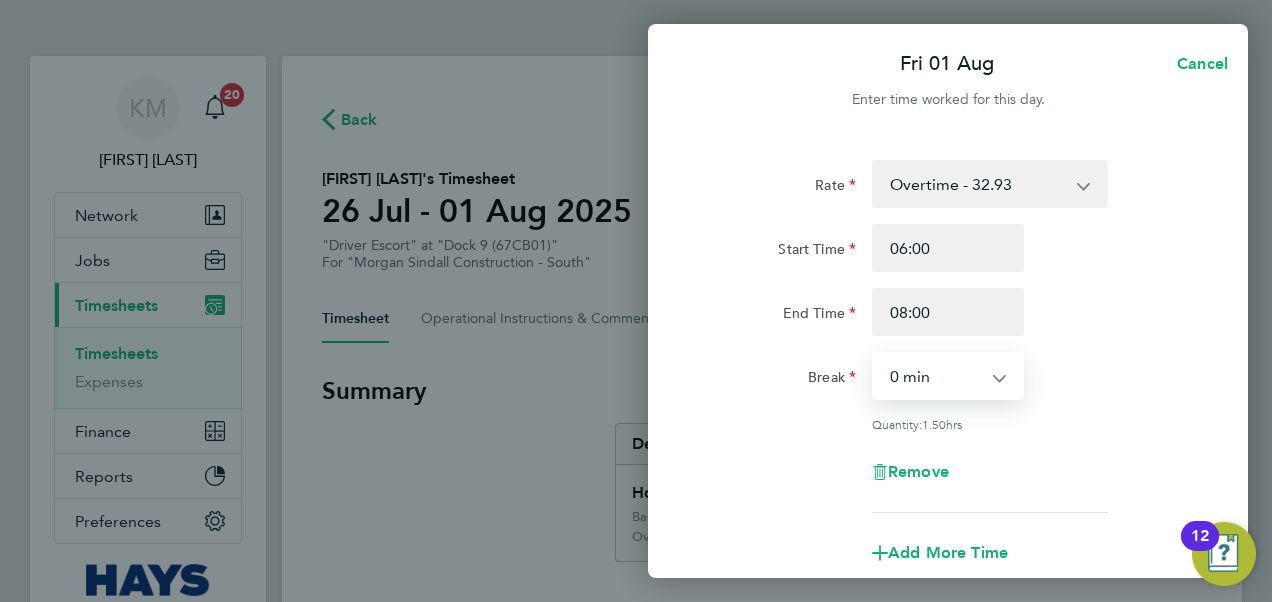 click on "0 min   15 min   30 min   45 min   60 min   75 min   90 min" at bounding box center [936, 376] 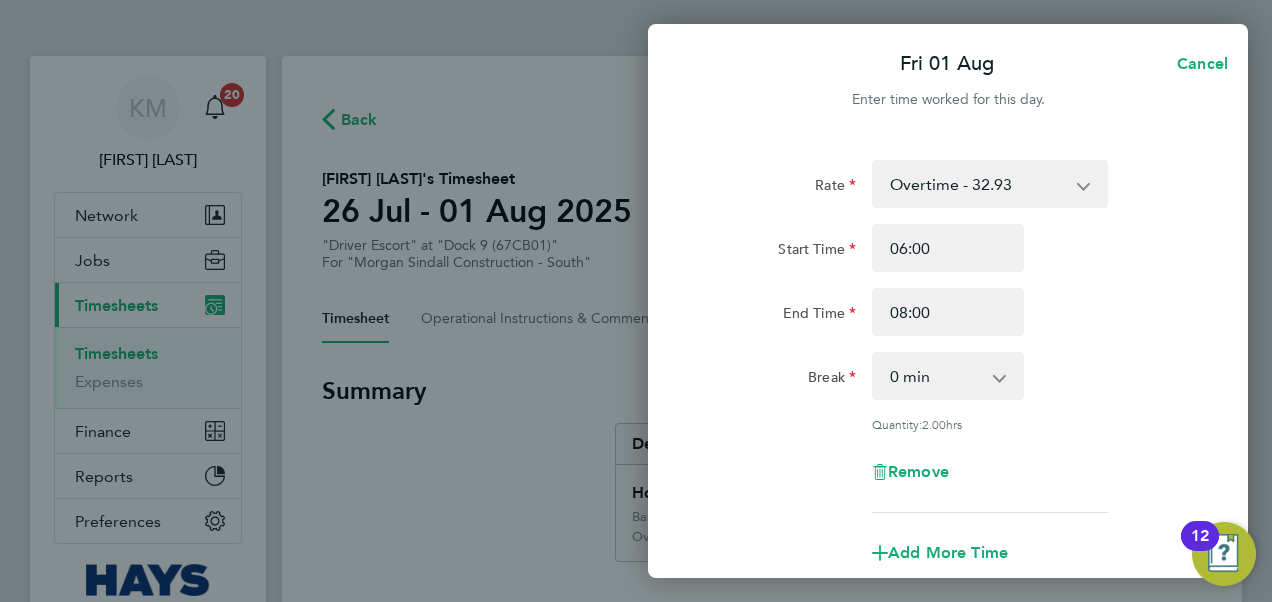 click on "Break  0 min   15 min   30 min   45 min   60 min   75 min   90 min" 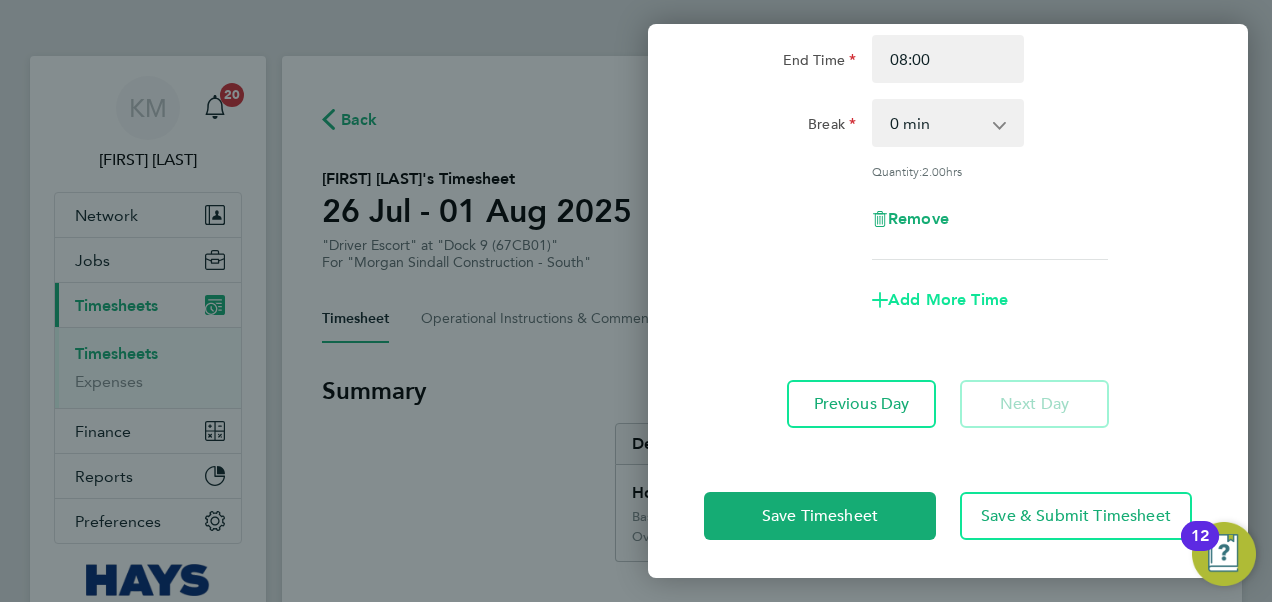 click on "Add More Time" 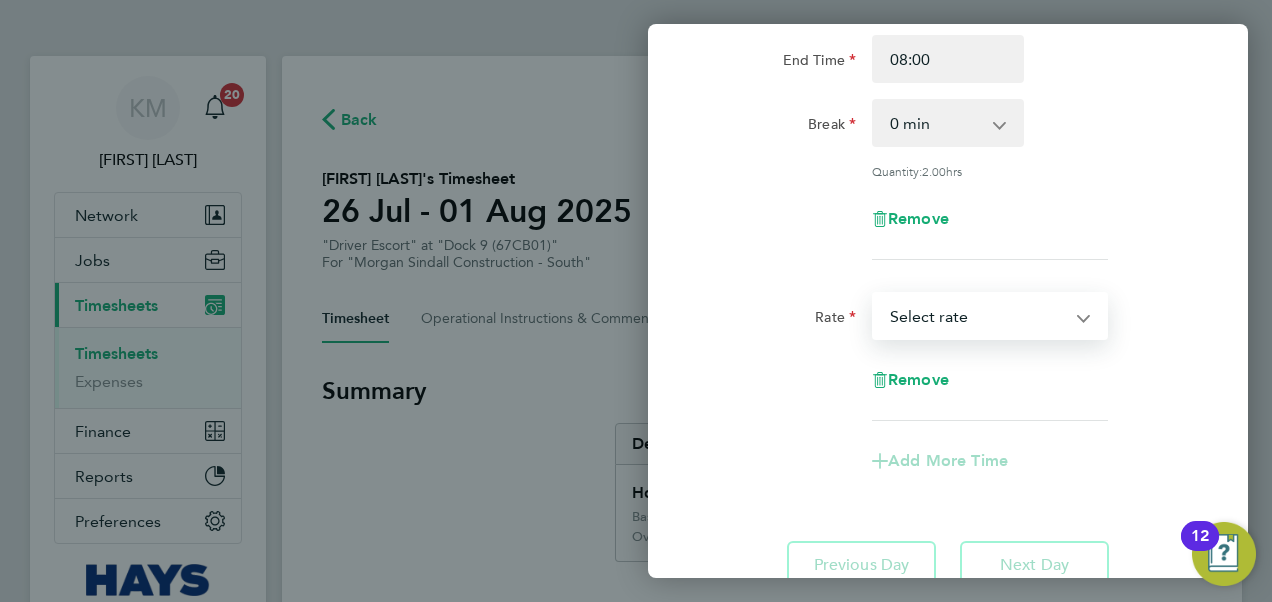 click on "Basic - 21.96   Overtime - 32.93   Select rate" at bounding box center [978, 316] 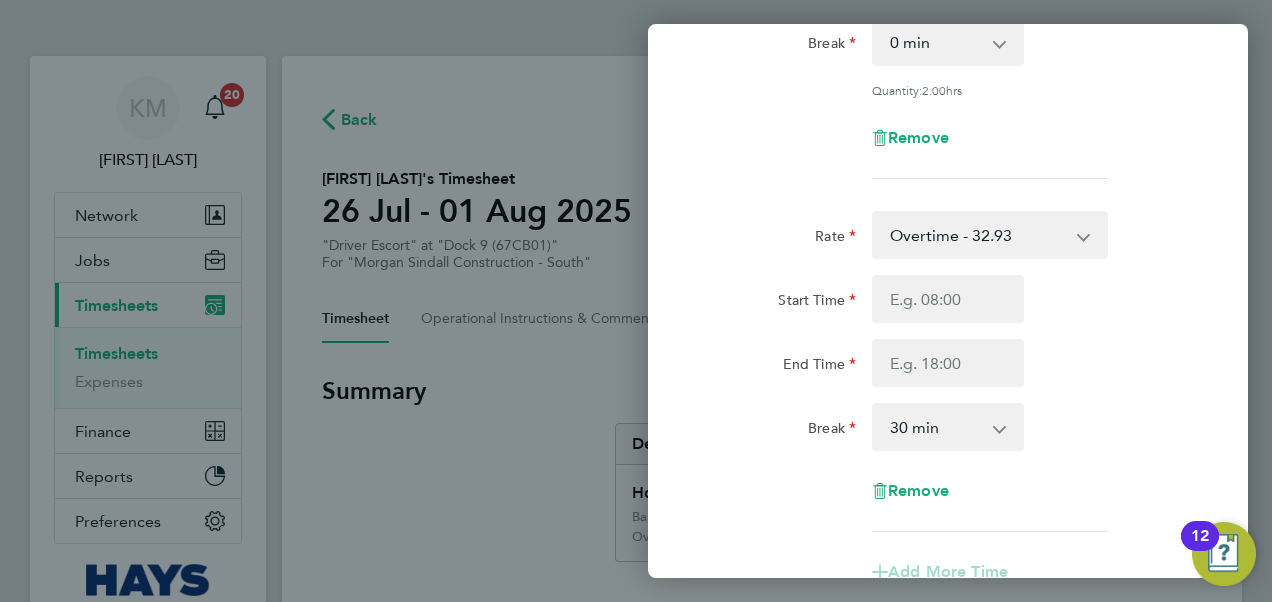 scroll, scrollTop: 400, scrollLeft: 0, axis: vertical 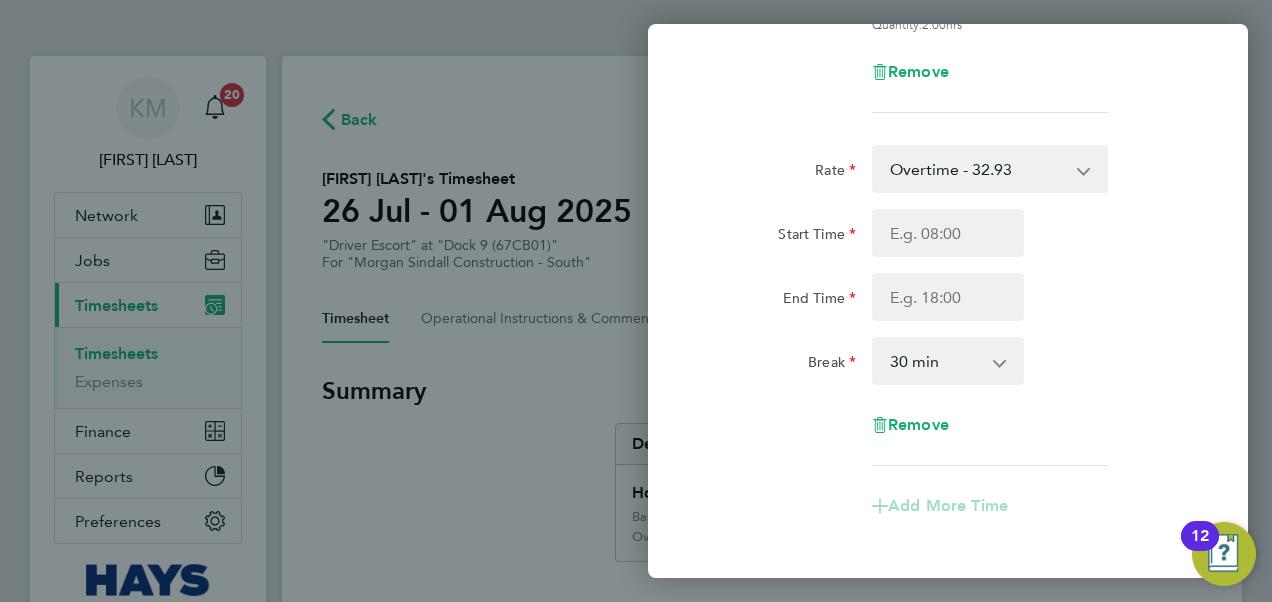 click on "Fri 01 Aug  Cancel  Enter time worked for this day.  Rate  Overtime - 32.93   Basic - 21.96
Start Time 06:00 End Time 08:00 Break  0 min   15 min   30 min   45 min   60 min   75 min   90 min
Quantity:  2.00  hrs
Remove  Rate  Overtime - 32.93   Basic - 21.96
Start Time End Time Break  0 min   15 min   30 min   45 min   60 min   75 min   90 min
Remove
Add More Time   Previous Day   Next Day   Save Timesheet   Save & Submit Timesheet" 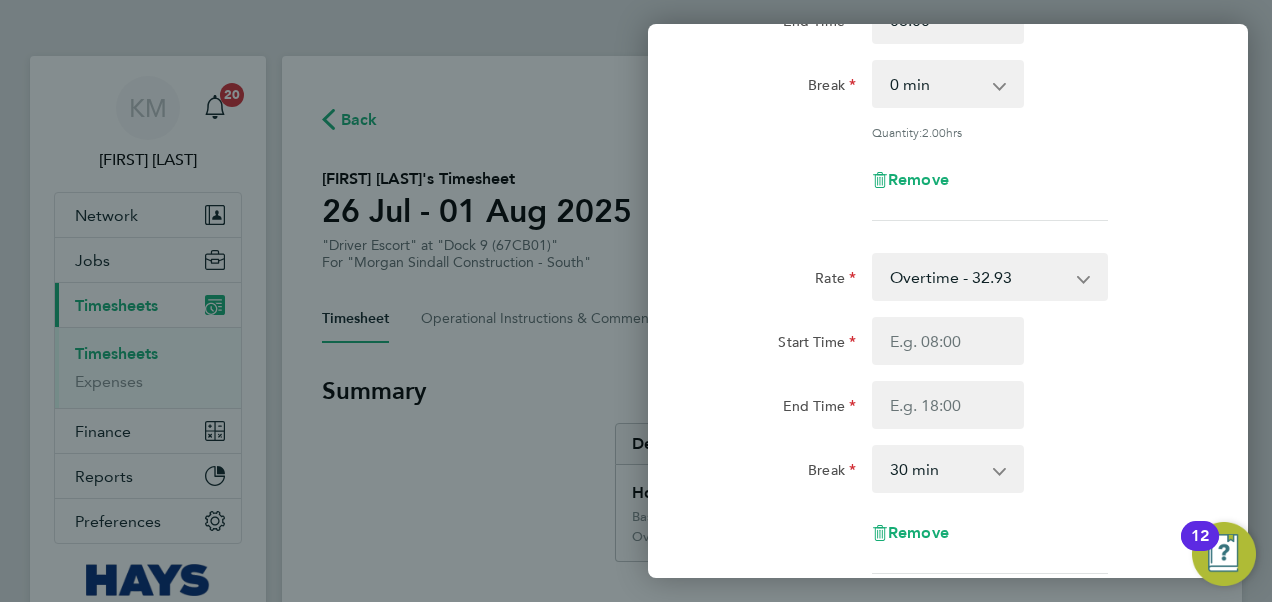scroll, scrollTop: 300, scrollLeft: 0, axis: vertical 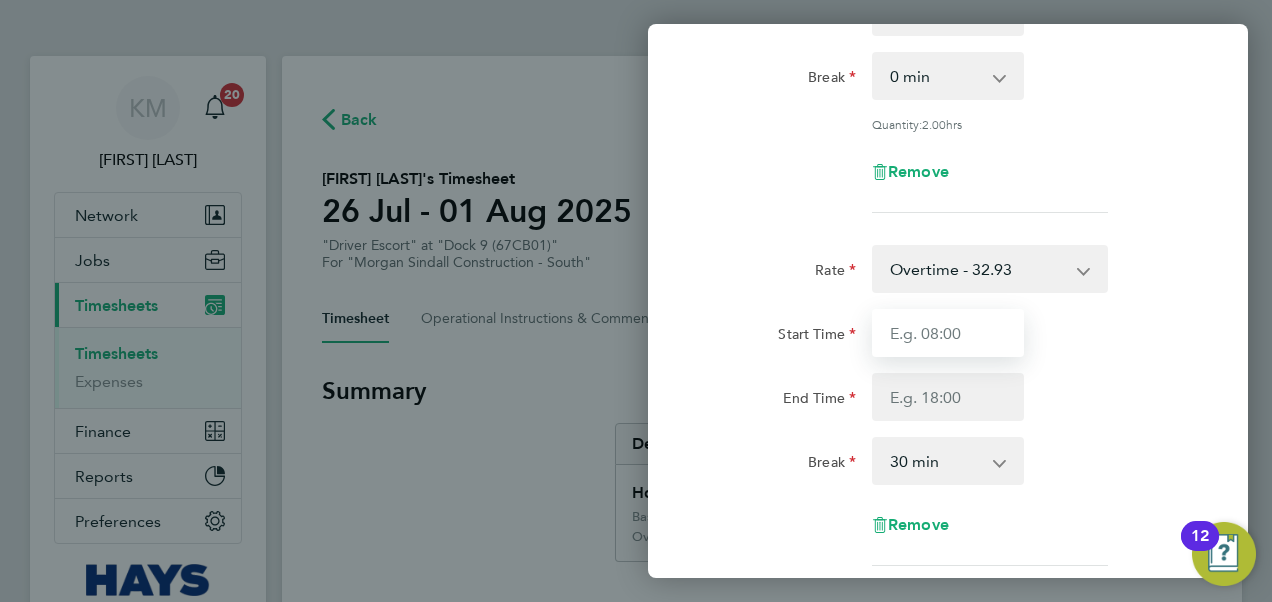 click on "Start Time" at bounding box center [948, 333] 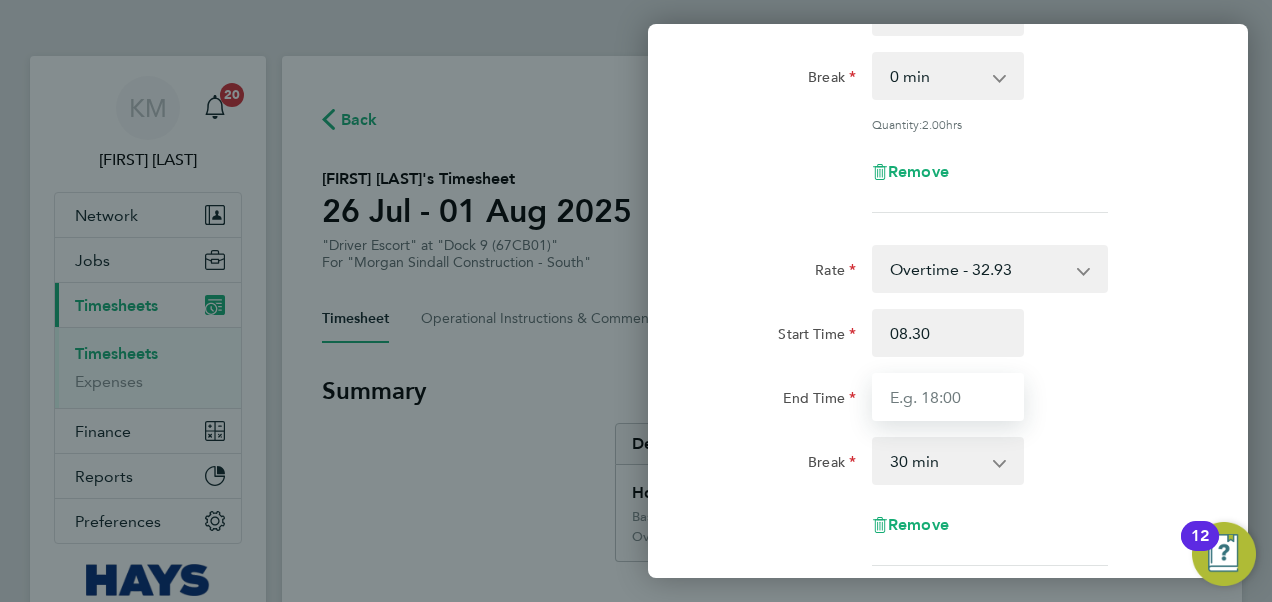 type on "08:30" 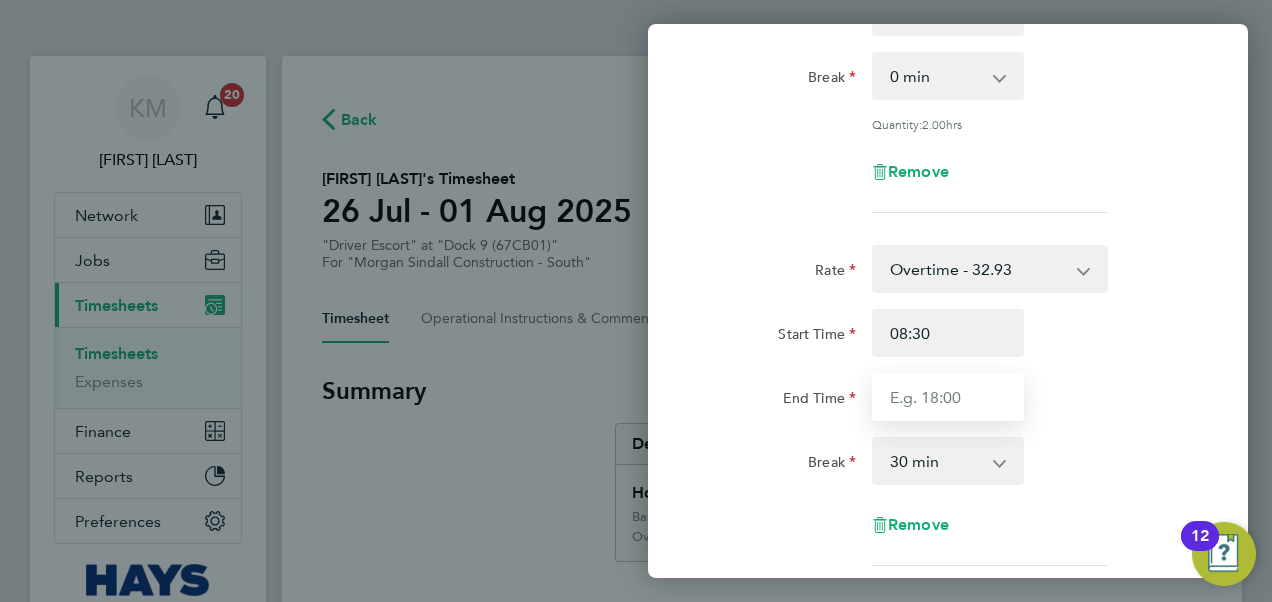 click on "End Time" at bounding box center [948, 397] 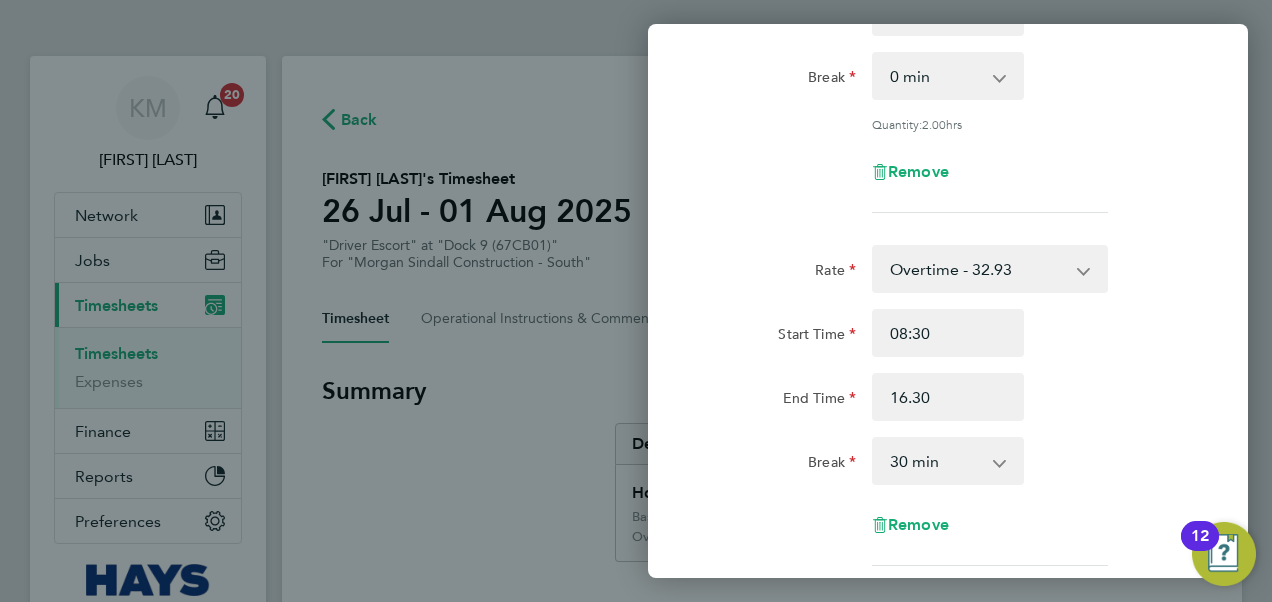 type on "16:30" 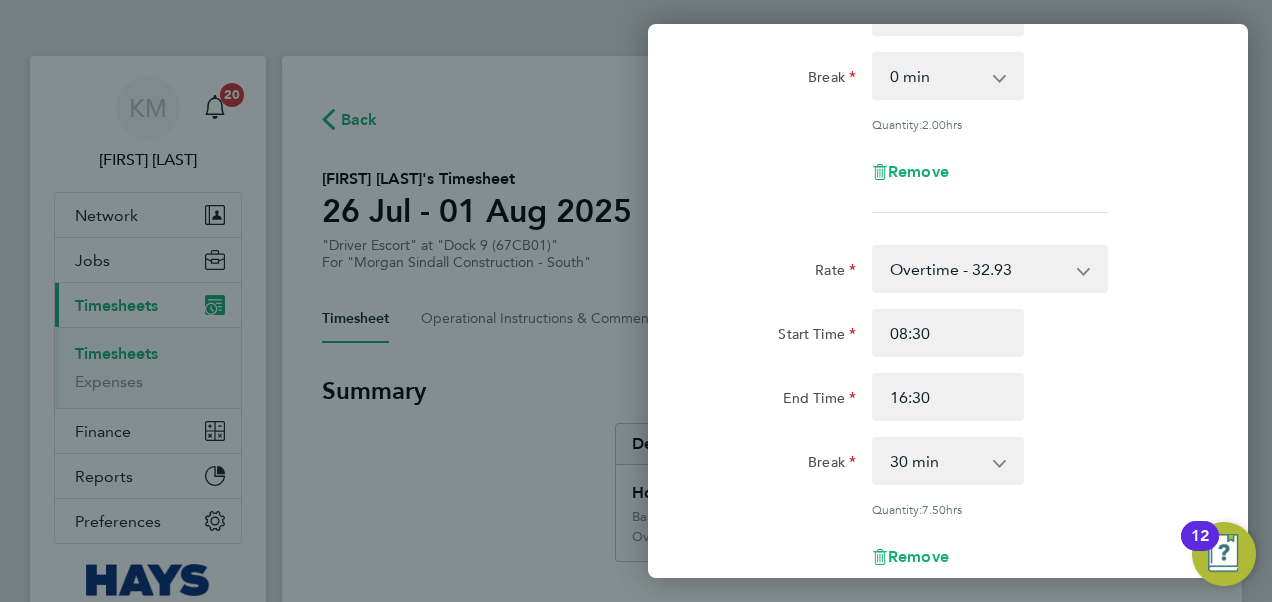 click on "End Time 16:30" 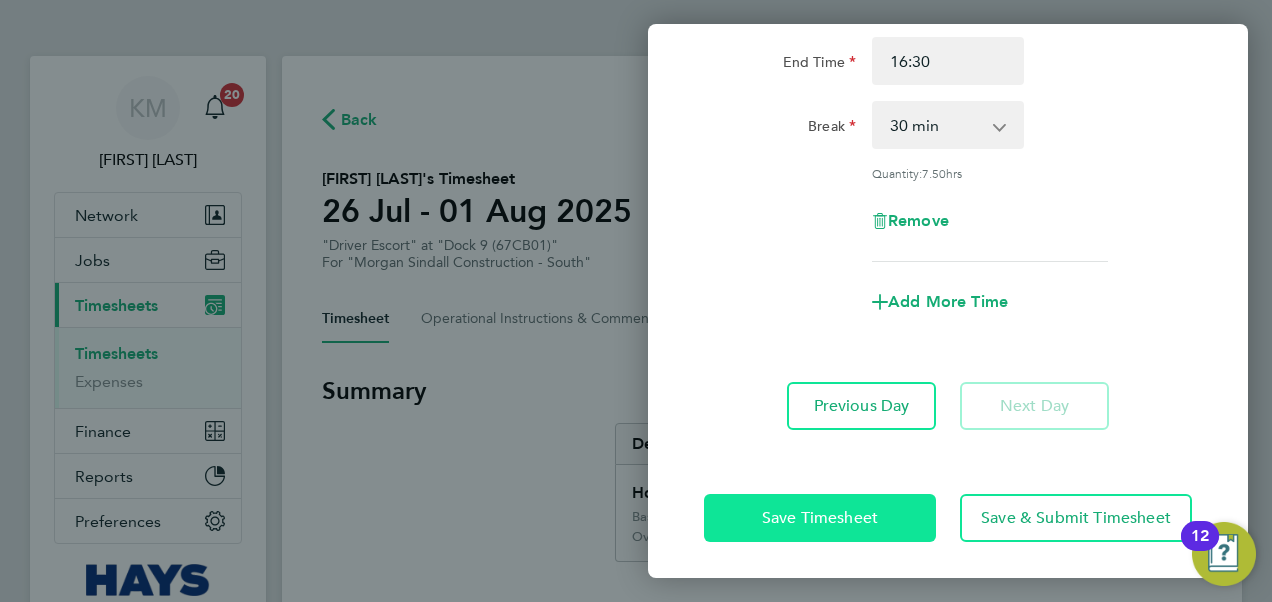 click on "Save Timesheet" 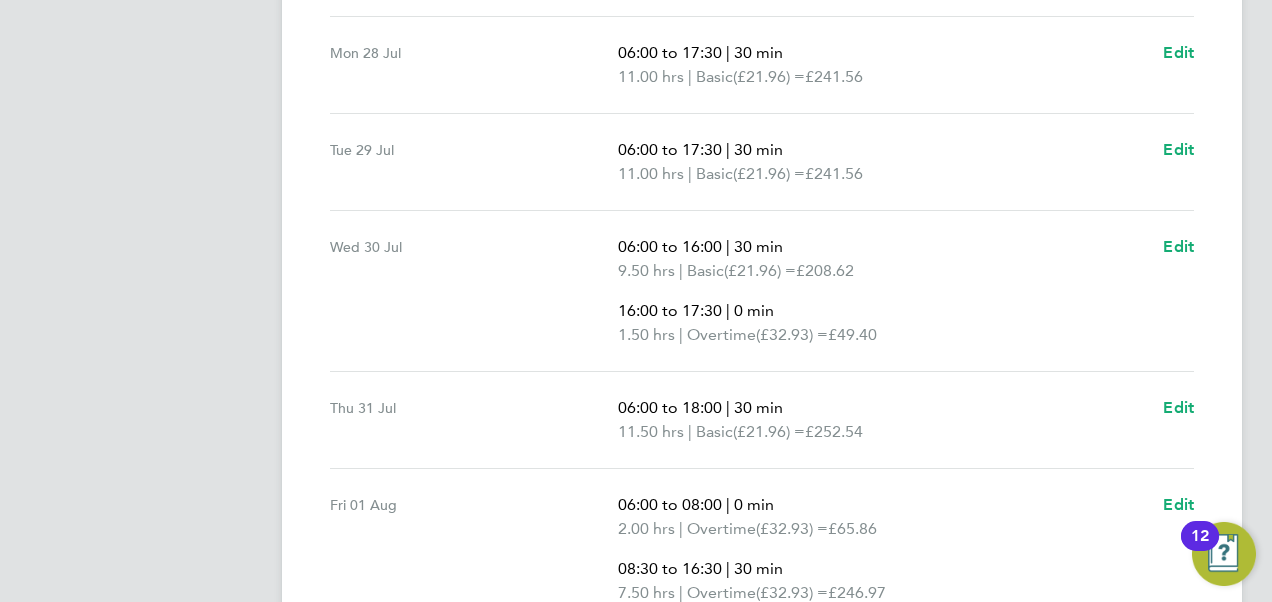 scroll, scrollTop: 987, scrollLeft: 0, axis: vertical 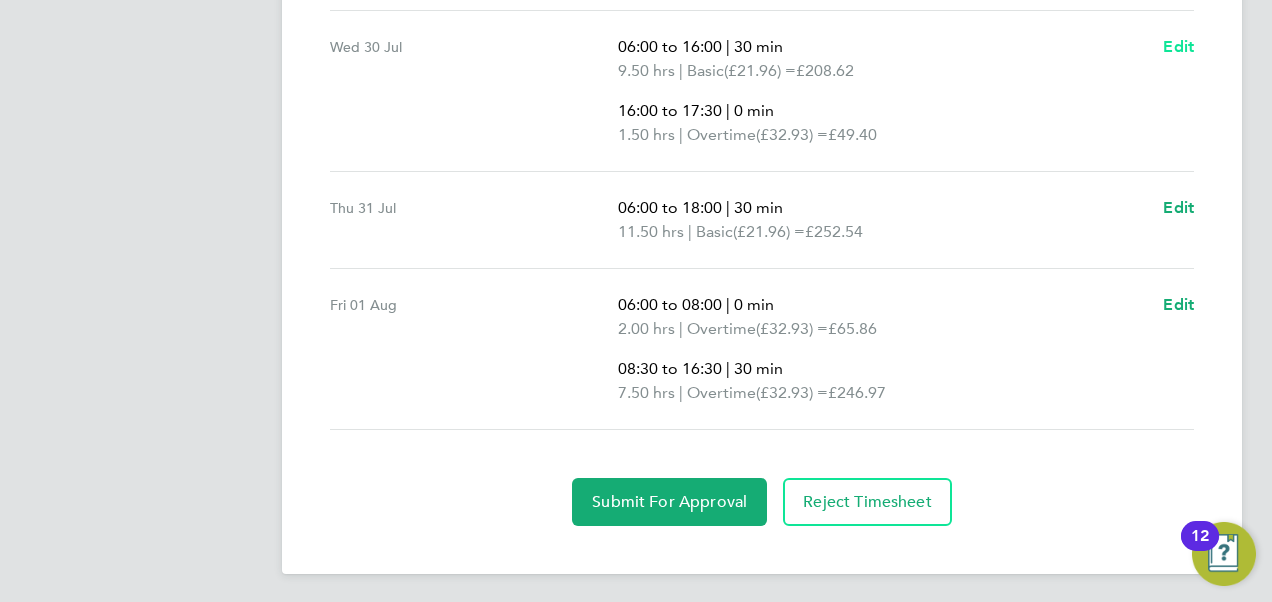 click on "Edit" at bounding box center [1178, 46] 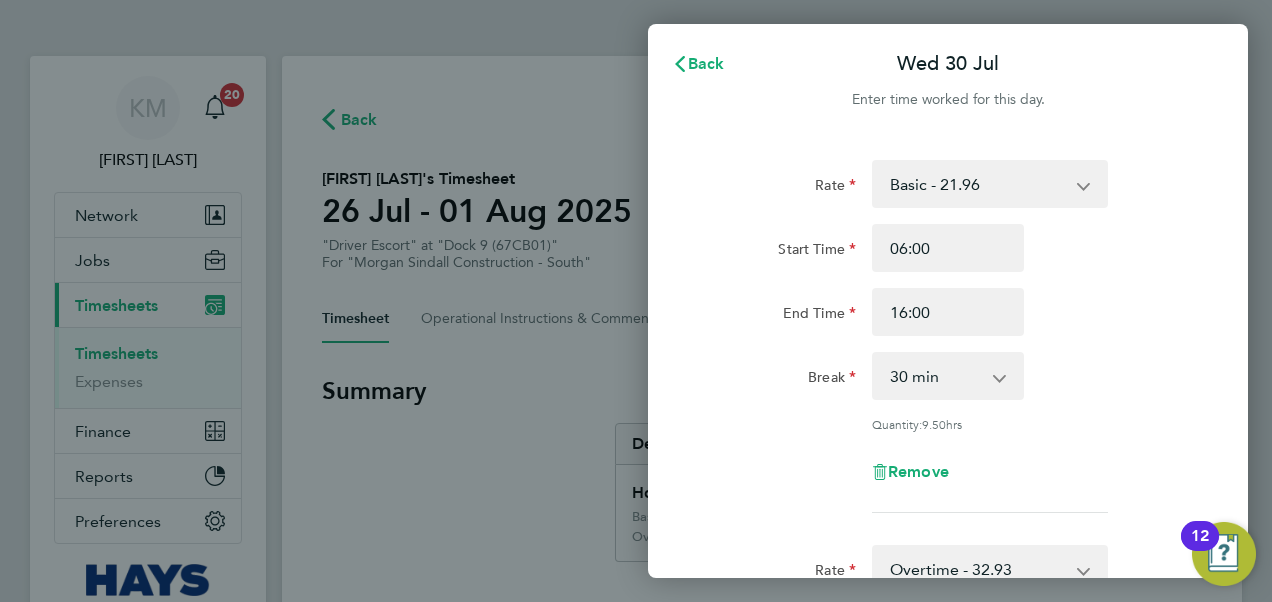 scroll, scrollTop: 0, scrollLeft: 0, axis: both 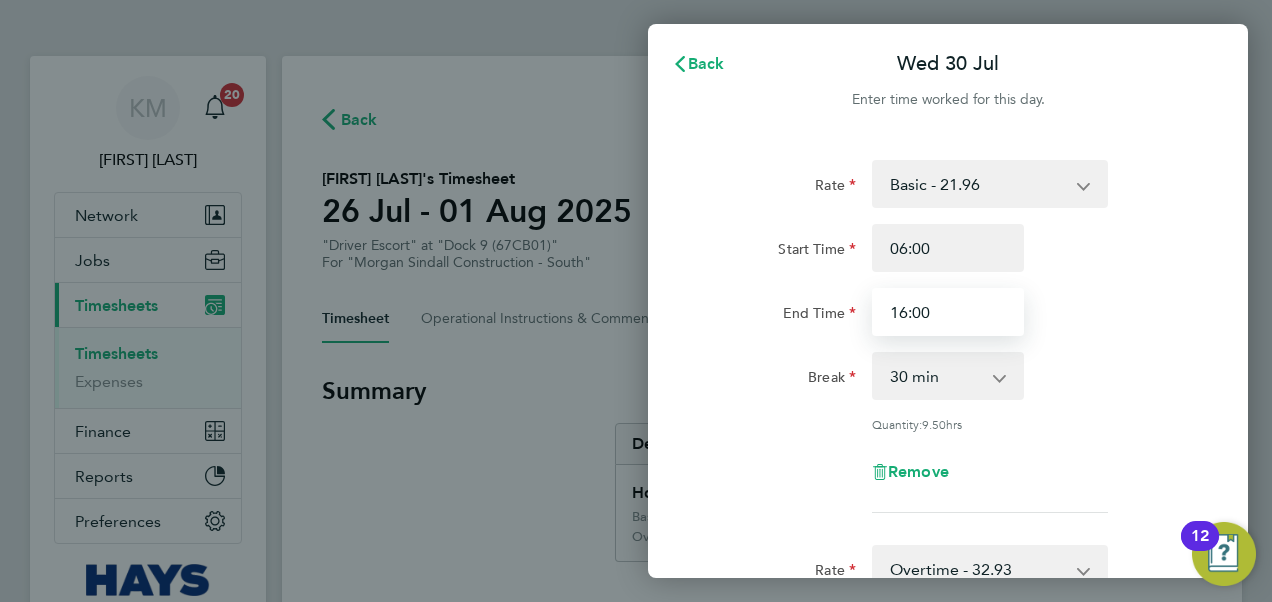 drag, startPoint x: 968, startPoint y: 317, endPoint x: 659, endPoint y: 300, distance: 309.4673 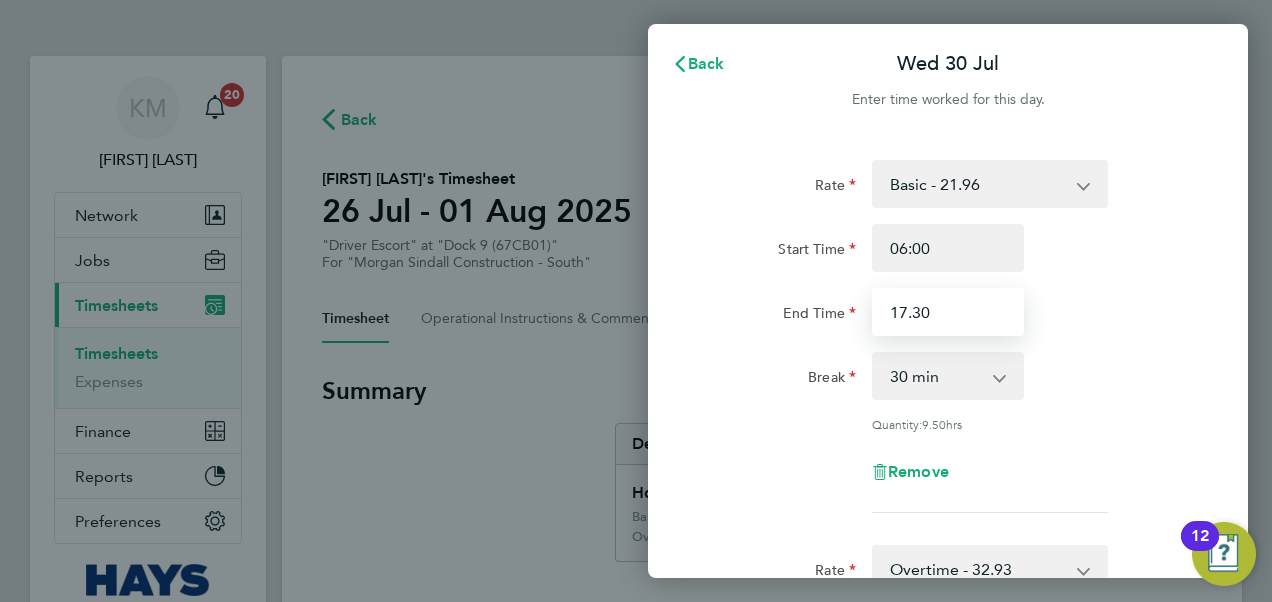 scroll, scrollTop: 300, scrollLeft: 0, axis: vertical 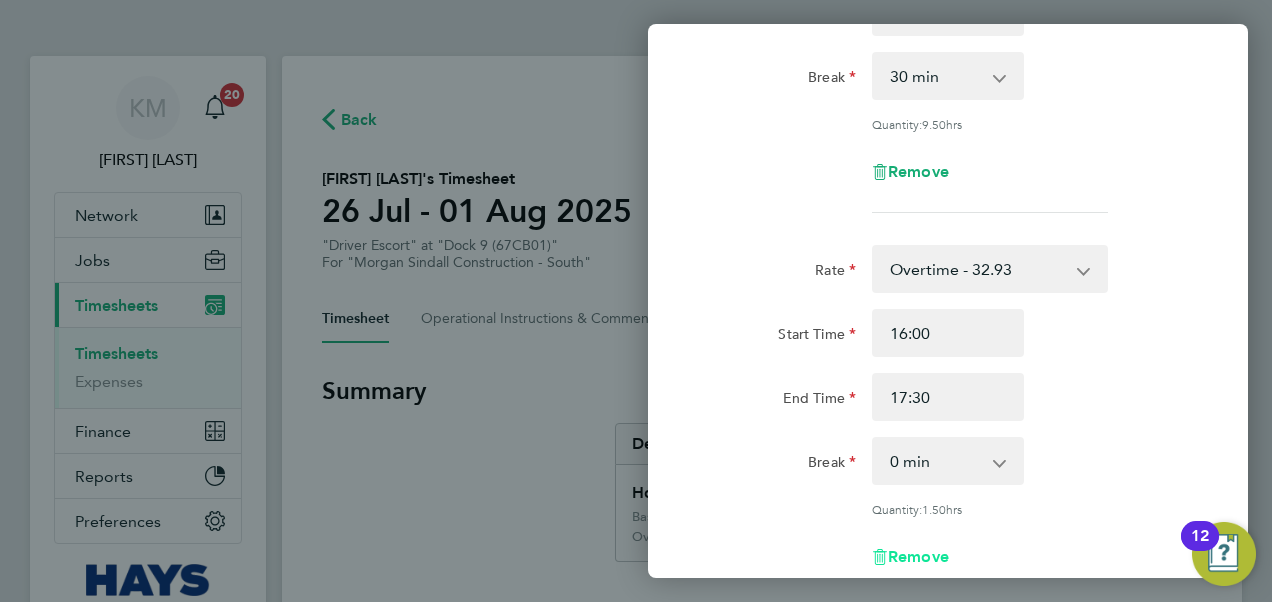 type on "17:30" 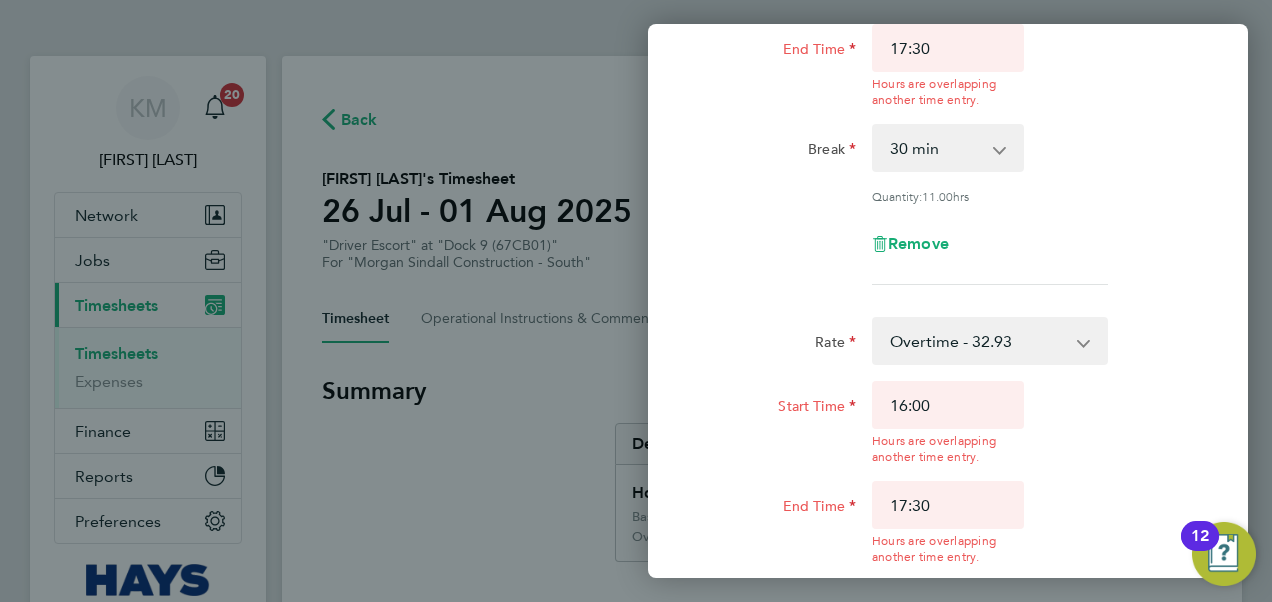 scroll, scrollTop: 336, scrollLeft: 0, axis: vertical 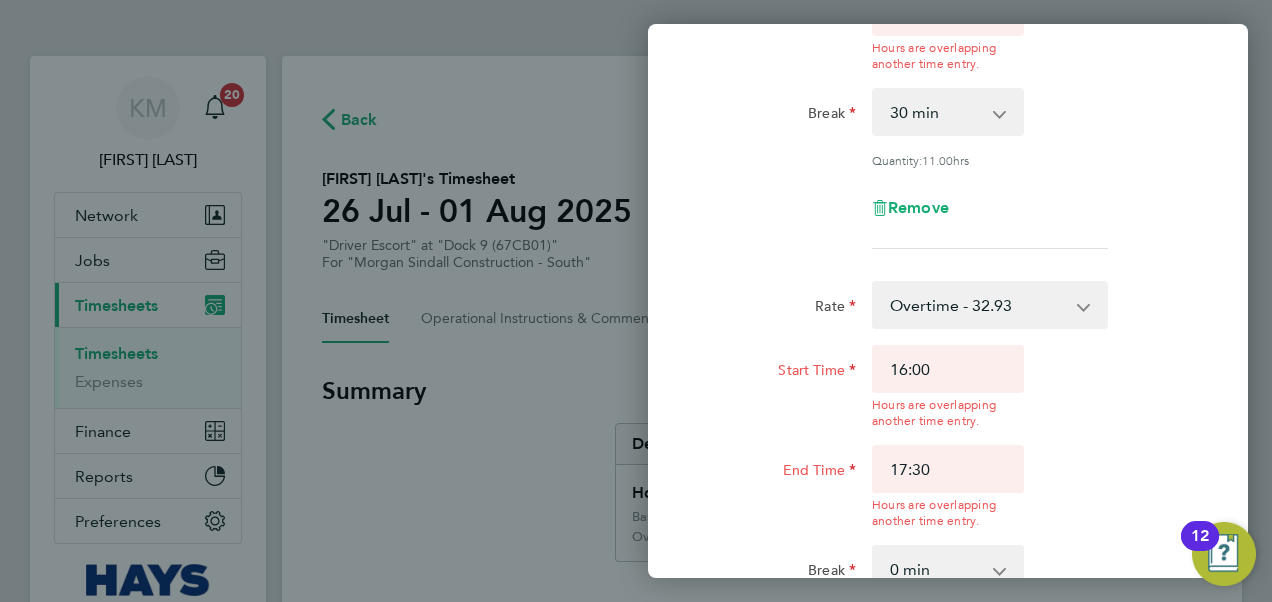 click on "Rate  Overtime - 32.93   Basic - 21.96
Start Time 16:00  Hours are overlapping another time entry.  End Time 17:30  Hours are overlapping another time entry.  Break  0 min   15 min   30 min   45 min   60 min   75 min
Quantity:  1.50  hrs
Remove" 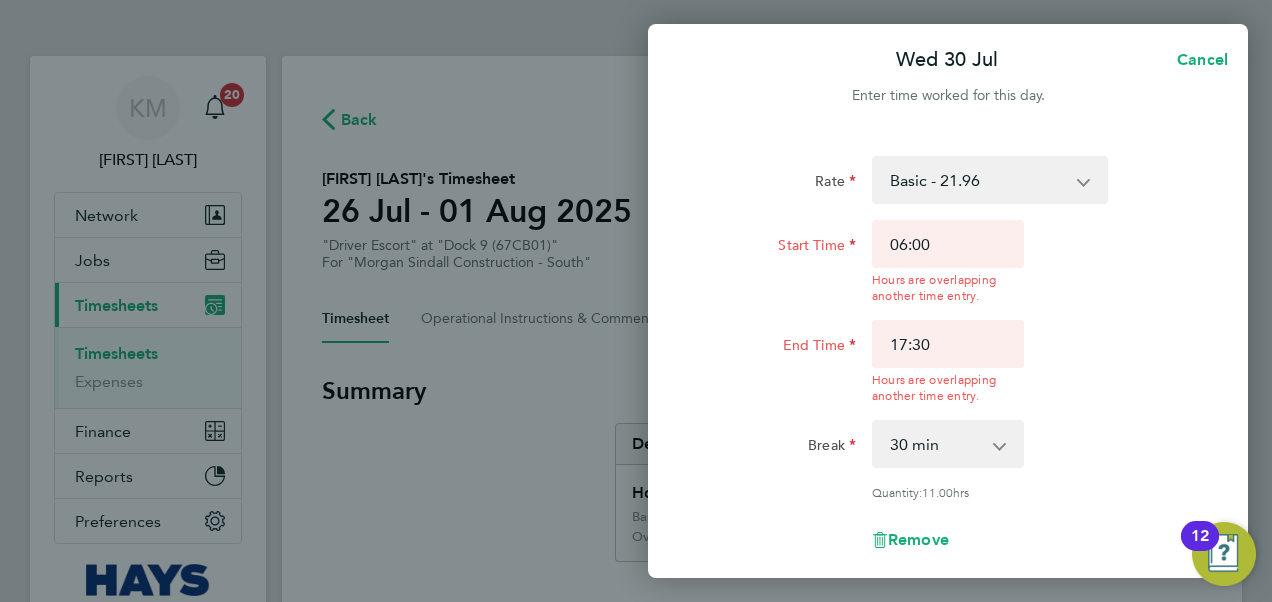 scroll, scrollTop: 0, scrollLeft: 0, axis: both 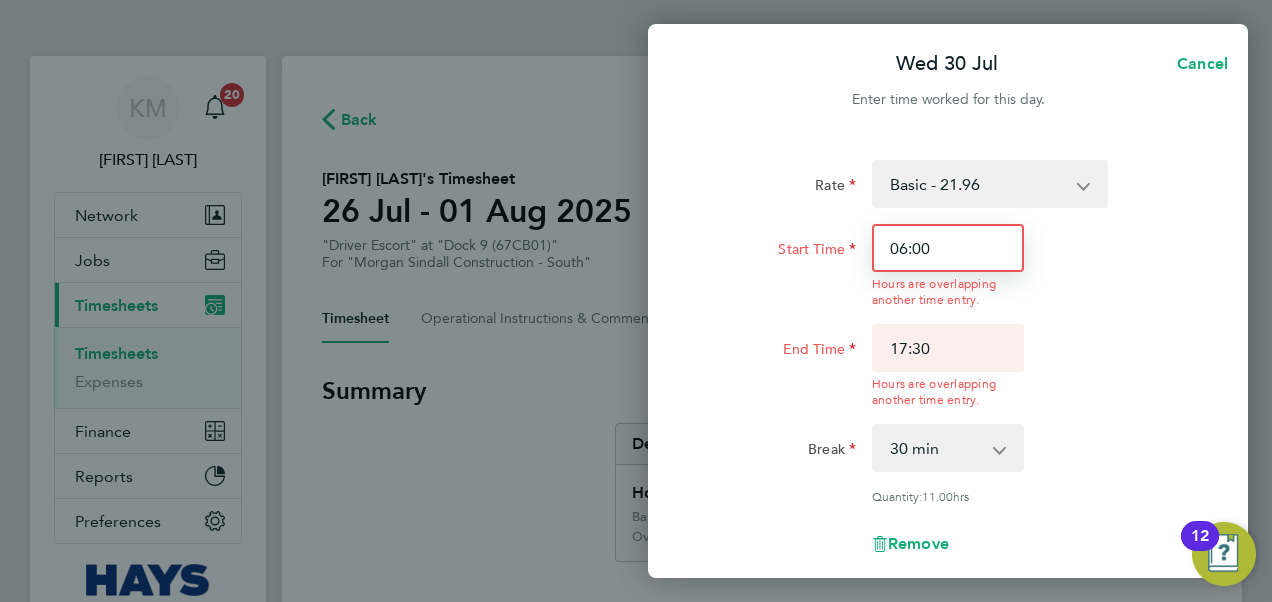 click on "06:00" at bounding box center (948, 248) 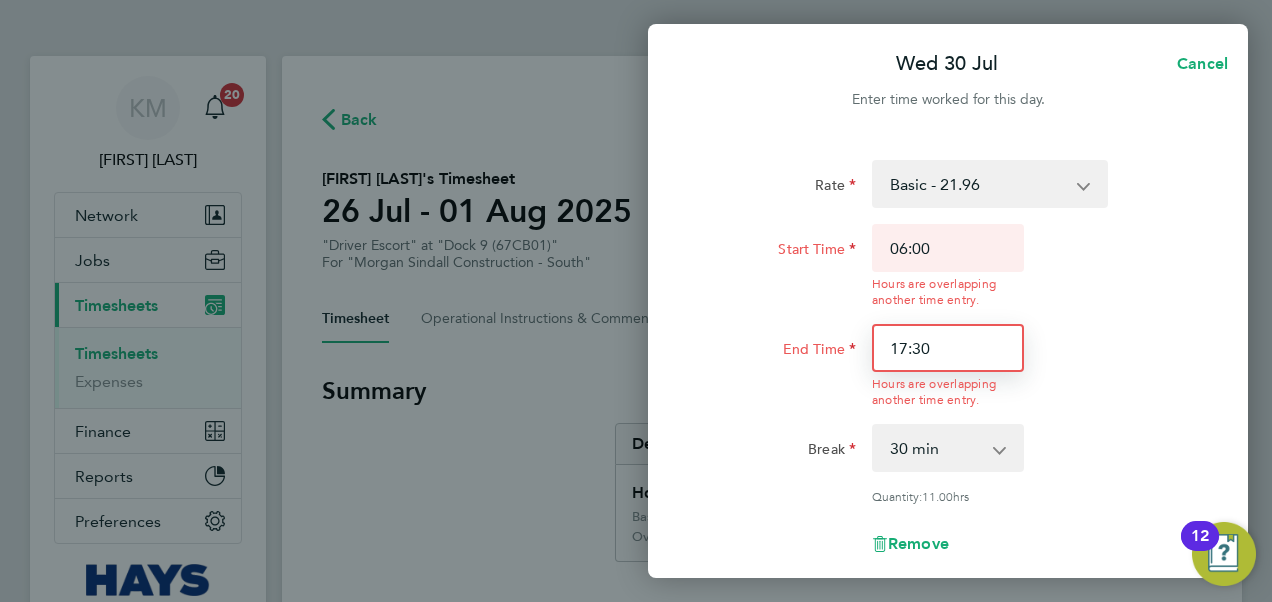 click on "17:30" at bounding box center (948, 348) 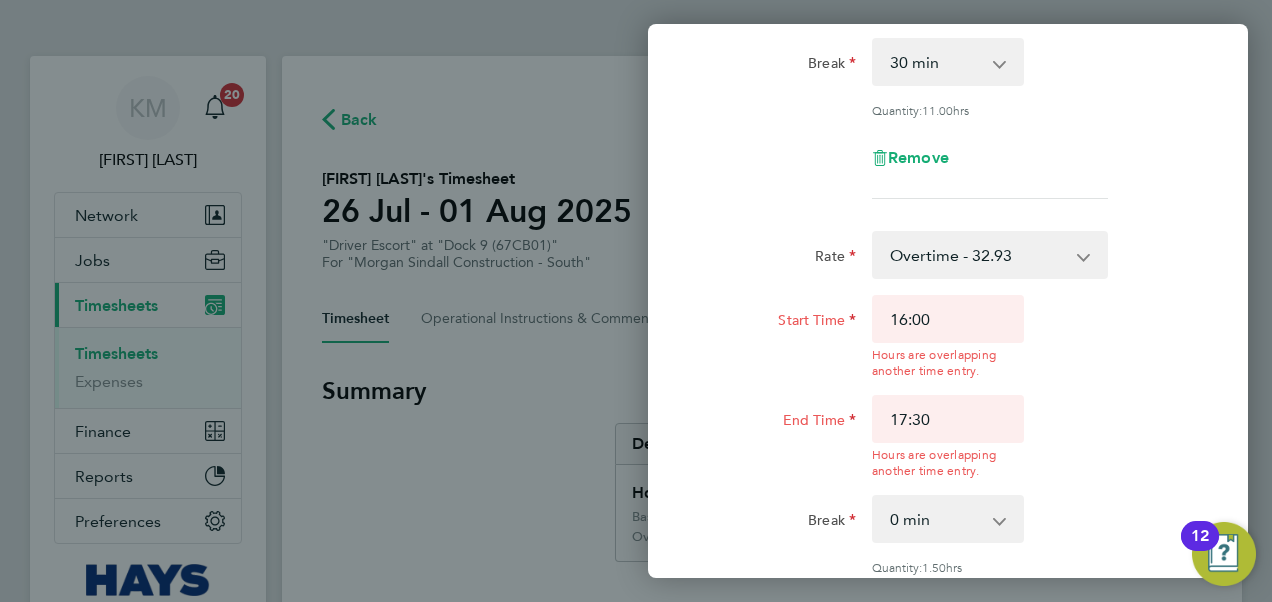 scroll, scrollTop: 600, scrollLeft: 0, axis: vertical 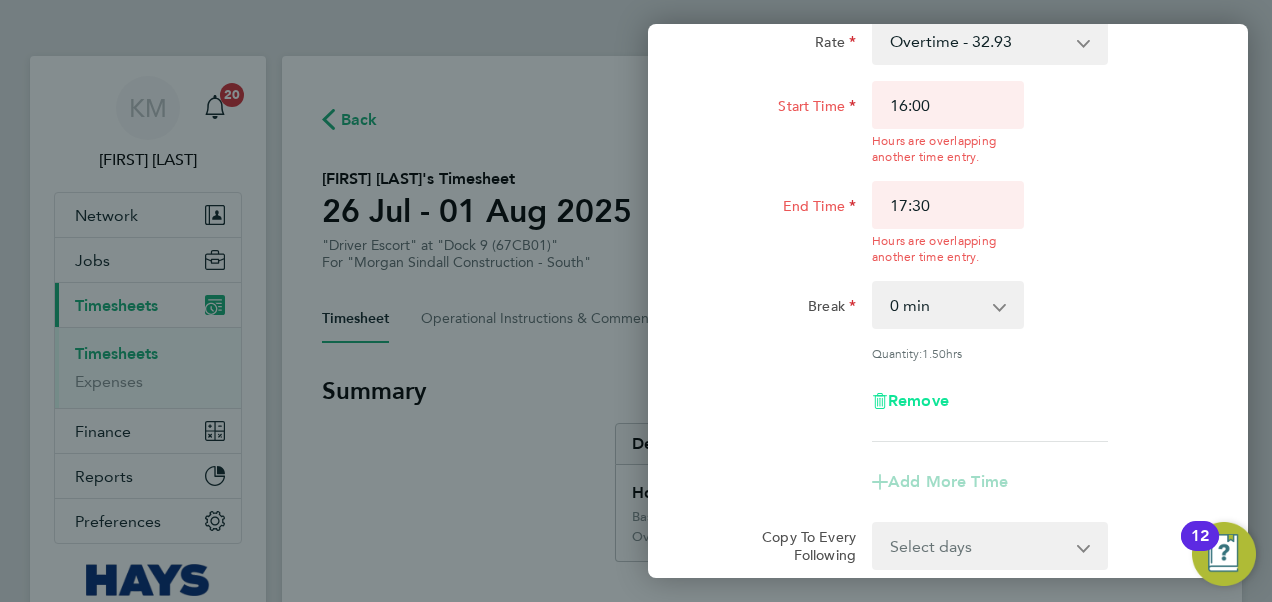 click on "Remove" 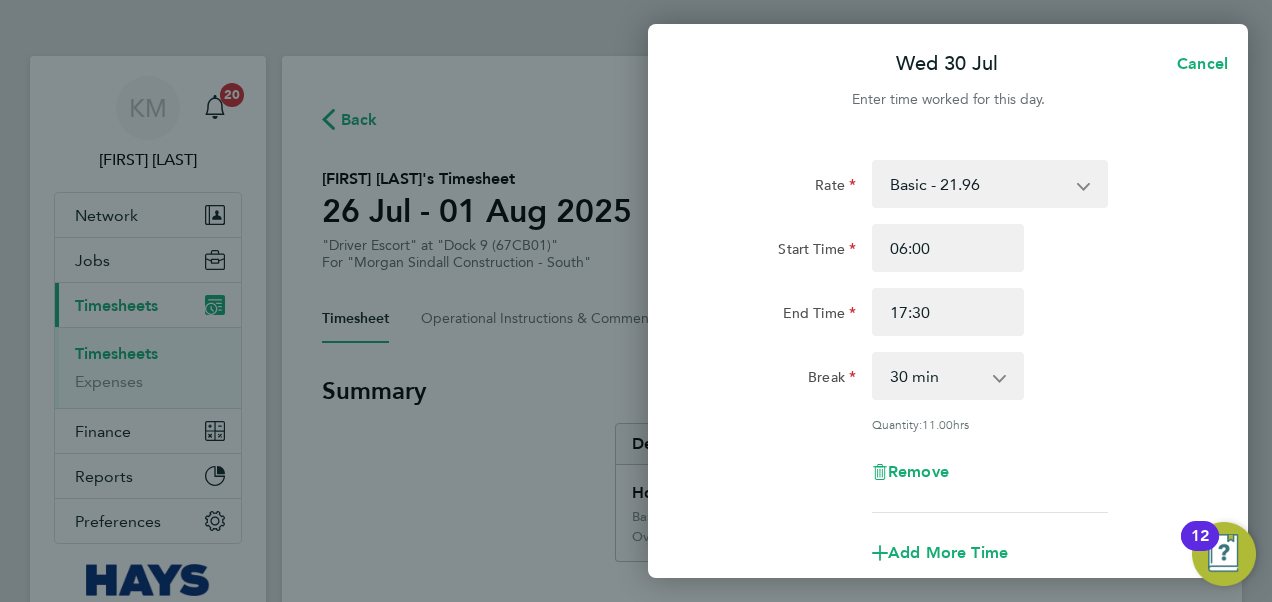 scroll, scrollTop: 301, scrollLeft: 0, axis: vertical 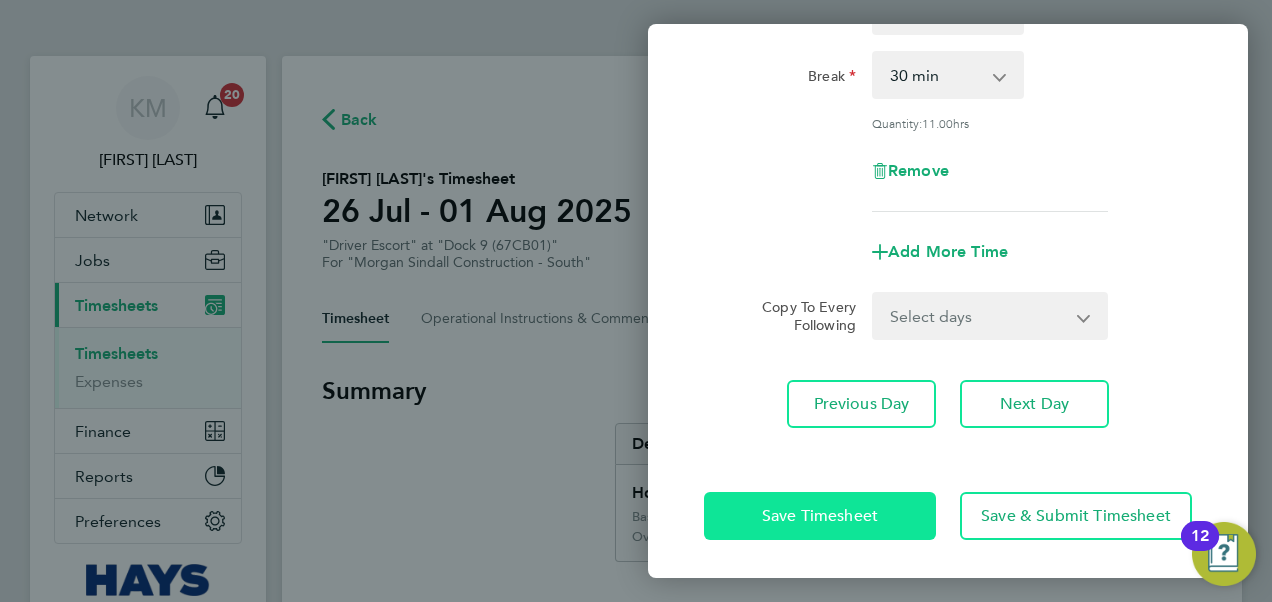 click on "Save Timesheet" 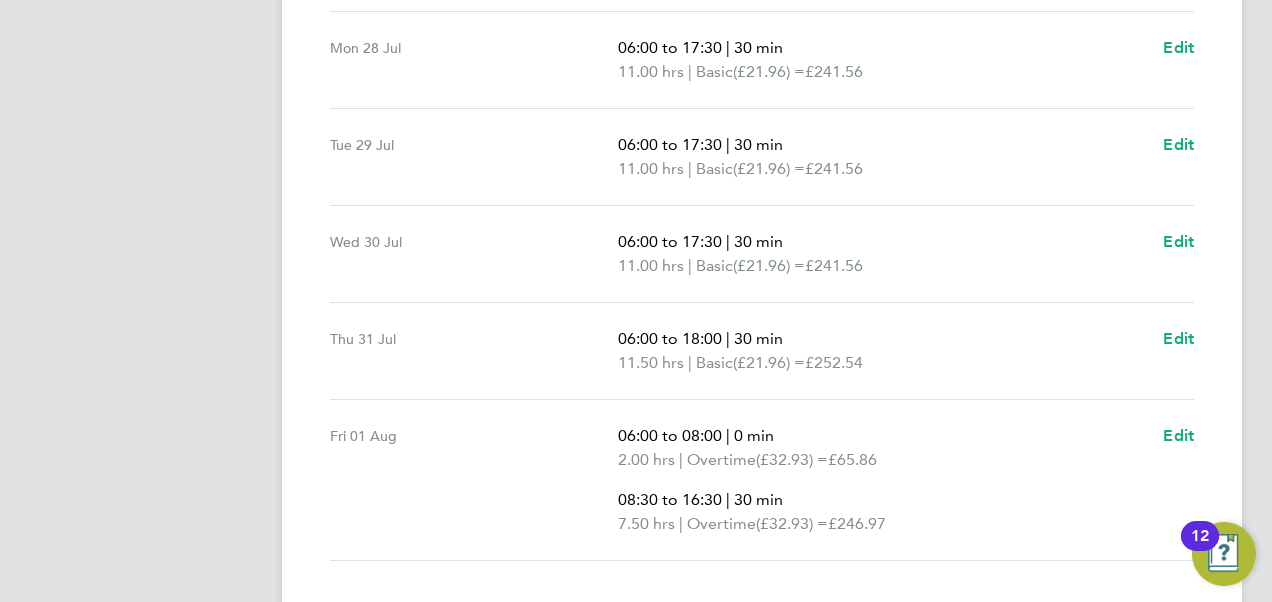 scroll, scrollTop: 923, scrollLeft: 0, axis: vertical 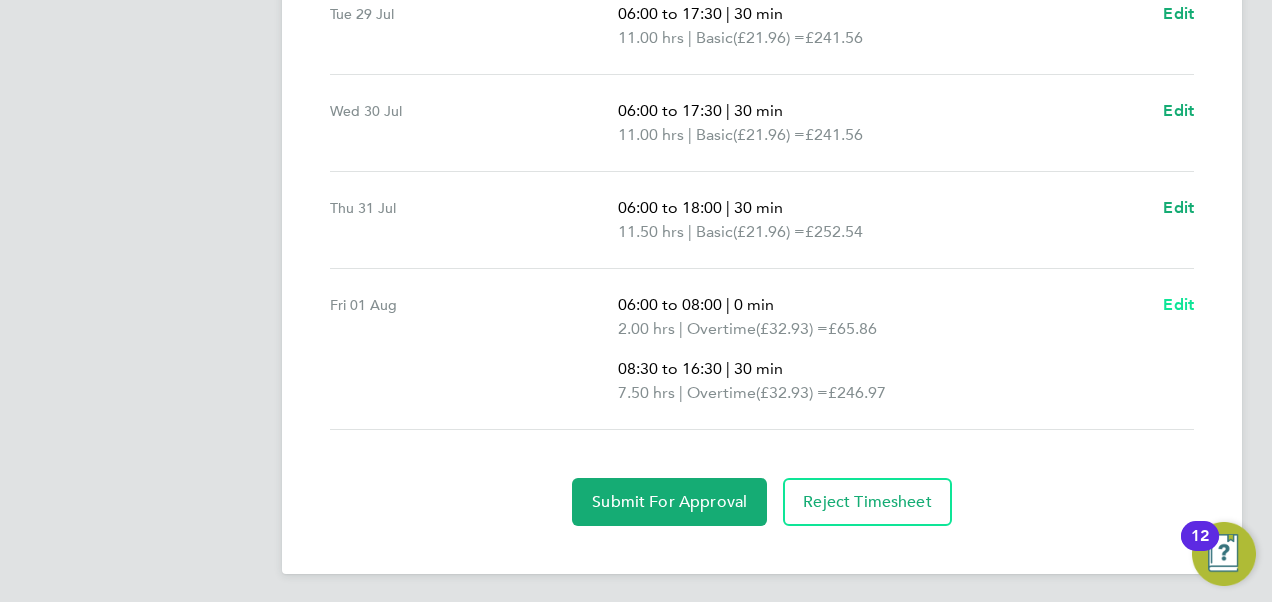 click on "Edit" at bounding box center (1178, 304) 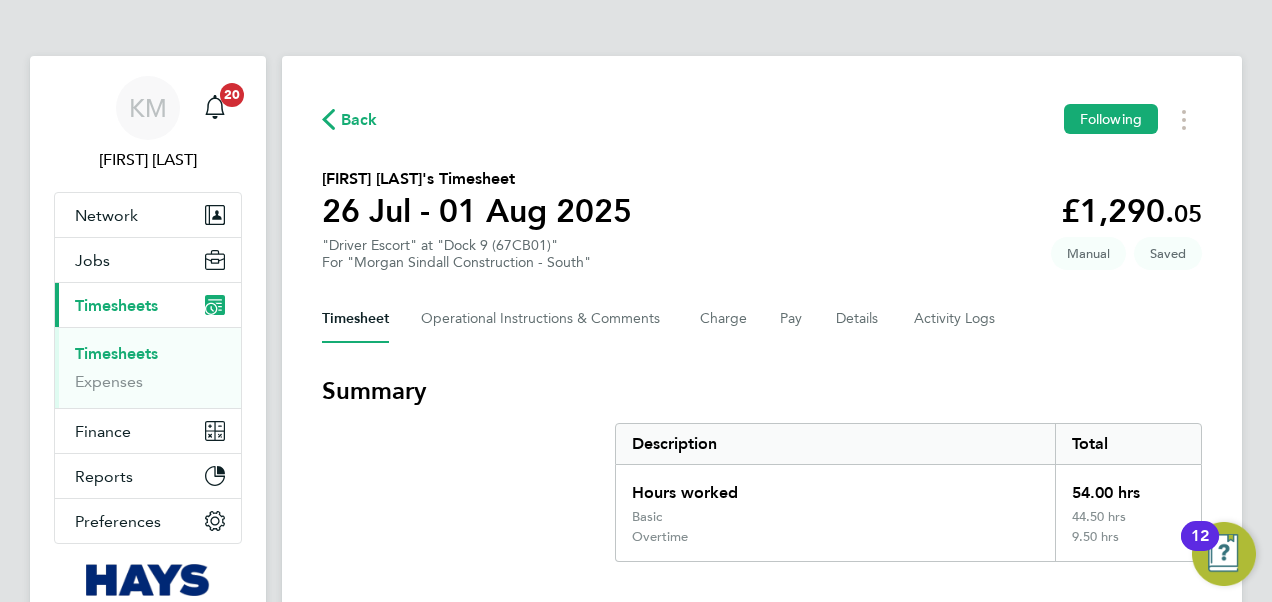 select on "30" 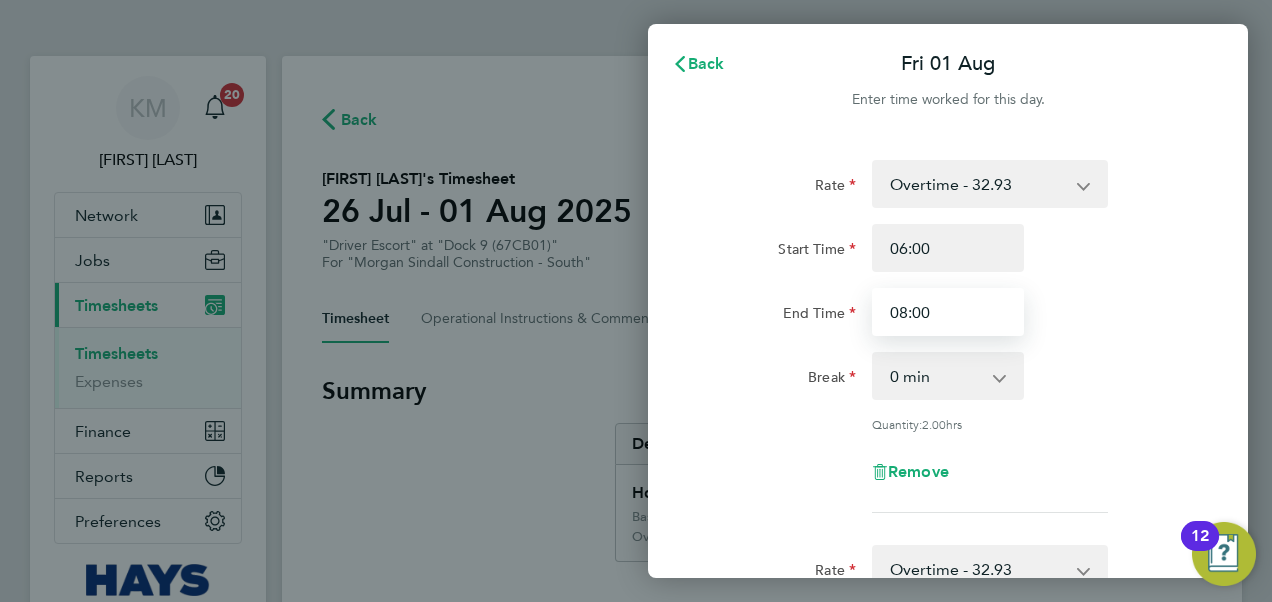 drag, startPoint x: 999, startPoint y: 314, endPoint x: 753, endPoint y: 323, distance: 246.16458 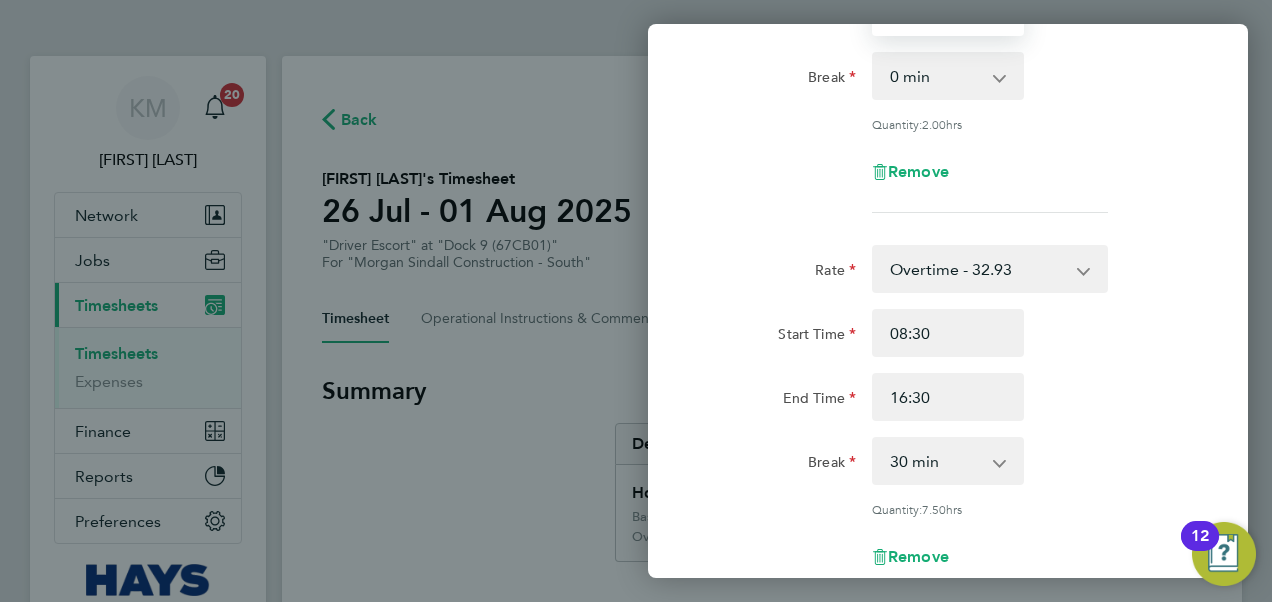 scroll, scrollTop: 636, scrollLeft: 0, axis: vertical 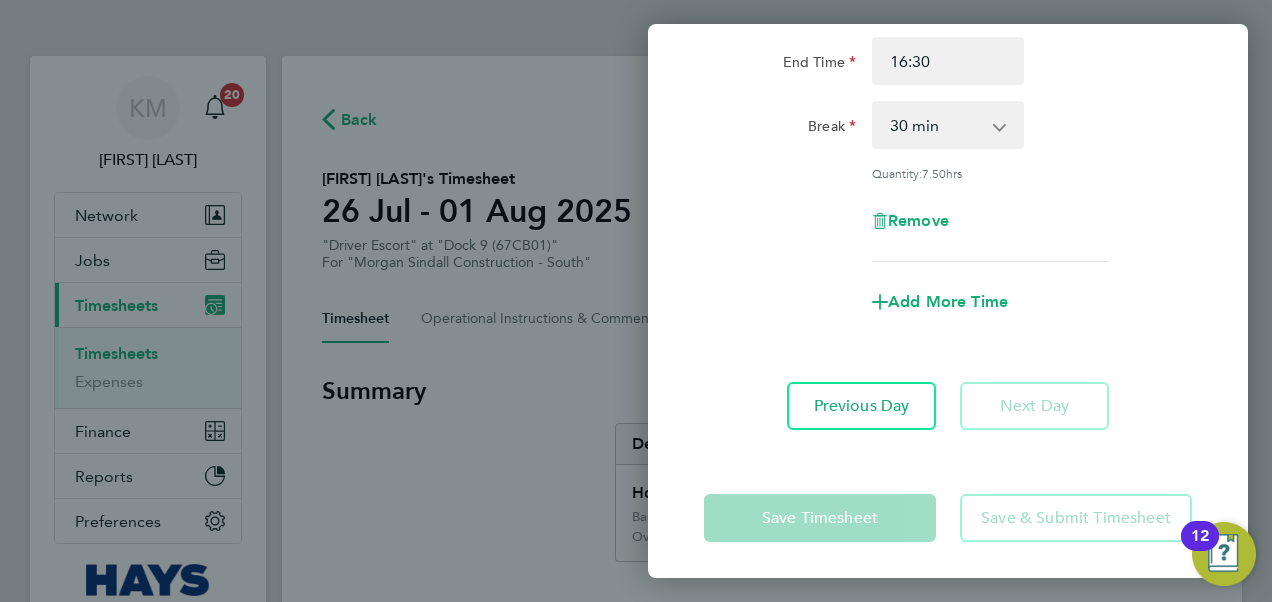 type on "08:30" 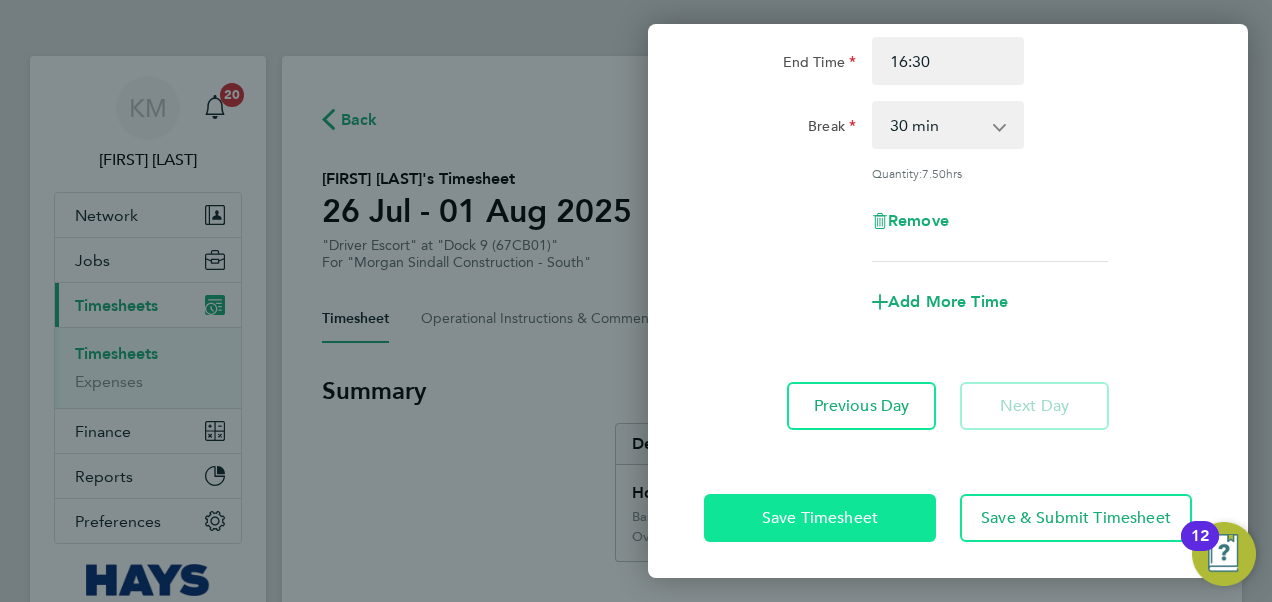 click on "Save Timesheet" 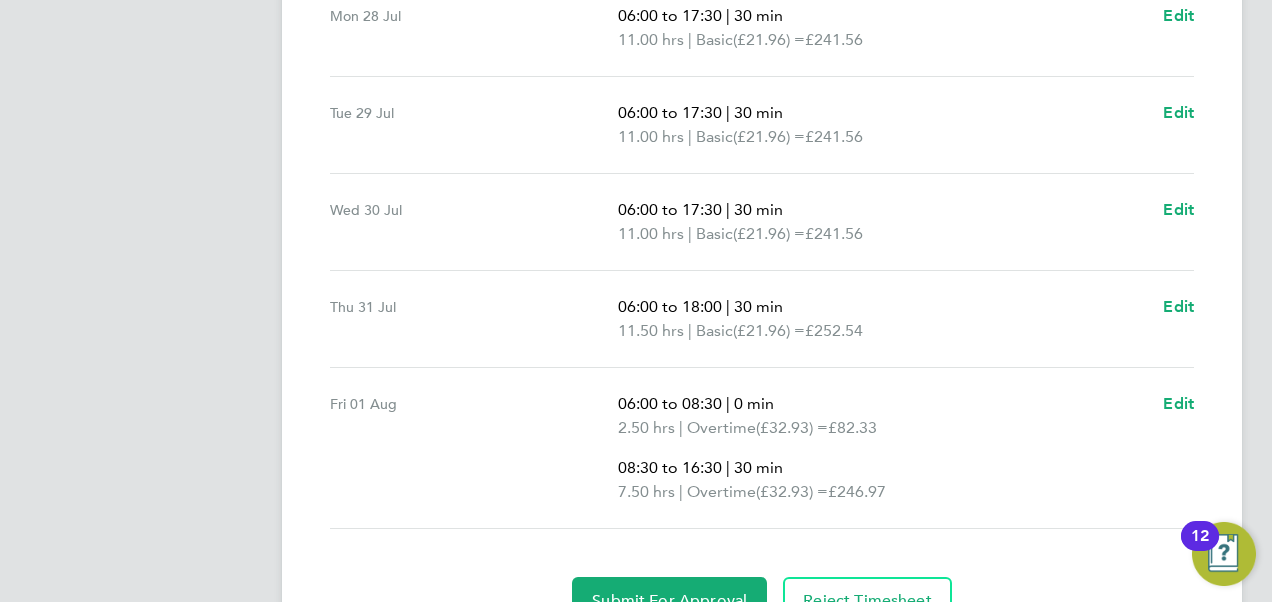 scroll, scrollTop: 923, scrollLeft: 0, axis: vertical 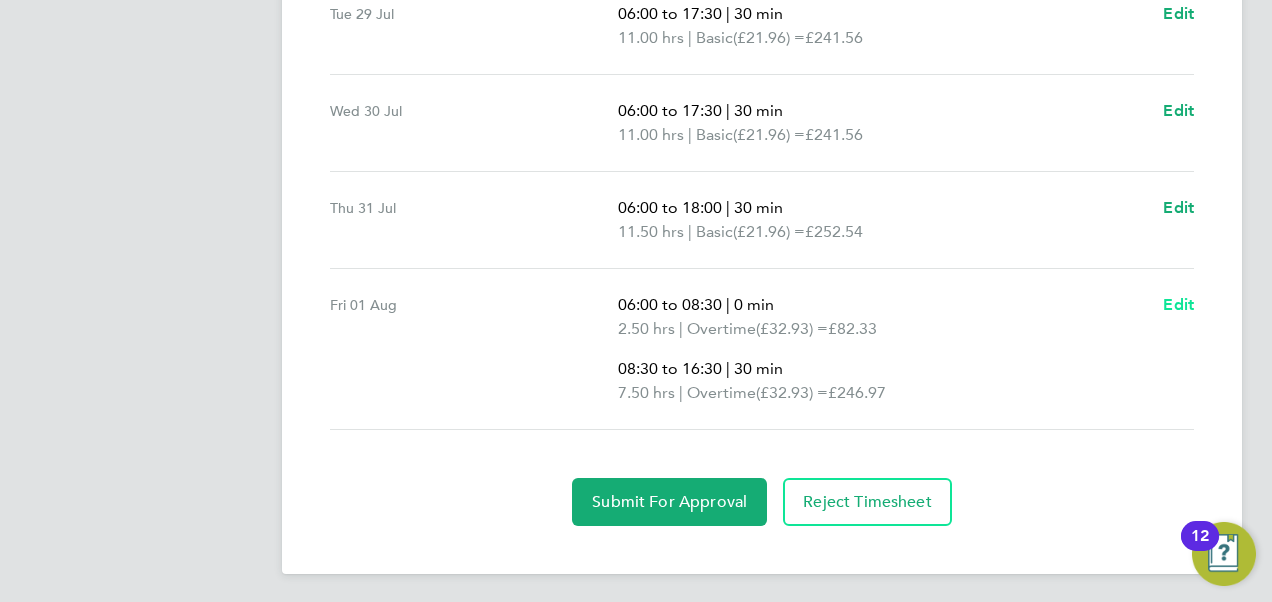 click on "Edit" at bounding box center [1178, 304] 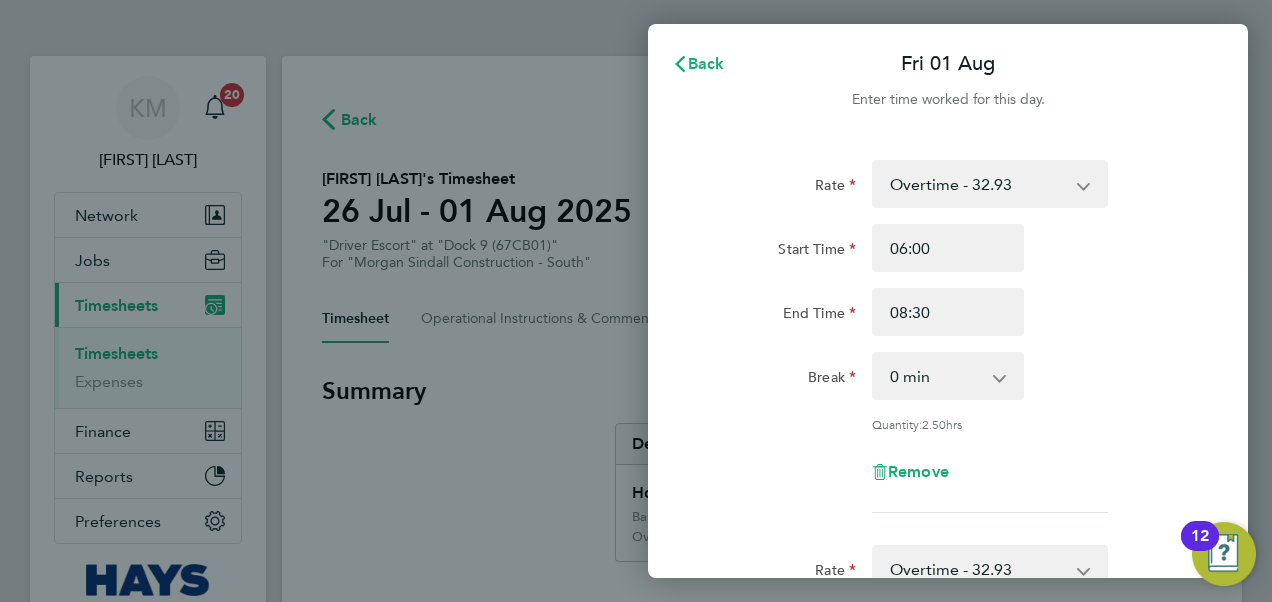 scroll, scrollTop: 0, scrollLeft: 0, axis: both 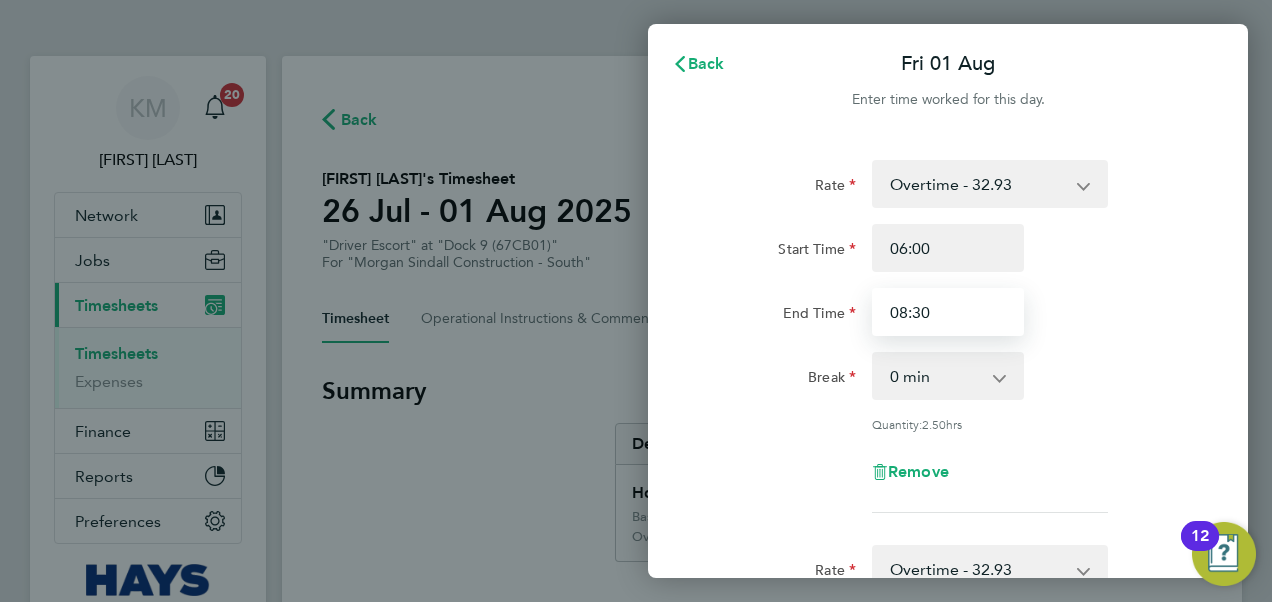 drag, startPoint x: 994, startPoint y: 307, endPoint x: 646, endPoint y: 321, distance: 348.2815 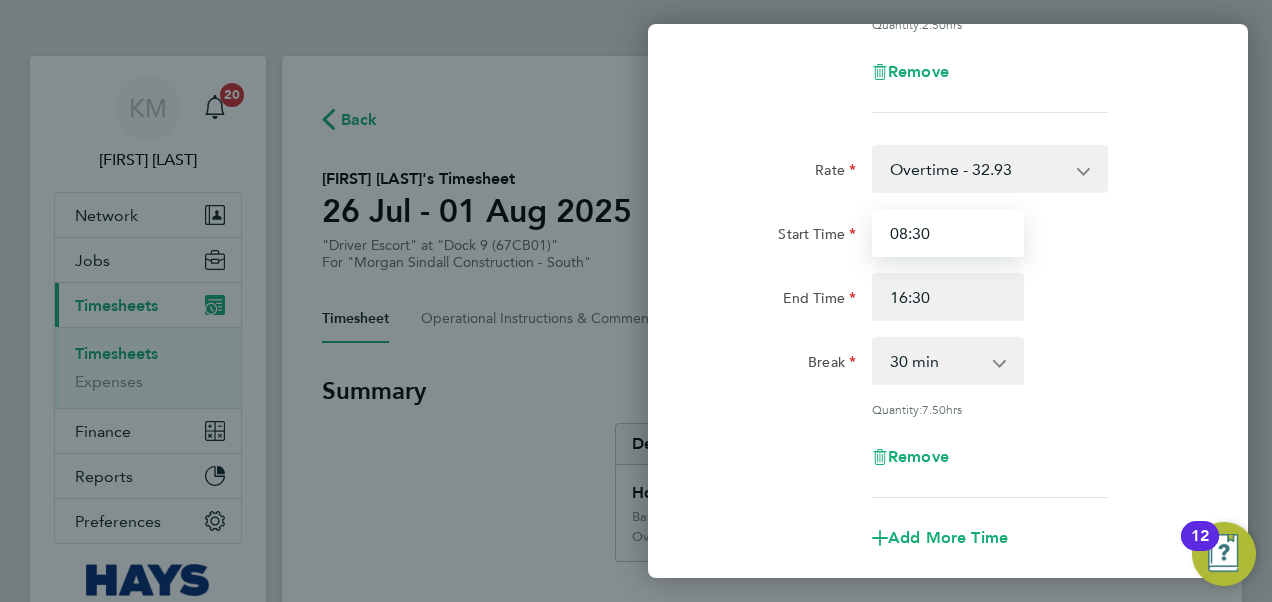 type on "09:00" 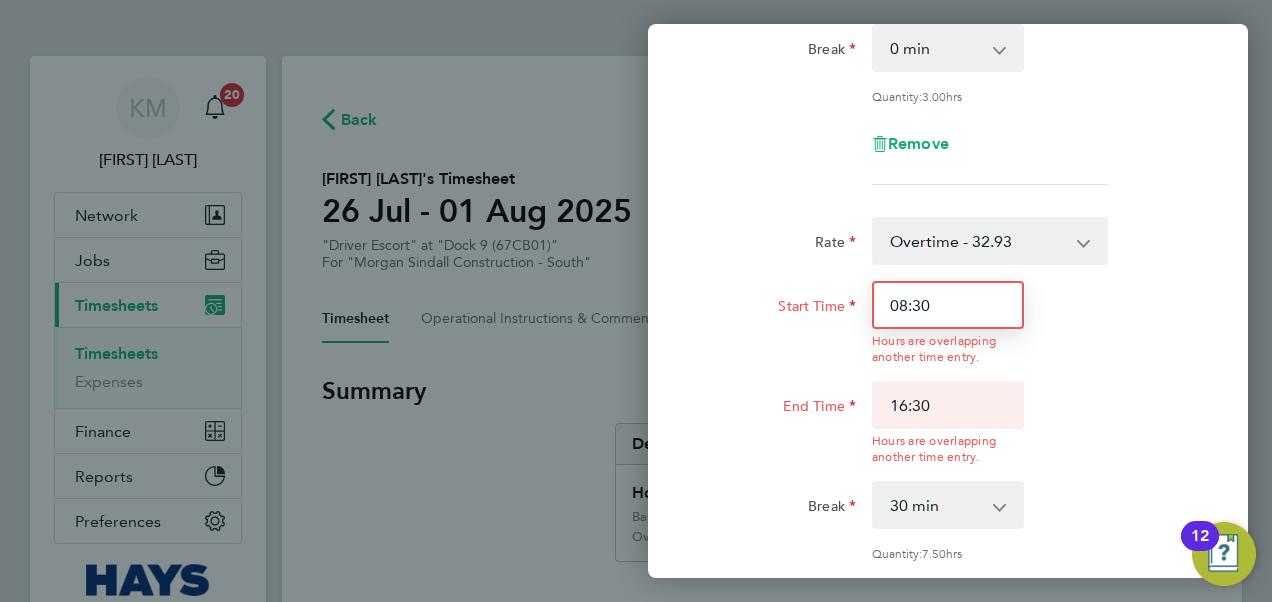 scroll, scrollTop: 472, scrollLeft: 0, axis: vertical 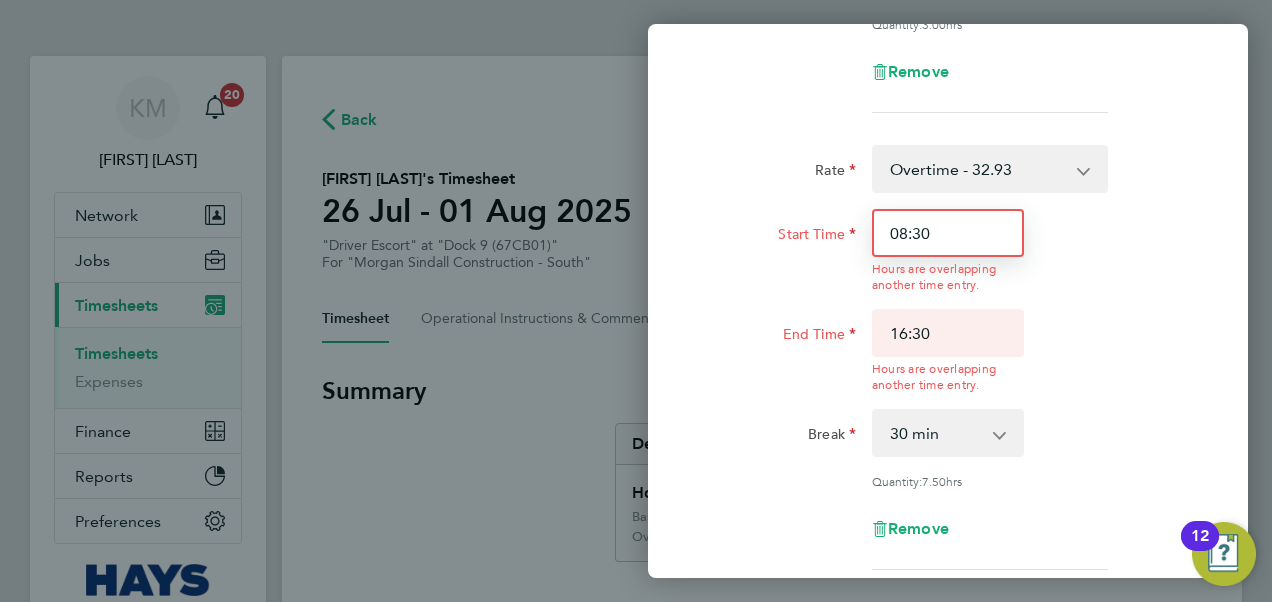 drag, startPoint x: 993, startPoint y: 238, endPoint x: 792, endPoint y: 238, distance: 201 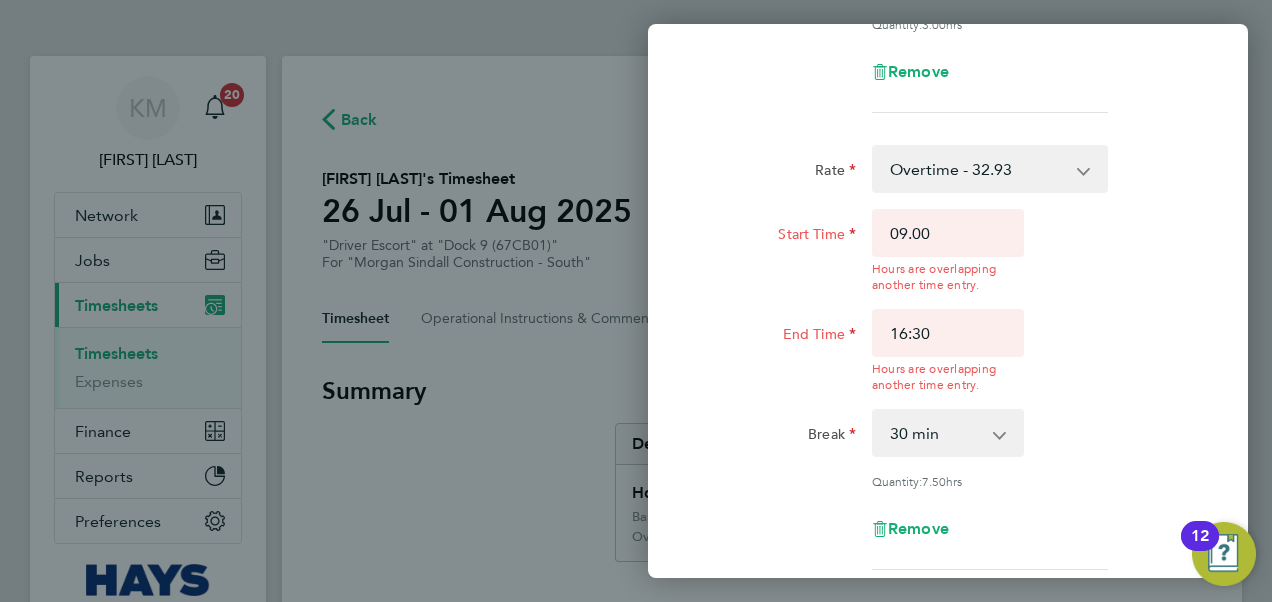 type on "09:00" 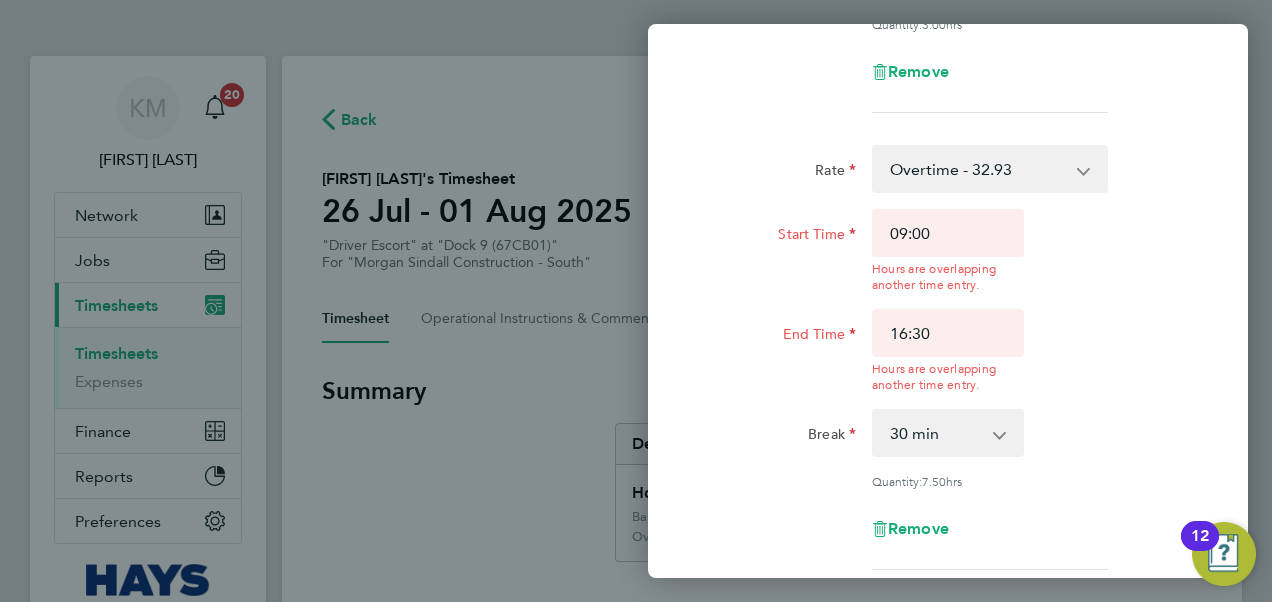 click on "Start Time 09:00  Hours are overlapping another time entry.  End Time 16:30  Hours are overlapping another time entry." 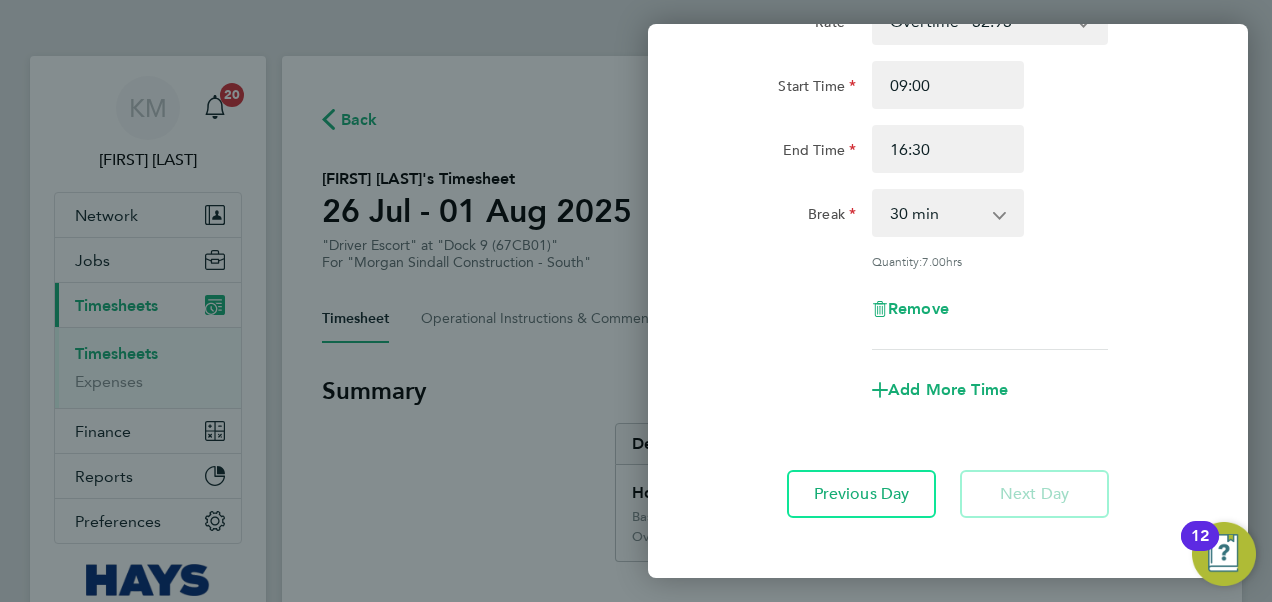 scroll, scrollTop: 636, scrollLeft: 0, axis: vertical 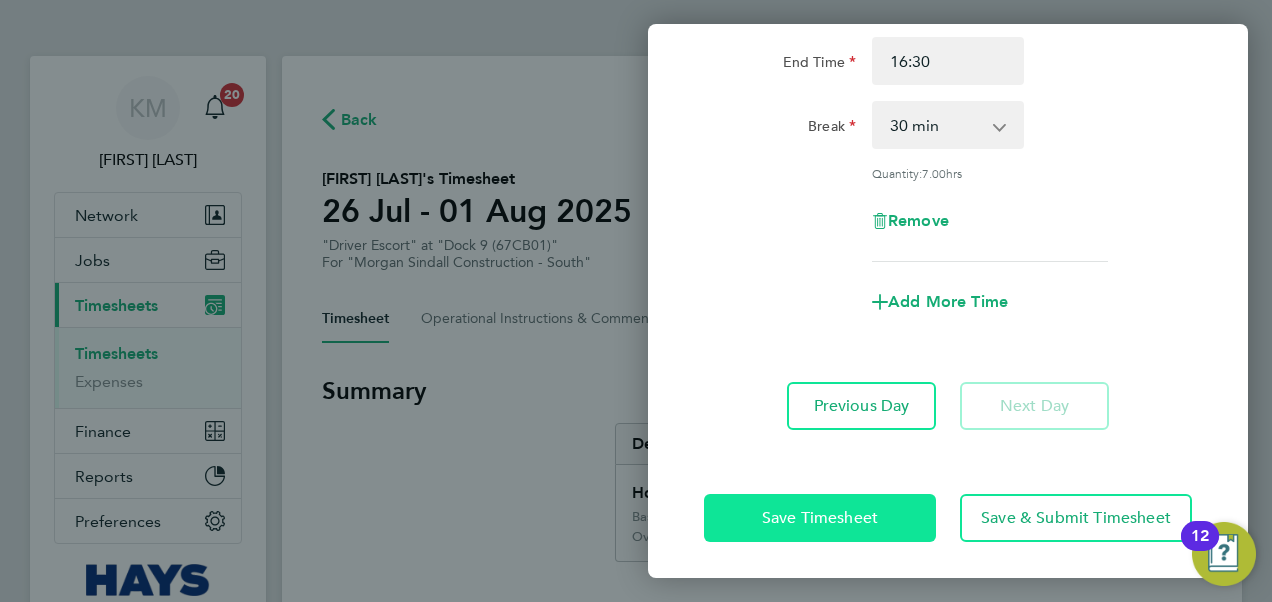 click on "Save Timesheet" 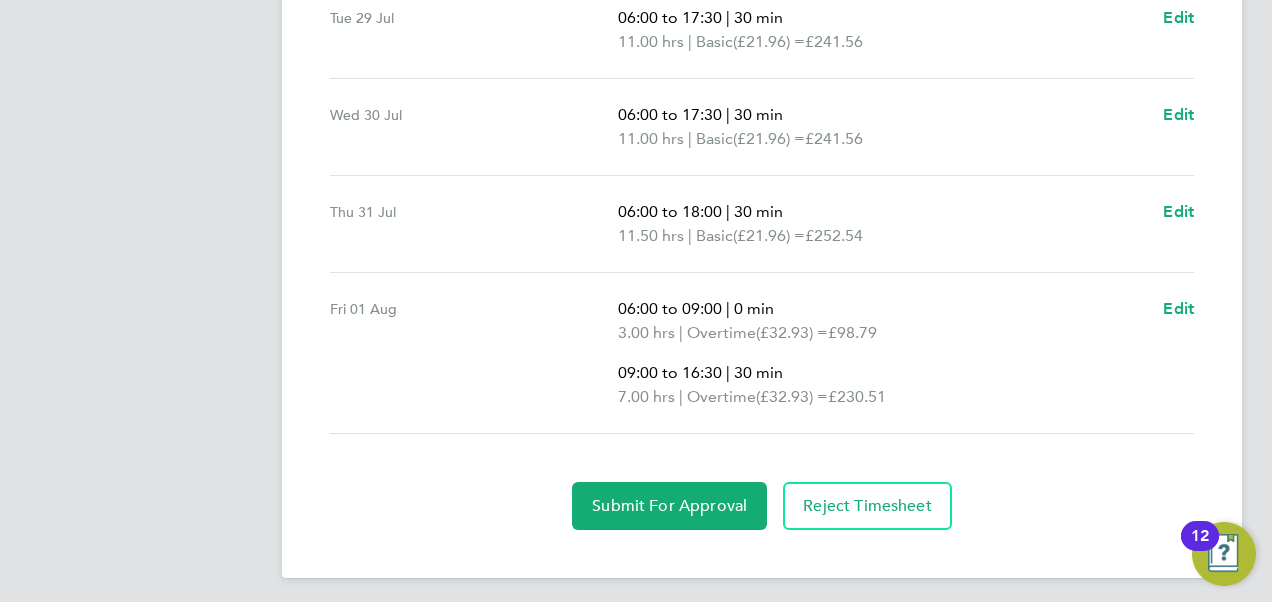 scroll, scrollTop: 923, scrollLeft: 0, axis: vertical 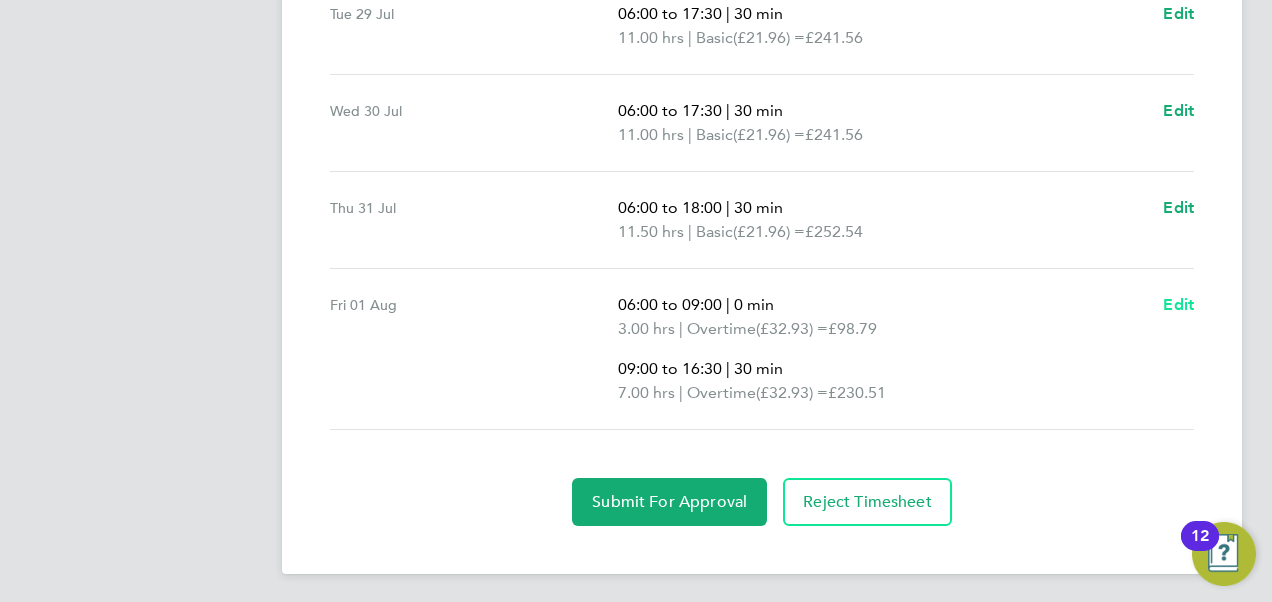 click on "Edit" at bounding box center [1178, 304] 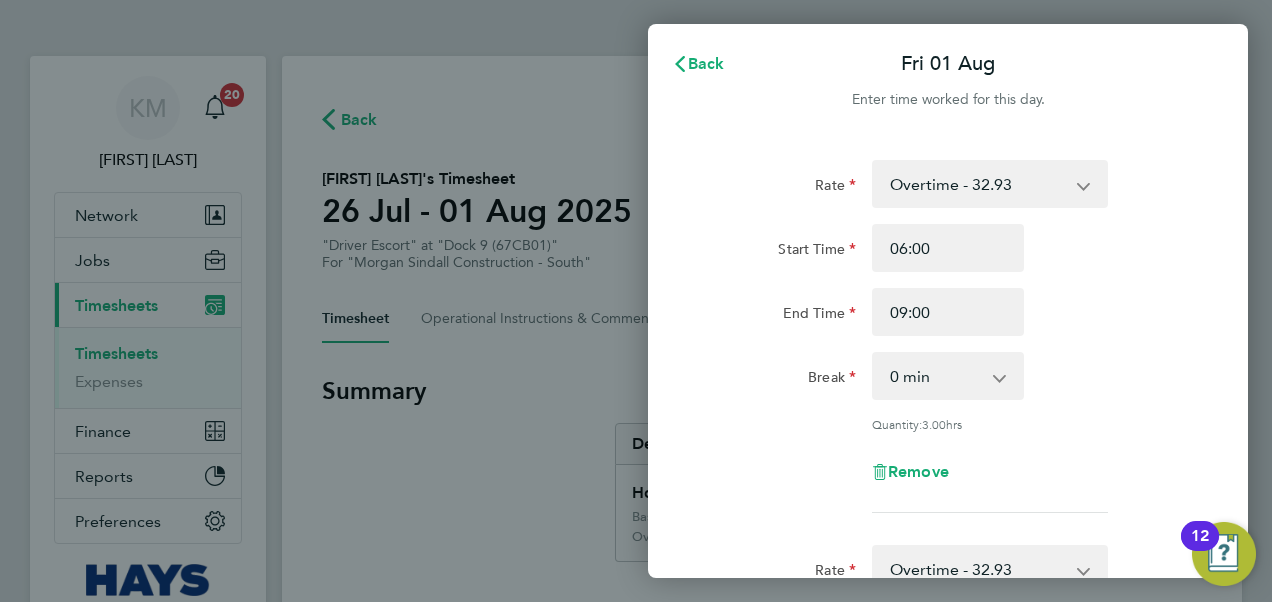 scroll, scrollTop: 0, scrollLeft: 0, axis: both 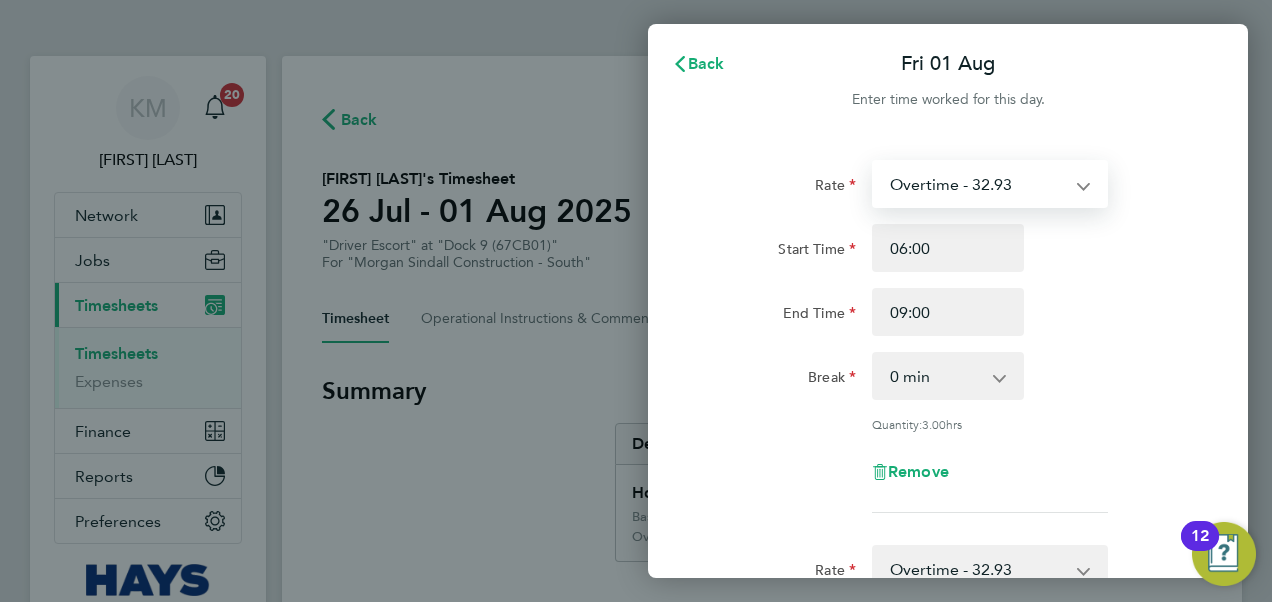 click on "Overtime - 32.93   Basic - 21.96" at bounding box center (978, 184) 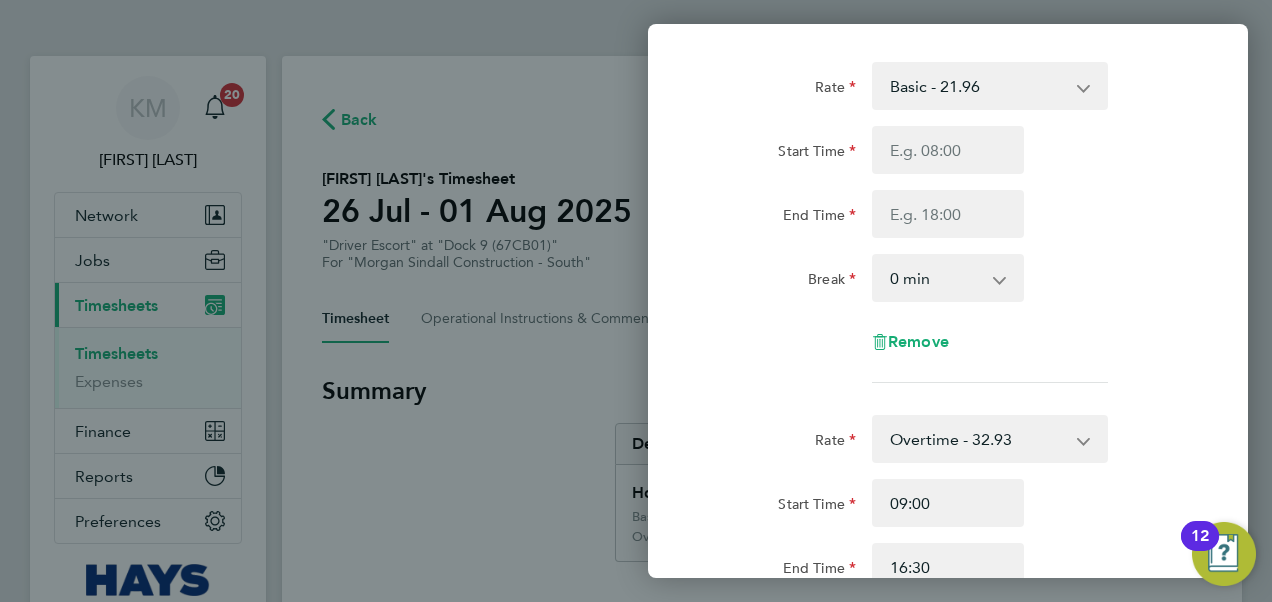 scroll, scrollTop: 0, scrollLeft: 0, axis: both 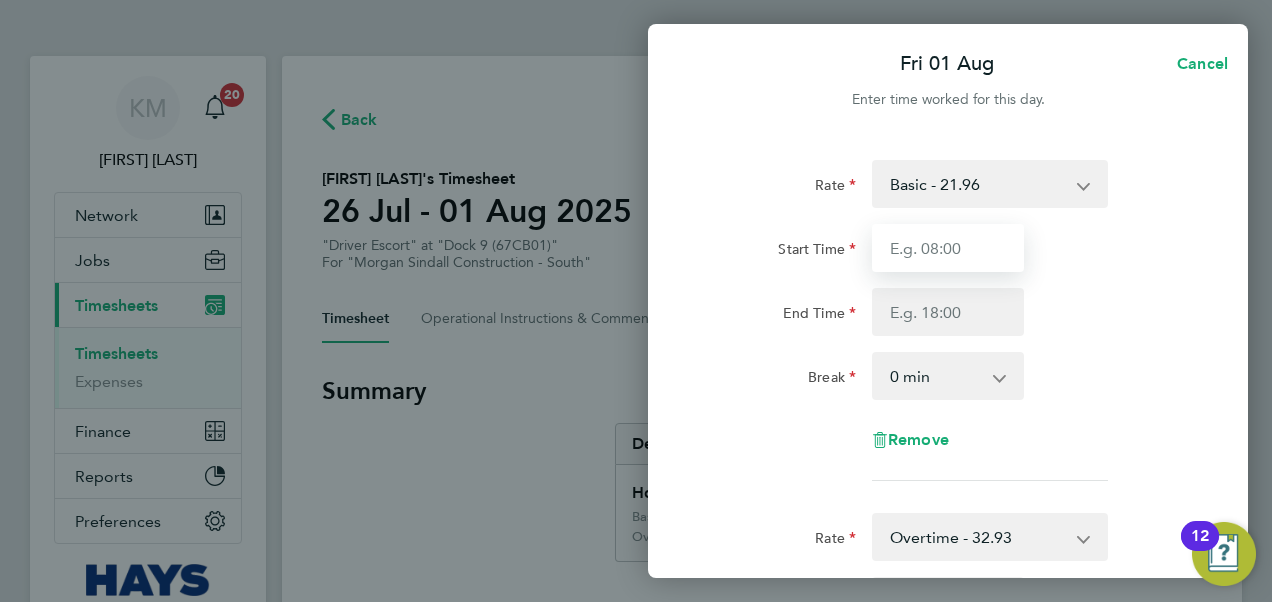 click on "Start Time" at bounding box center [948, 248] 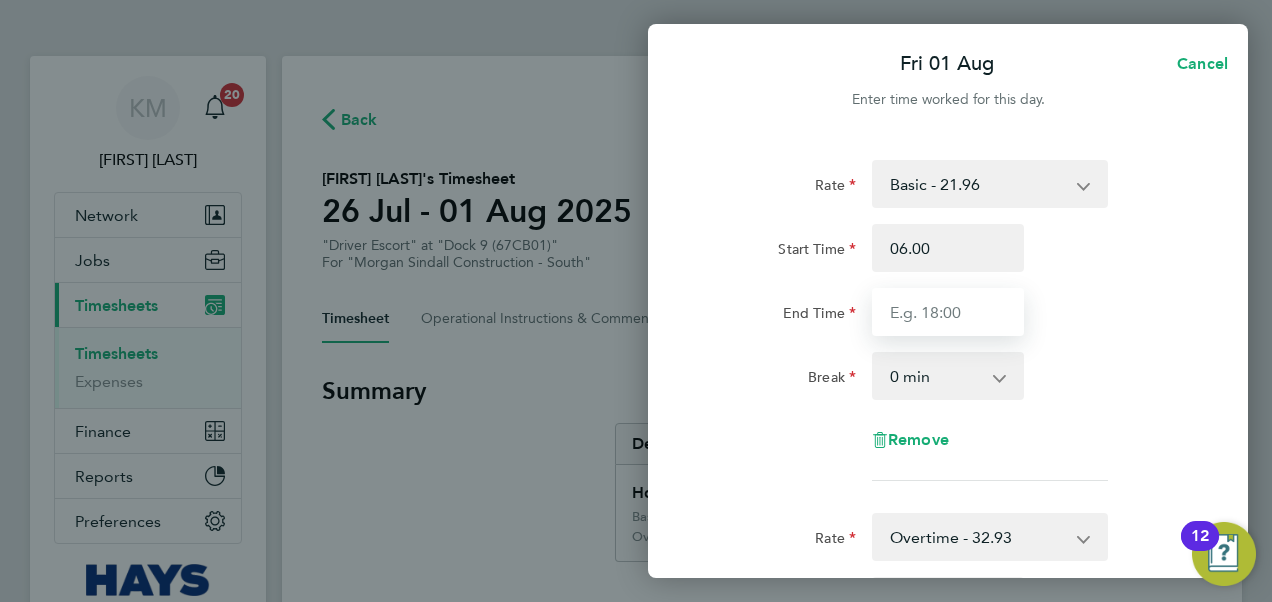 type on "06:00" 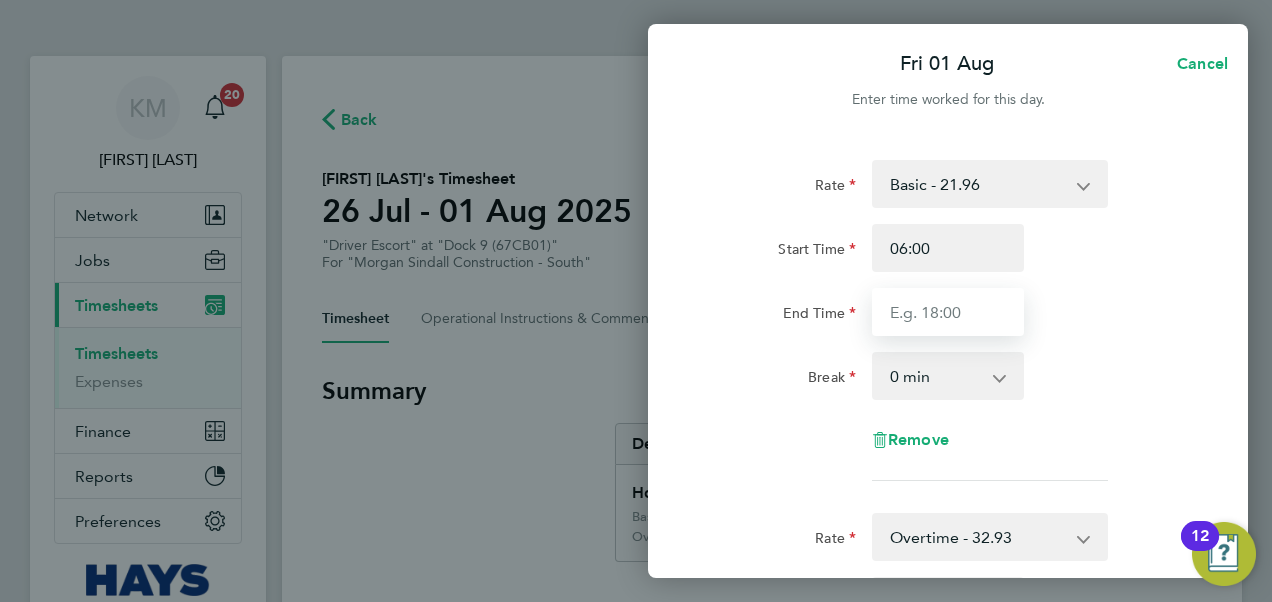 click on "End Time" at bounding box center (948, 312) 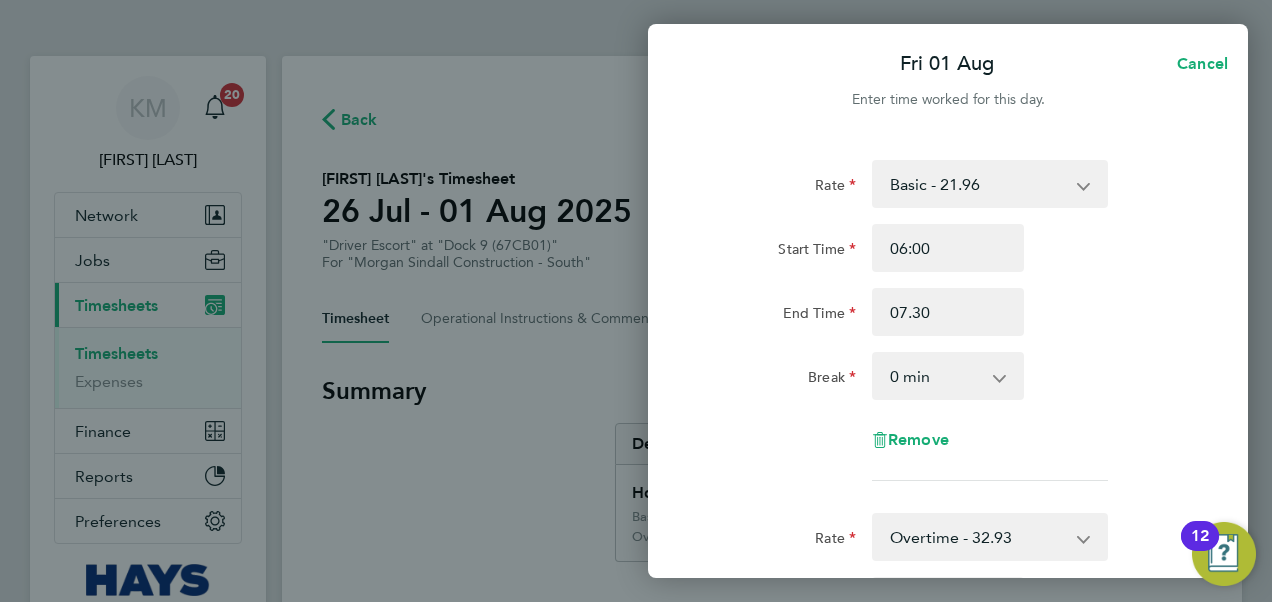 type on "07:30" 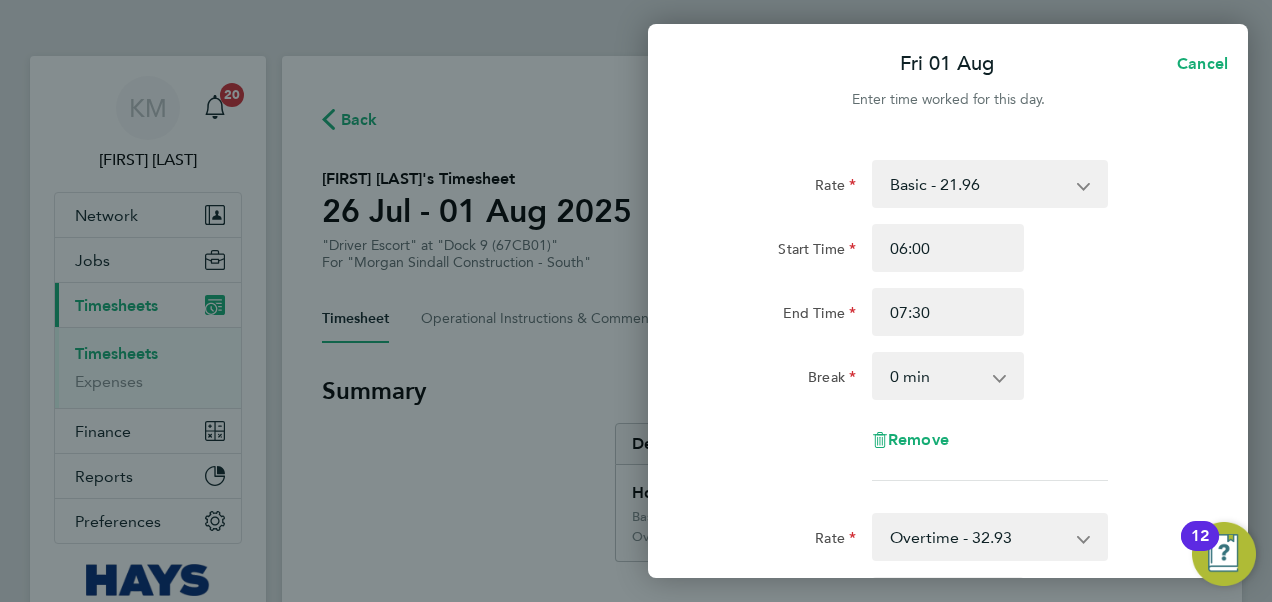 click on "Rate  Basic - 21.96   Overtime - 32.93
Start Time 06:00 End Time 07:30 Break  0 min   15 min   30 min   45 min   60 min   75 min   90 min
Remove" 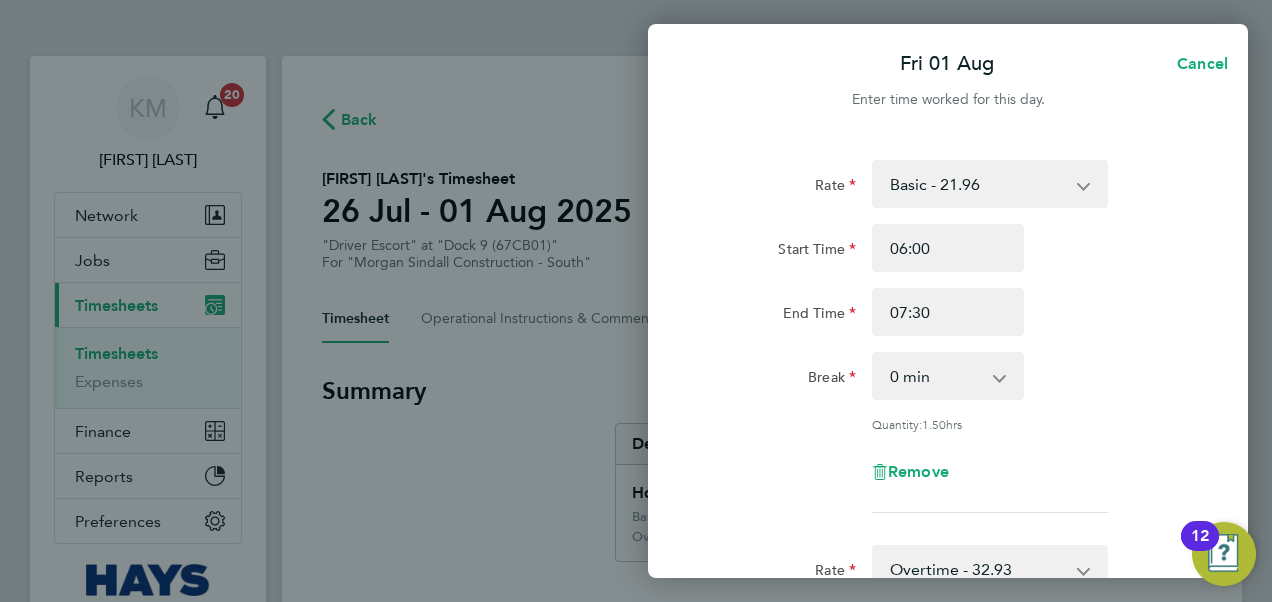 scroll, scrollTop: 600, scrollLeft: 0, axis: vertical 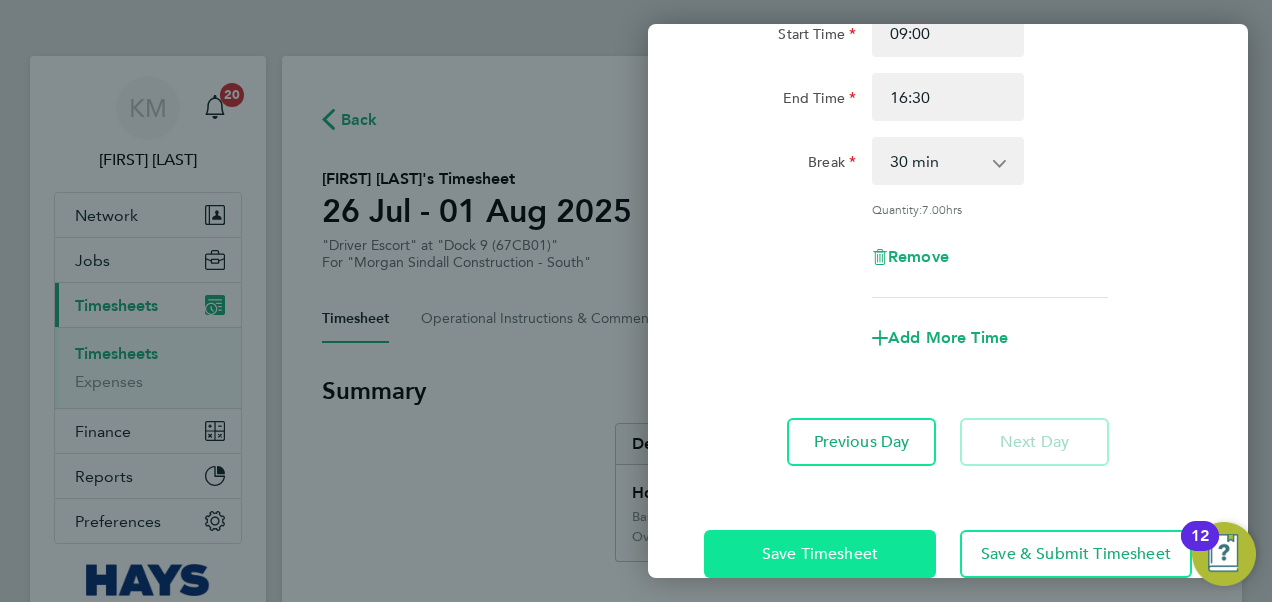 click on "Save Timesheet" 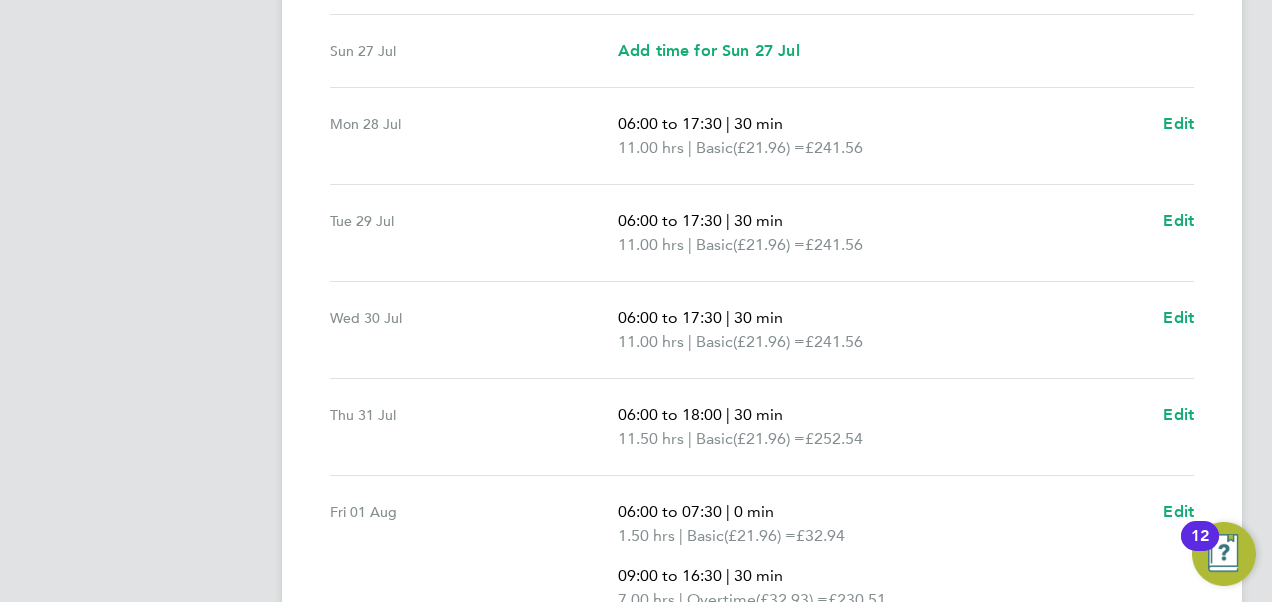 scroll, scrollTop: 700, scrollLeft: 0, axis: vertical 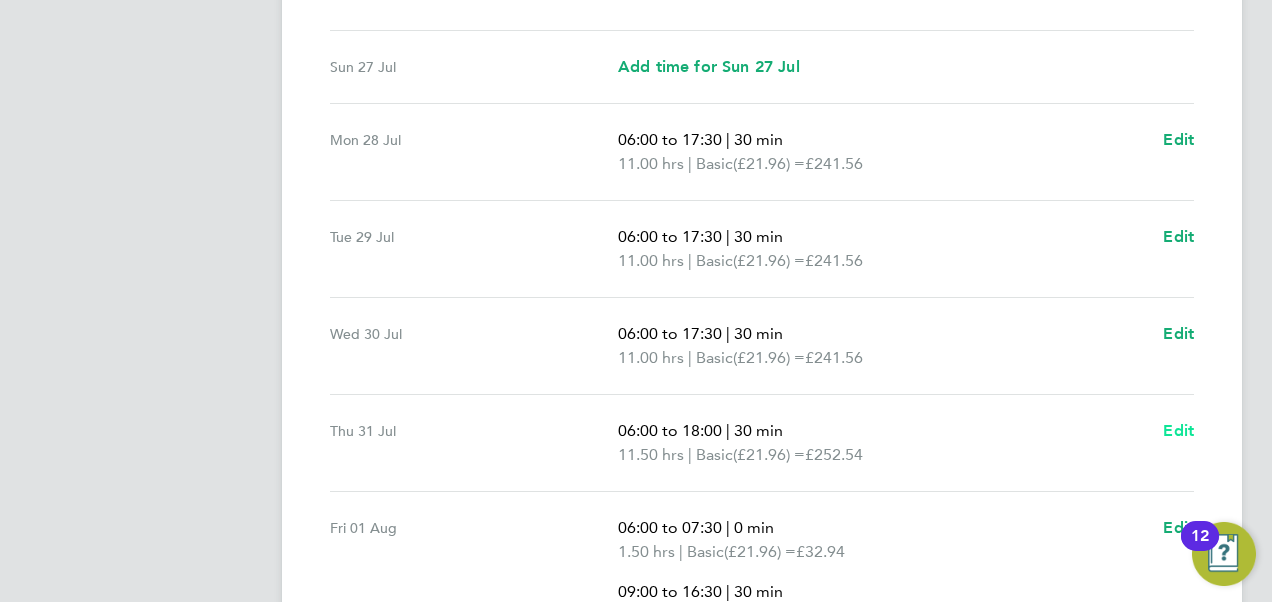 click on "Edit" at bounding box center [1178, 430] 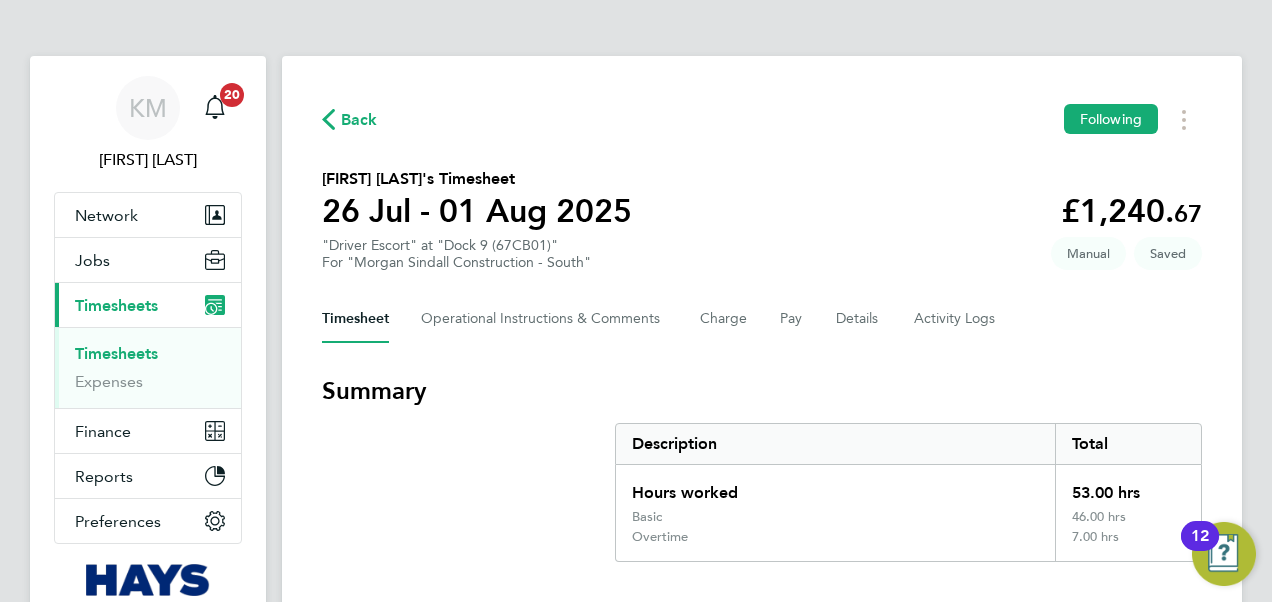 select on "30" 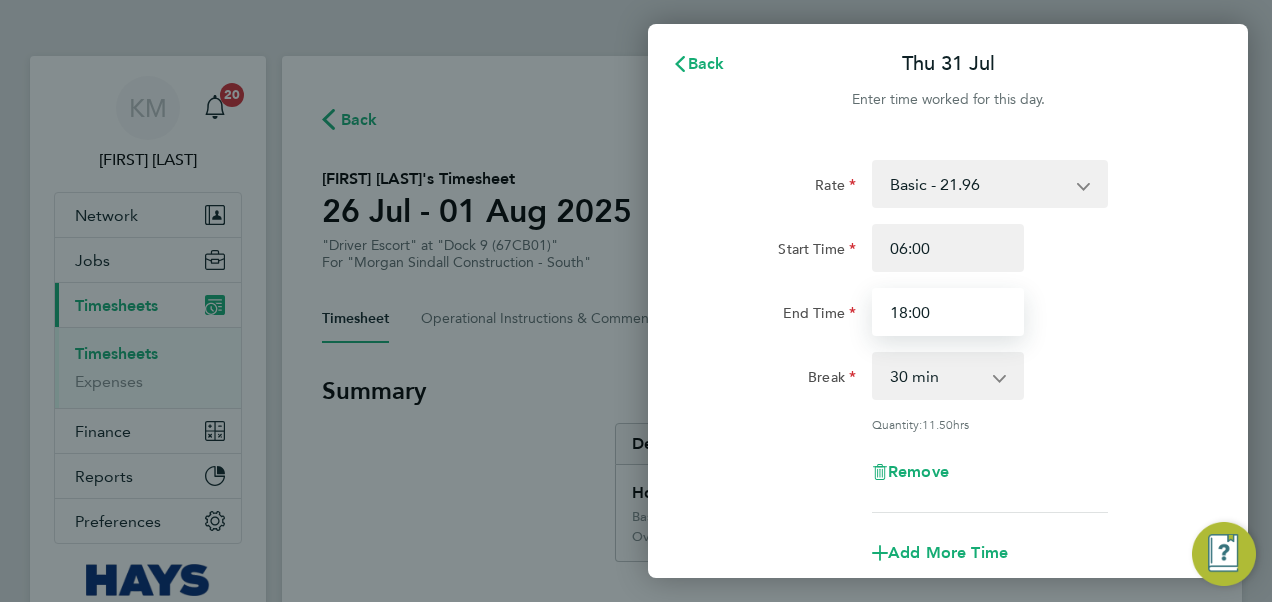 drag, startPoint x: 980, startPoint y: 305, endPoint x: 754, endPoint y: 319, distance: 226.43321 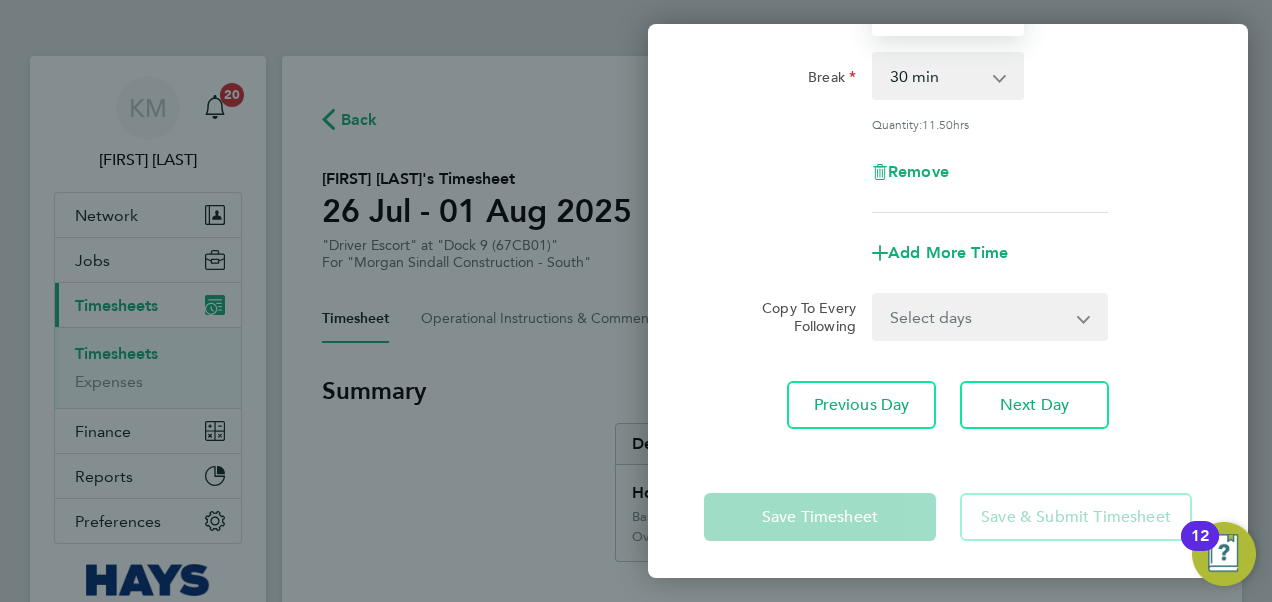 scroll, scrollTop: 301, scrollLeft: 0, axis: vertical 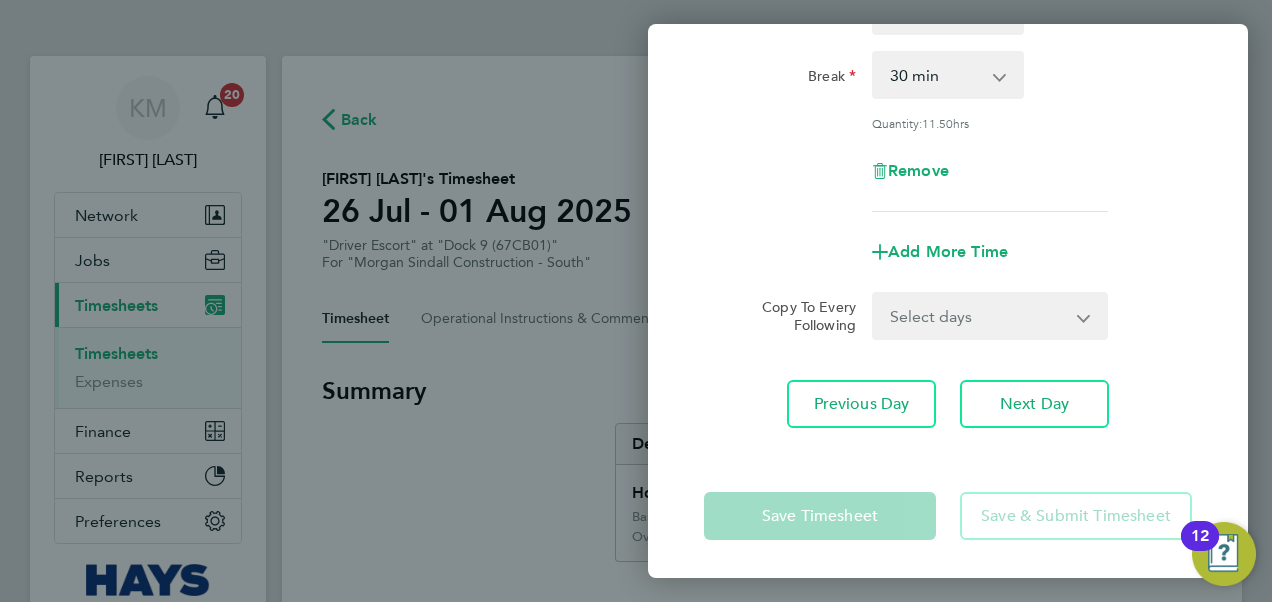 type on "17:30" 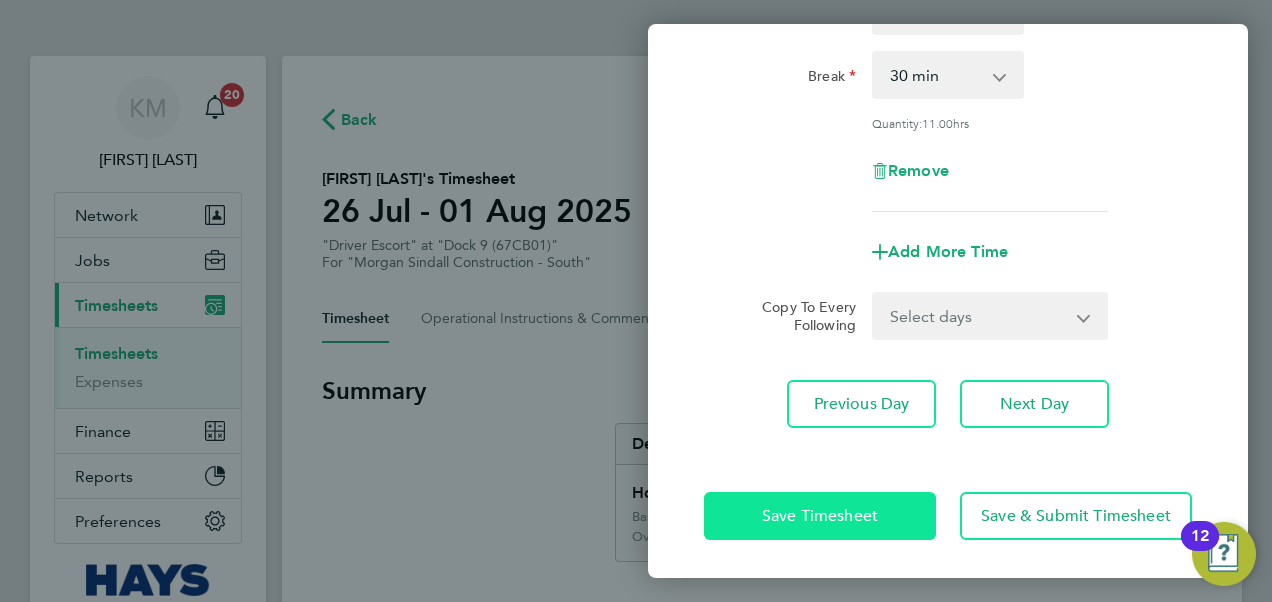 click on "Save Timesheet" 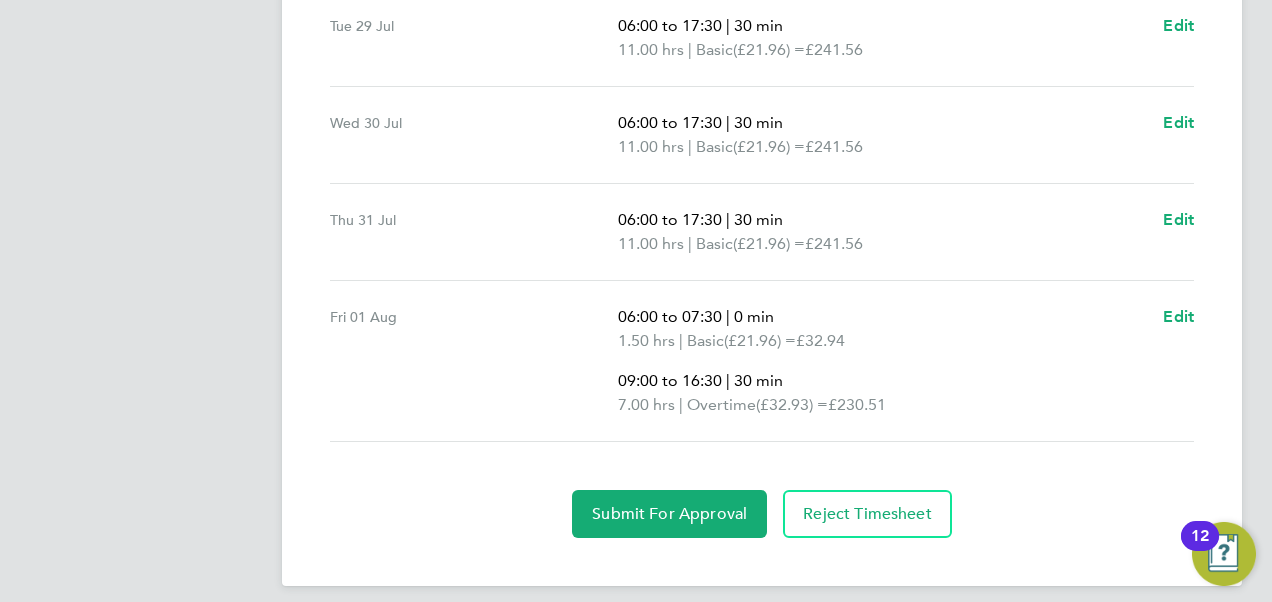 scroll, scrollTop: 923, scrollLeft: 0, axis: vertical 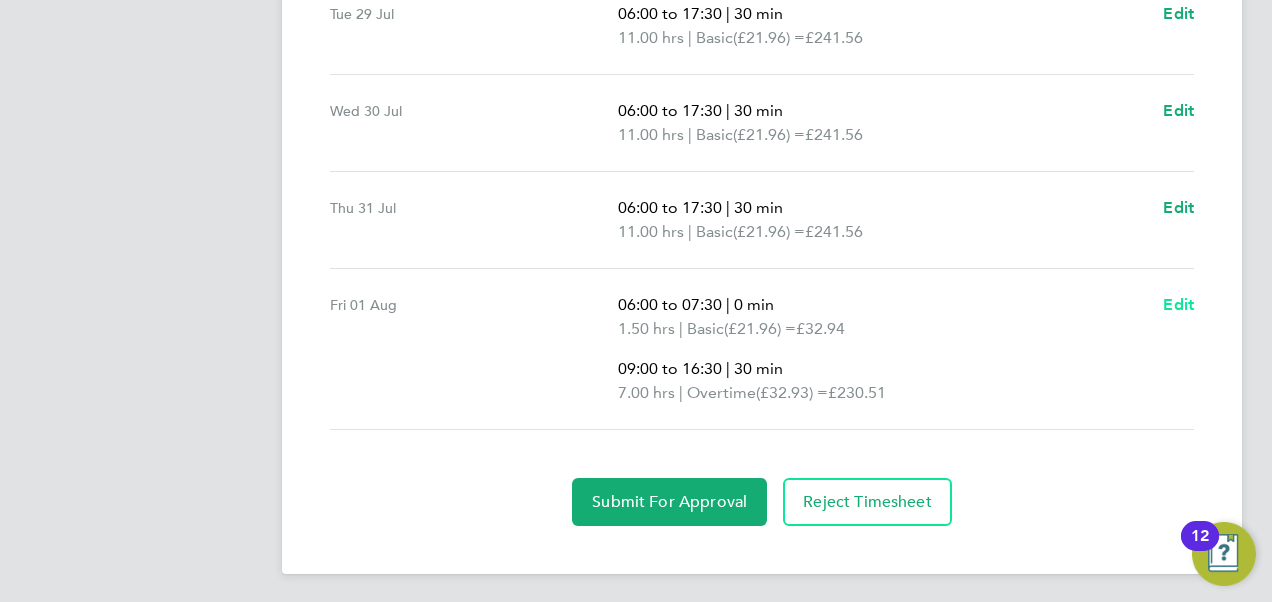 click on "Edit" at bounding box center [1178, 304] 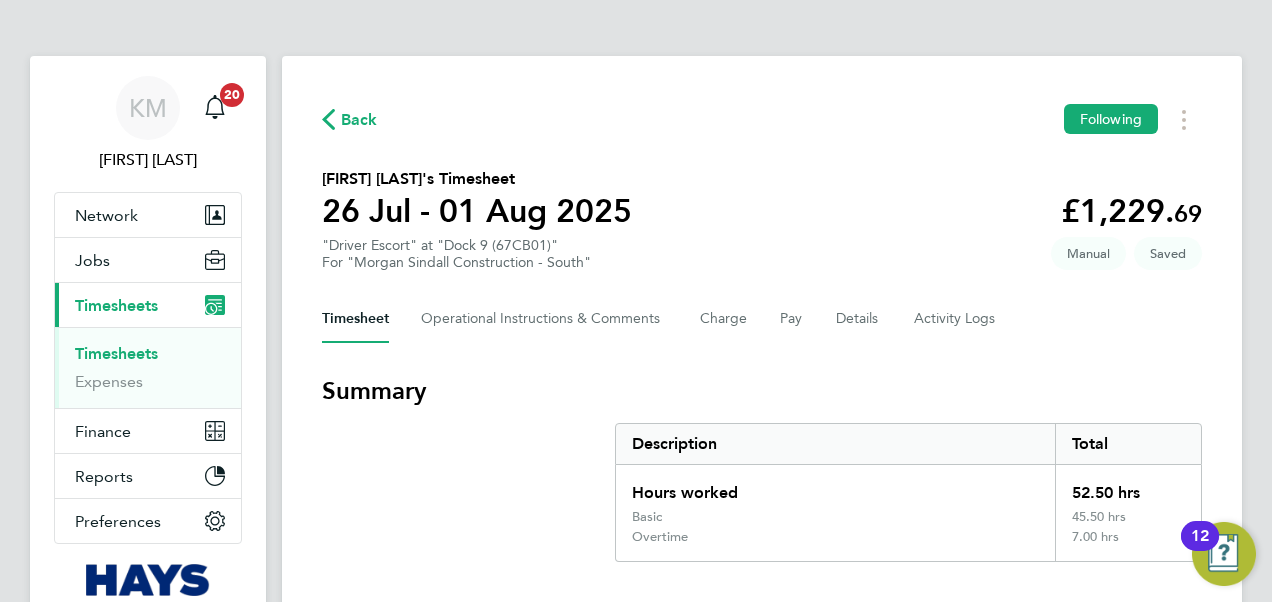 select on "30" 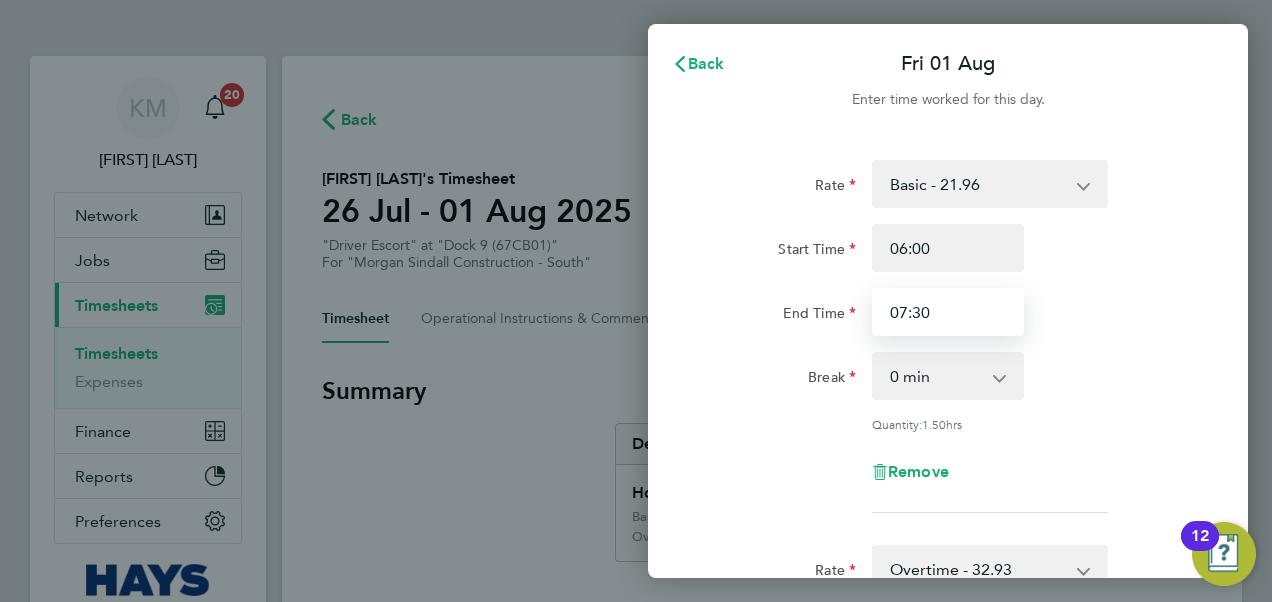 drag, startPoint x: 964, startPoint y: 314, endPoint x: 672, endPoint y: 312, distance: 292.00684 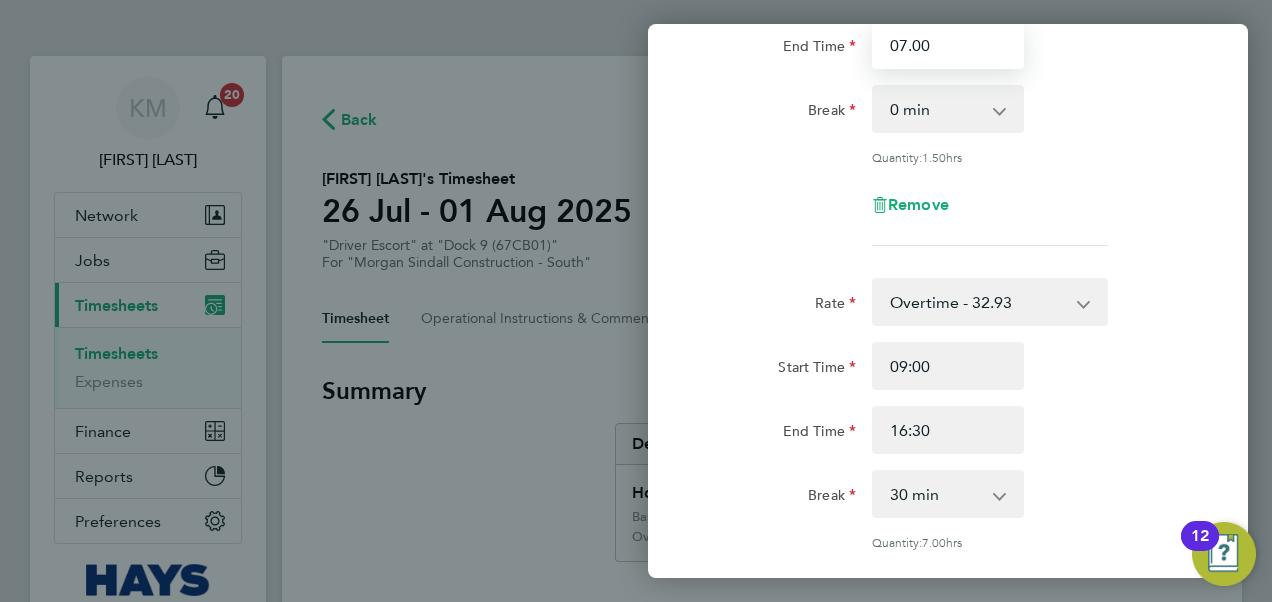 scroll, scrollTop: 300, scrollLeft: 0, axis: vertical 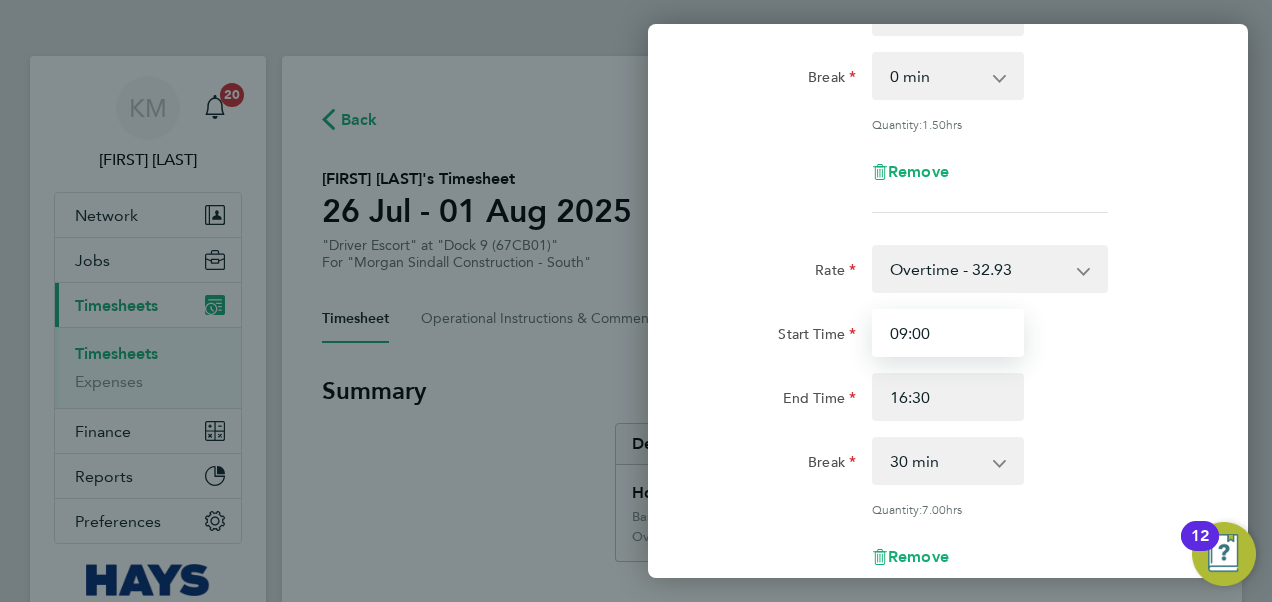 type on "07:00" 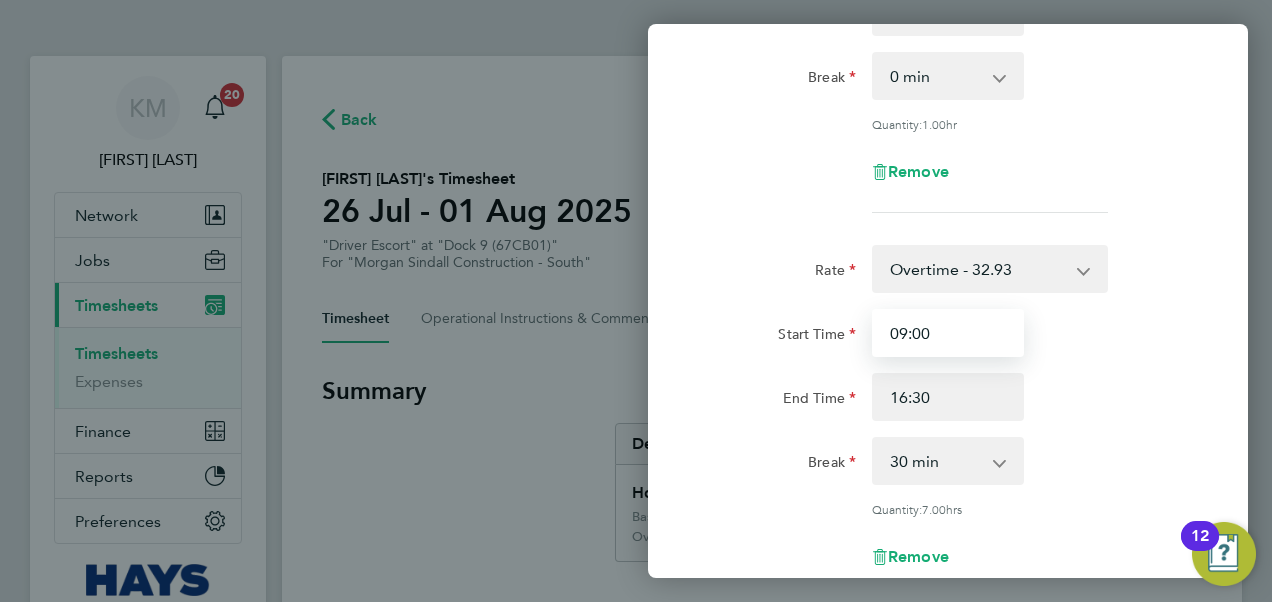 drag, startPoint x: 957, startPoint y: 334, endPoint x: 795, endPoint y: 343, distance: 162.2498 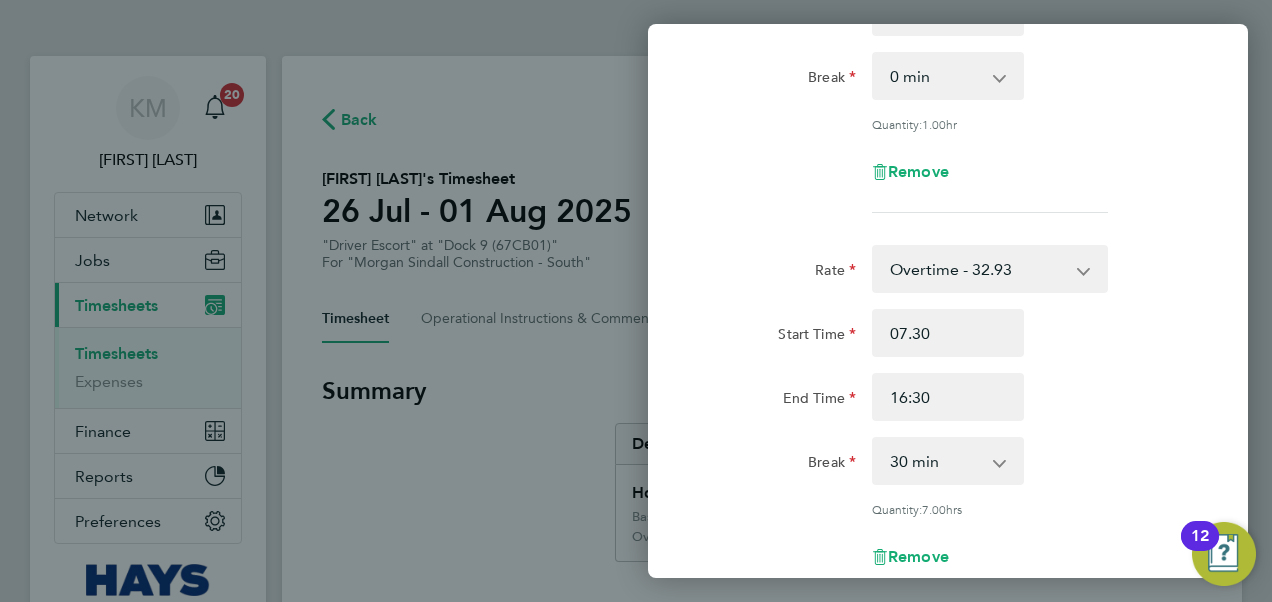 type on "07:30" 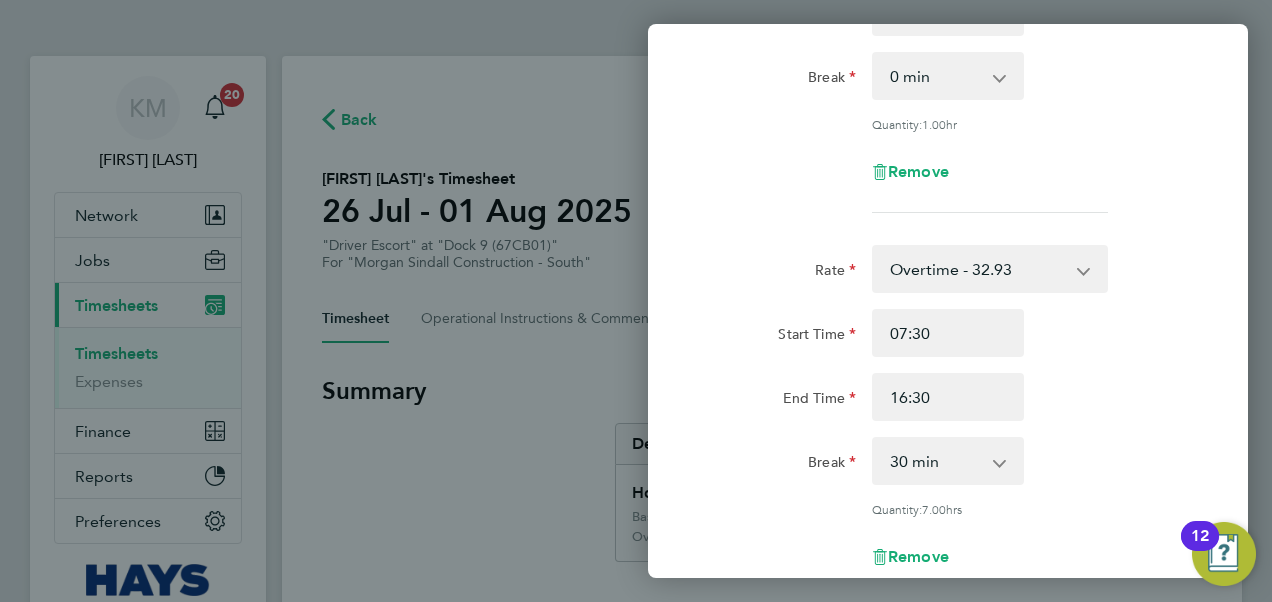 click on "End Time 16:30" 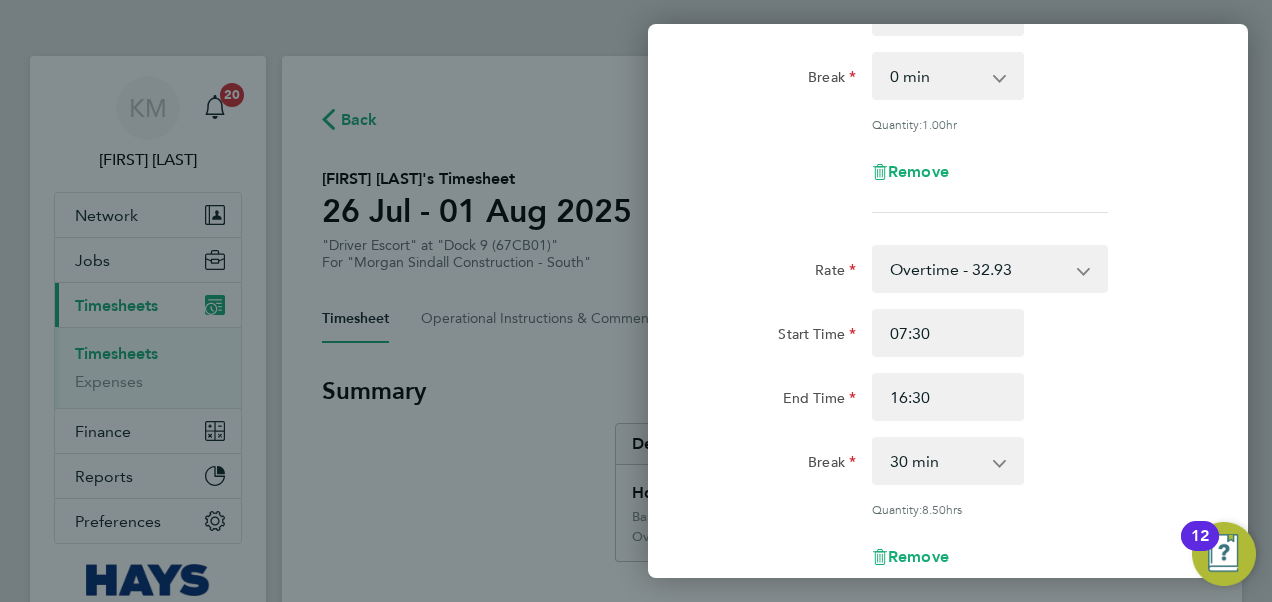 scroll, scrollTop: 600, scrollLeft: 0, axis: vertical 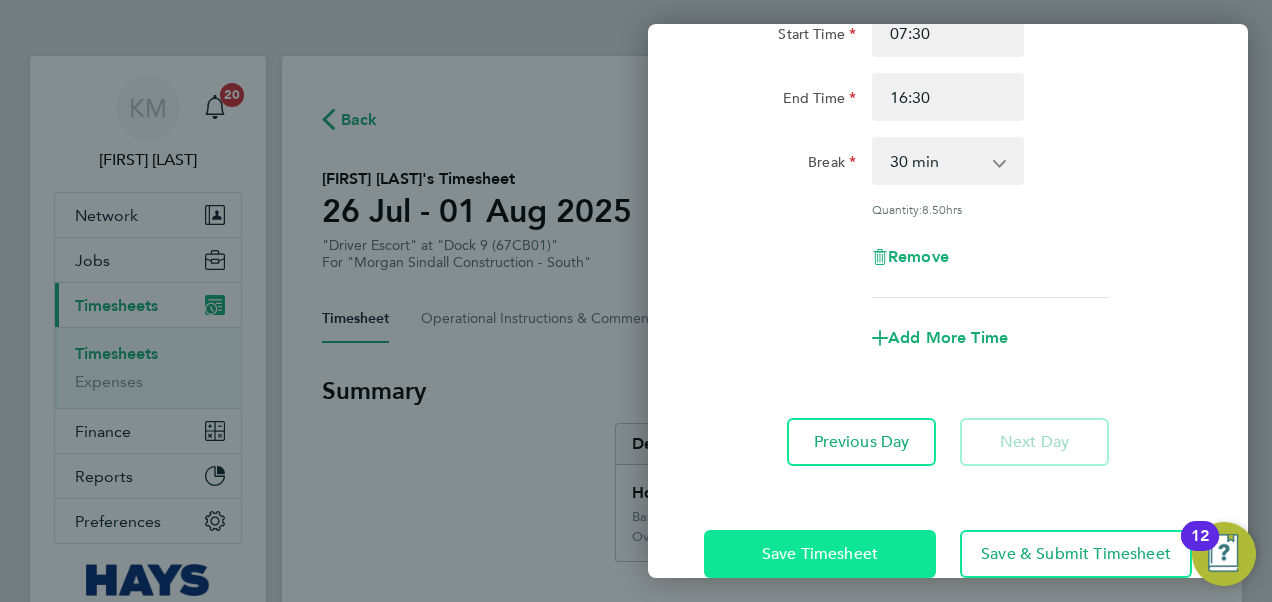 click on "Save Timesheet" 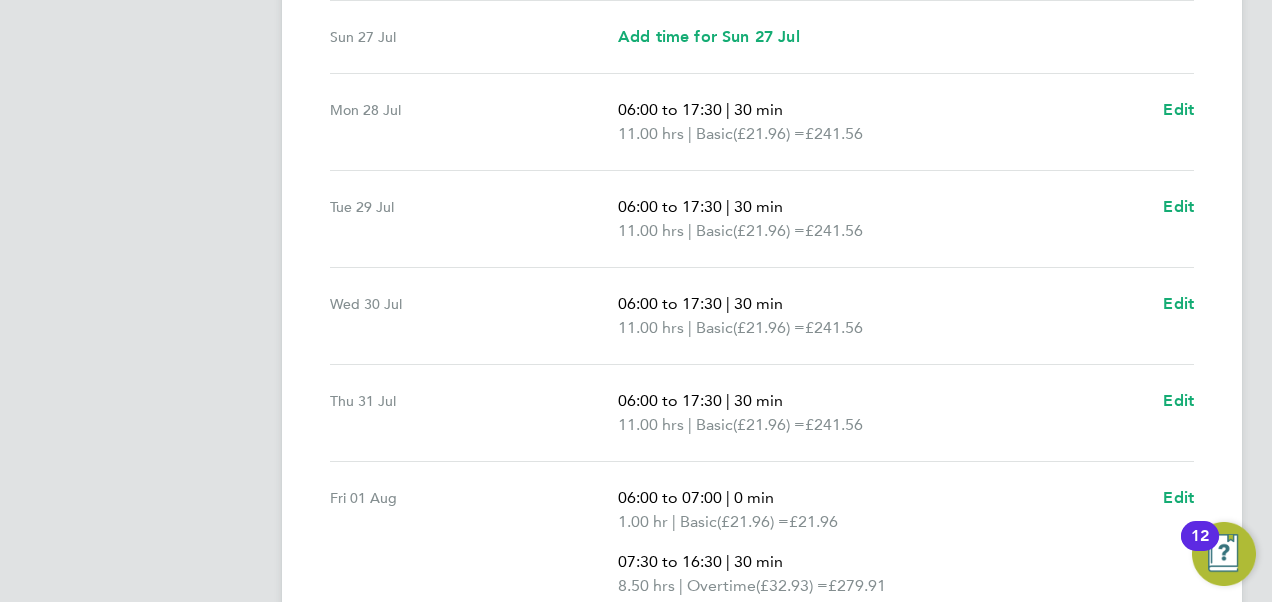 scroll, scrollTop: 923, scrollLeft: 0, axis: vertical 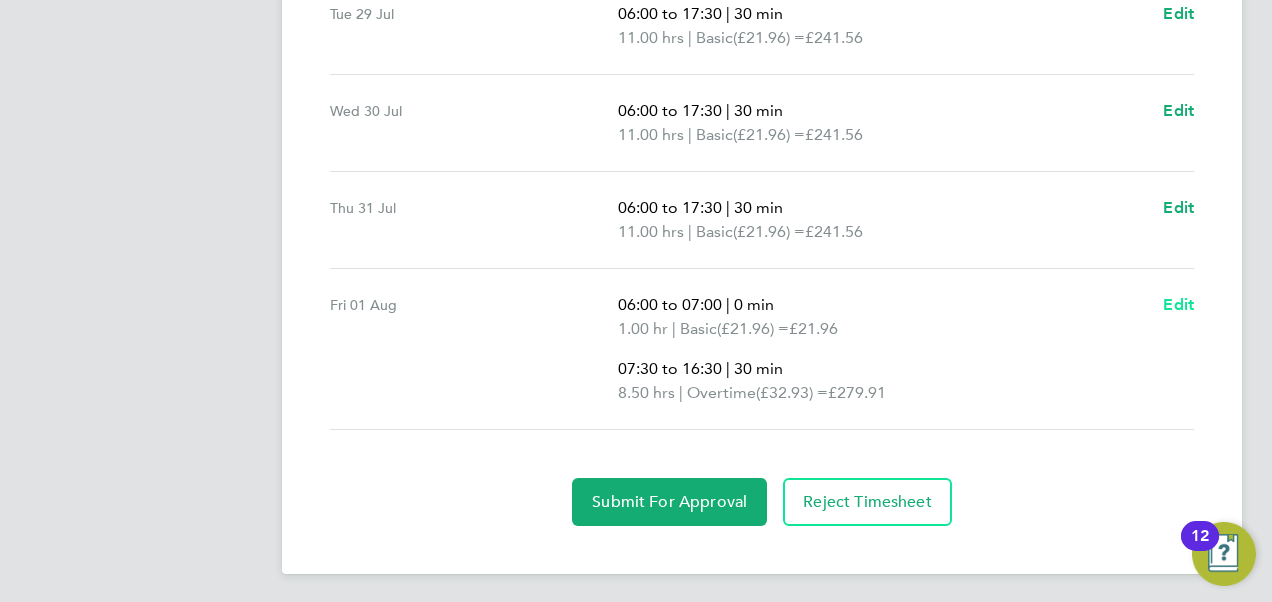 click on "Edit" at bounding box center [1178, 304] 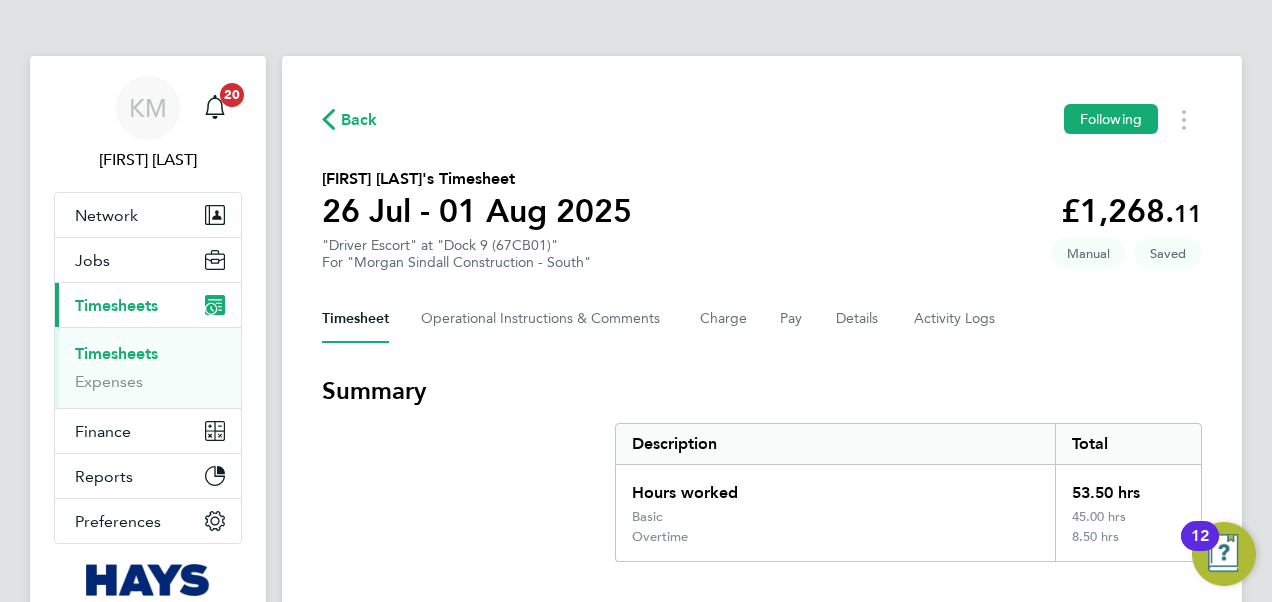 select on "30" 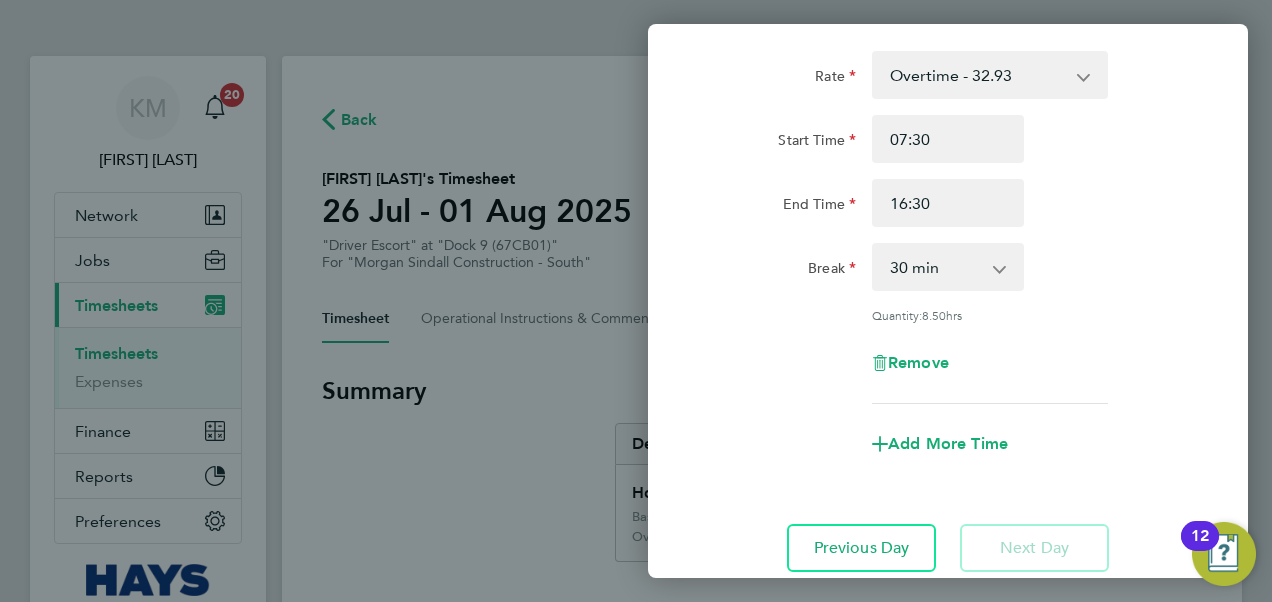 scroll, scrollTop: 500, scrollLeft: 0, axis: vertical 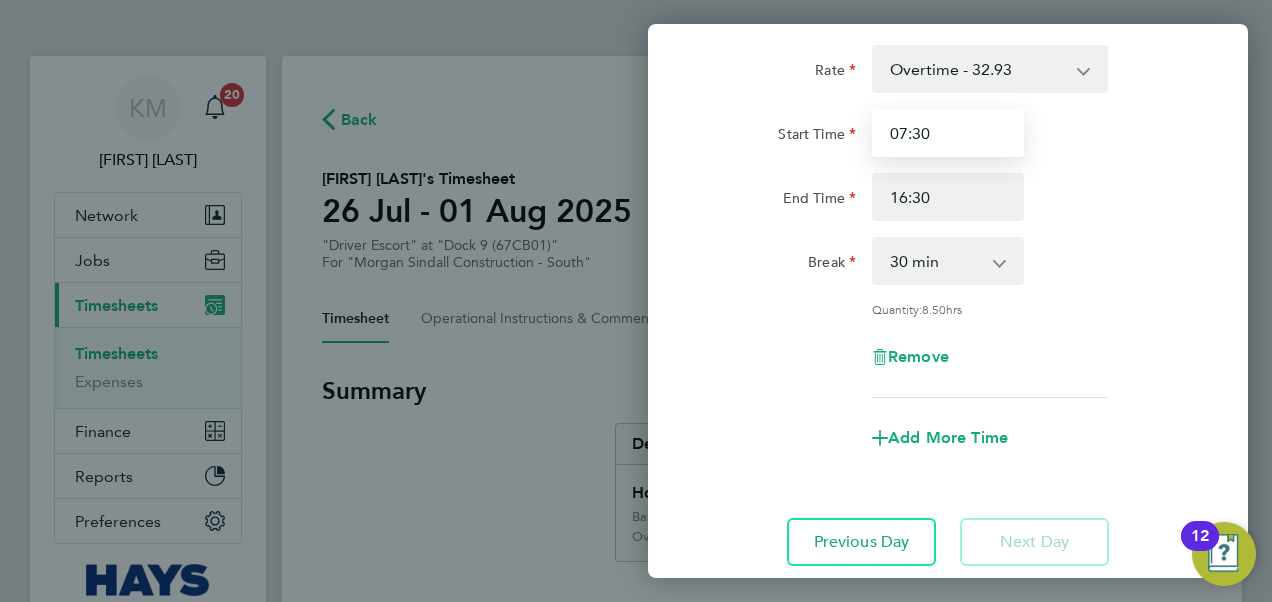 click on "Rate  Basic - 21.96   Overtime - 32.93
Start Time 06:00 End Time 07:00 Break  0 min   15 min   30 min   45 min
Quantity:  1.00  hr
Remove  Rate  Overtime - 32.93   Basic - 21.96
Start Time 07:30 End Time 16:30 Break  0 min   15 min   30 min   45 min   60 min   75 min   90 min
Quantity:  8.50  hrs
Remove
Add More Time   Previous Day   Next Day" 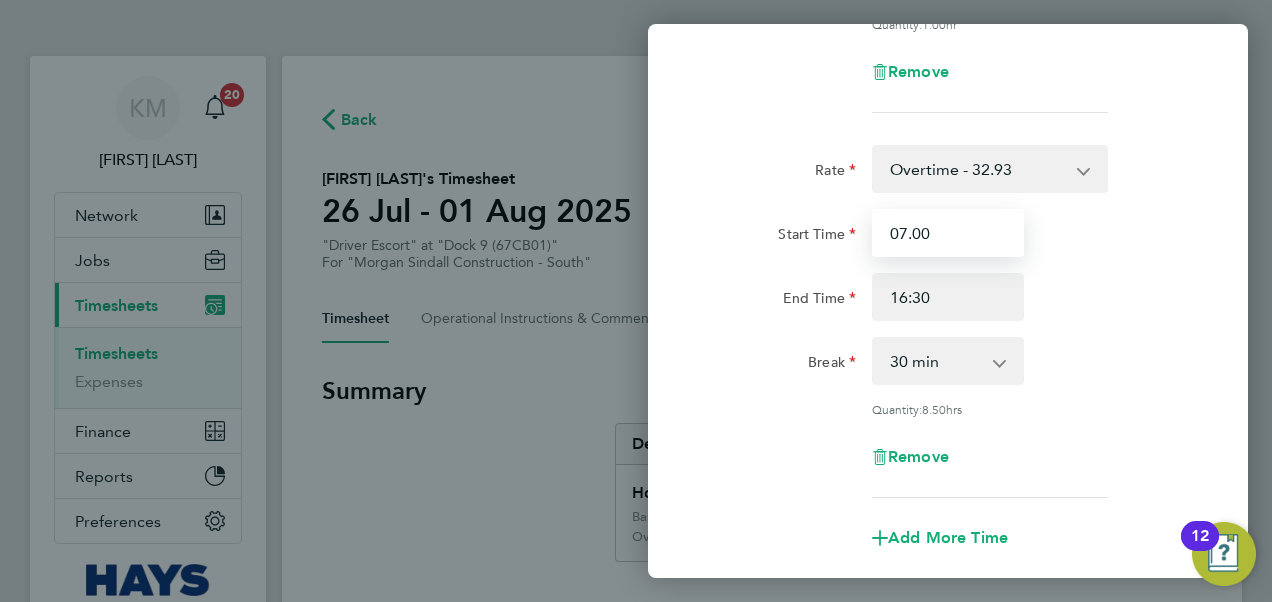 scroll, scrollTop: 636, scrollLeft: 0, axis: vertical 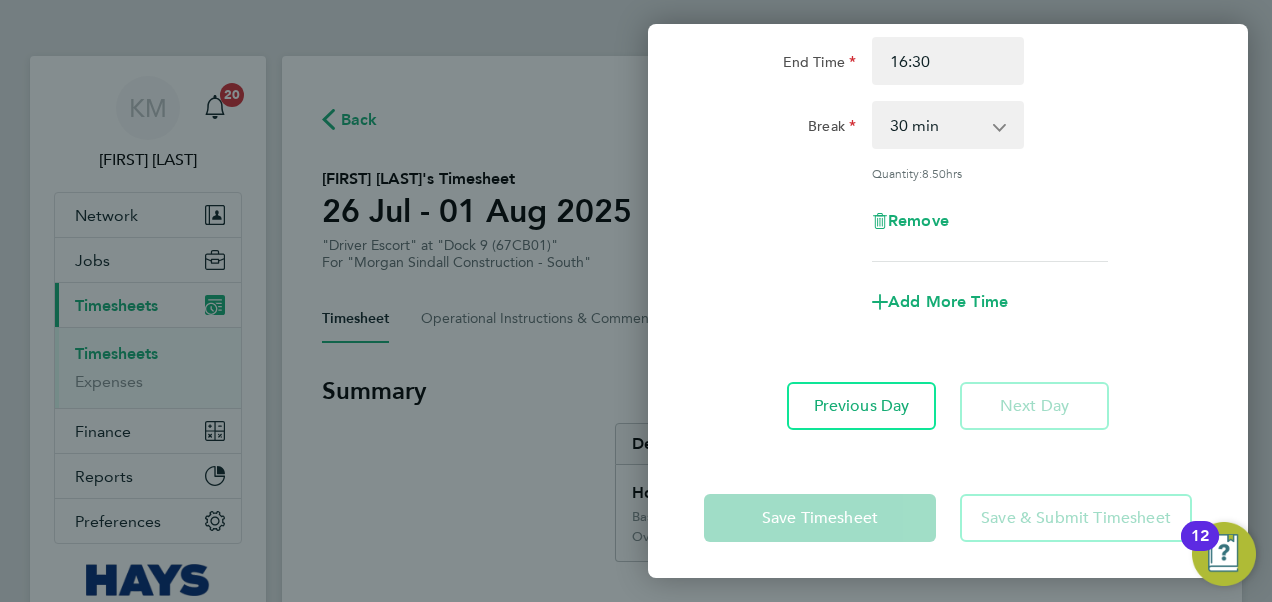type on "07:00" 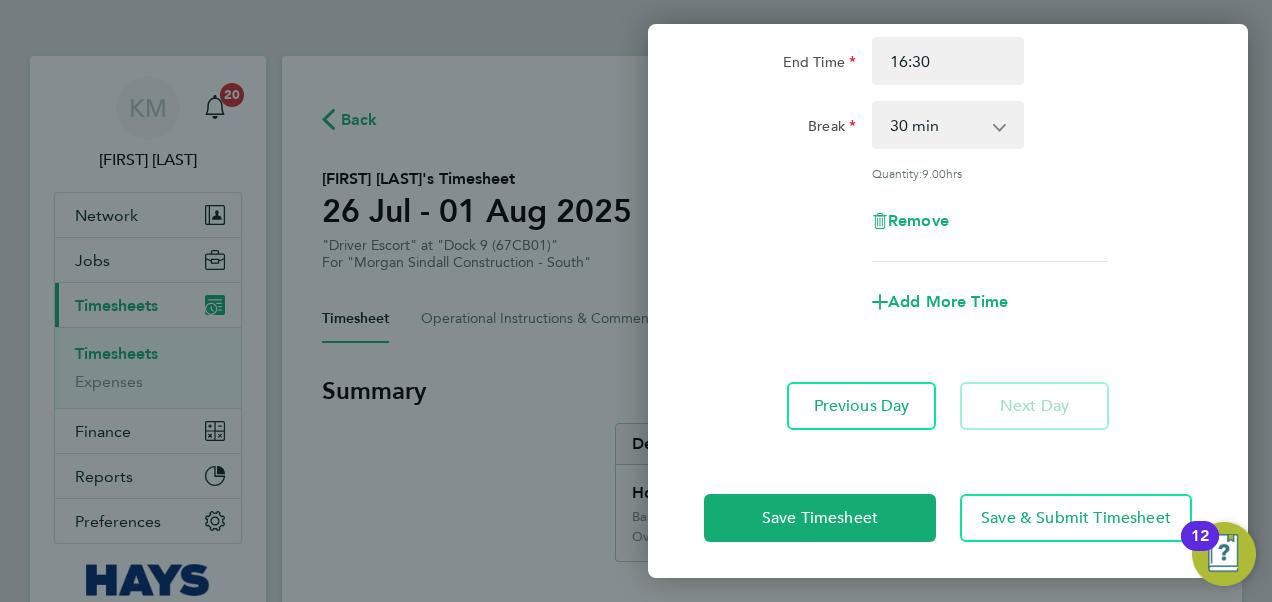 click on "Rate  Overtime - 32.93   Basic - 21.96
Start Time 07:00 End Time 16:30 Break  0 min   15 min   30 min   45 min   60 min   75 min   90 min
Quantity:  9.00  hrs
Remove" 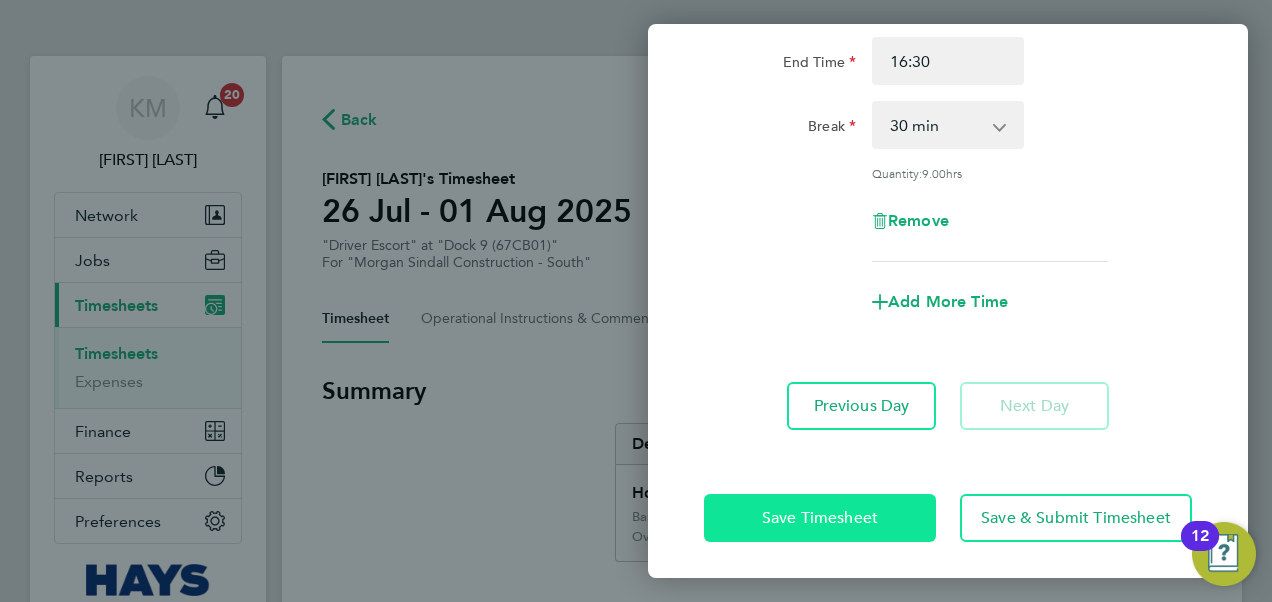 click on "Save Timesheet" 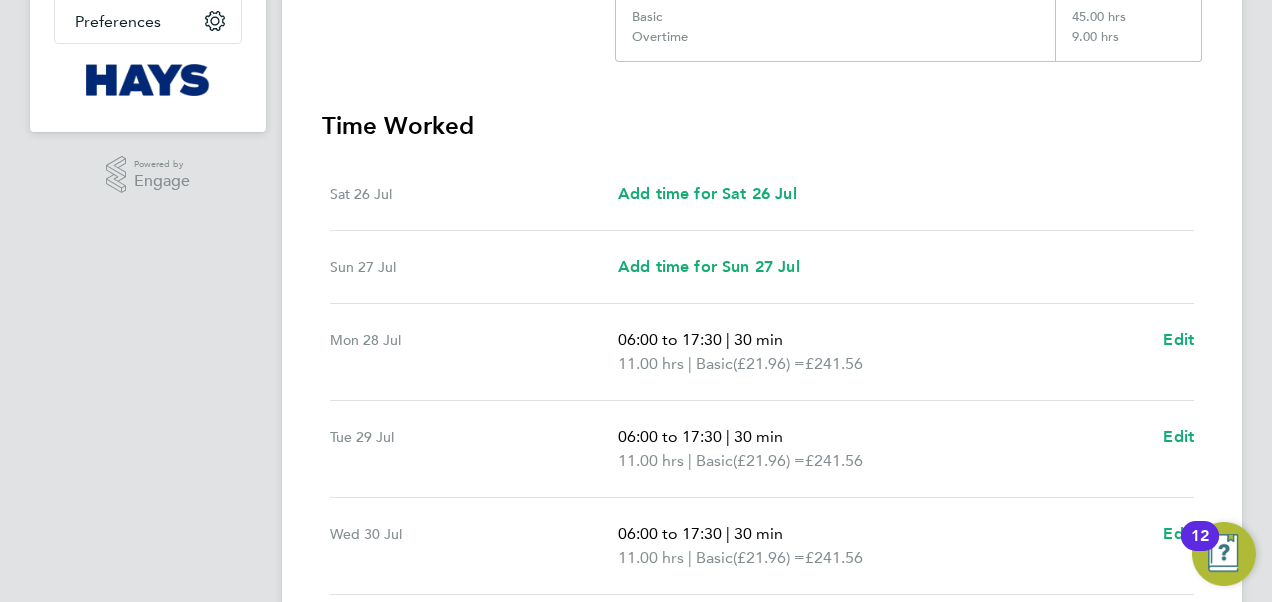scroll, scrollTop: 923, scrollLeft: 0, axis: vertical 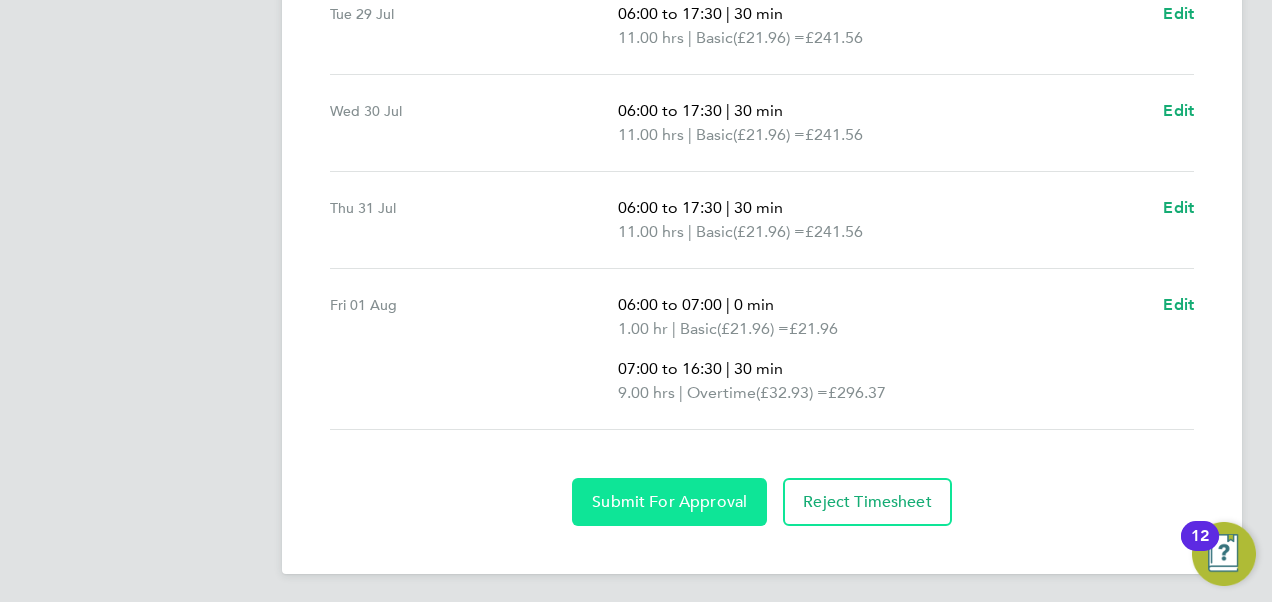 click on "Submit For Approval" 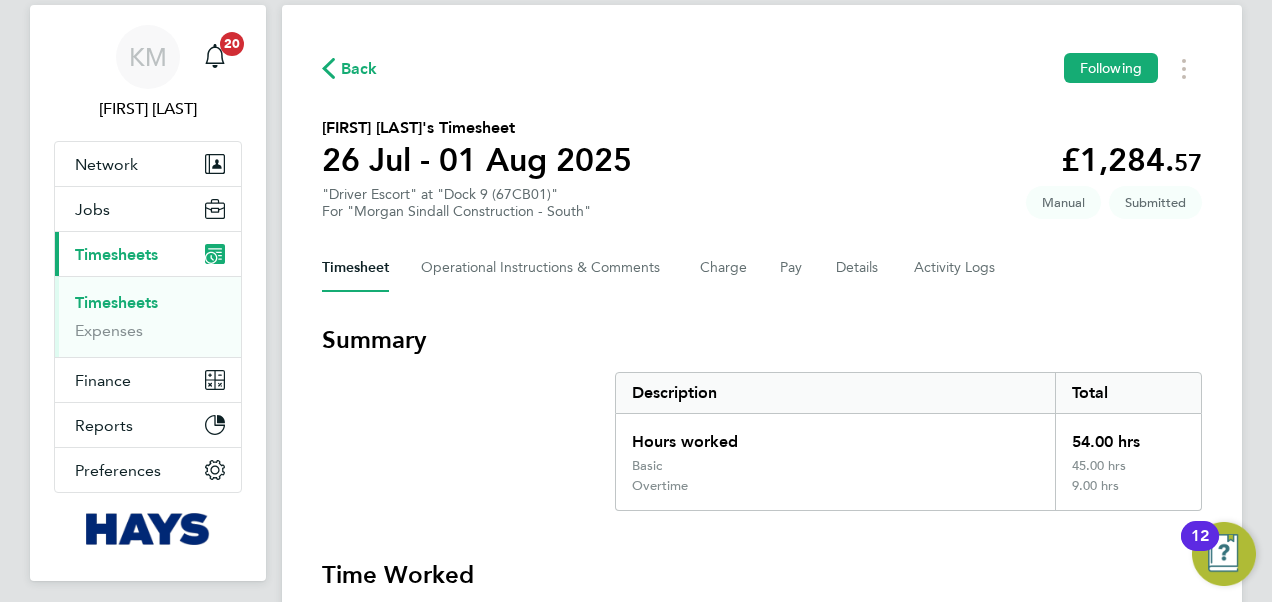 scroll, scrollTop: 0, scrollLeft: 0, axis: both 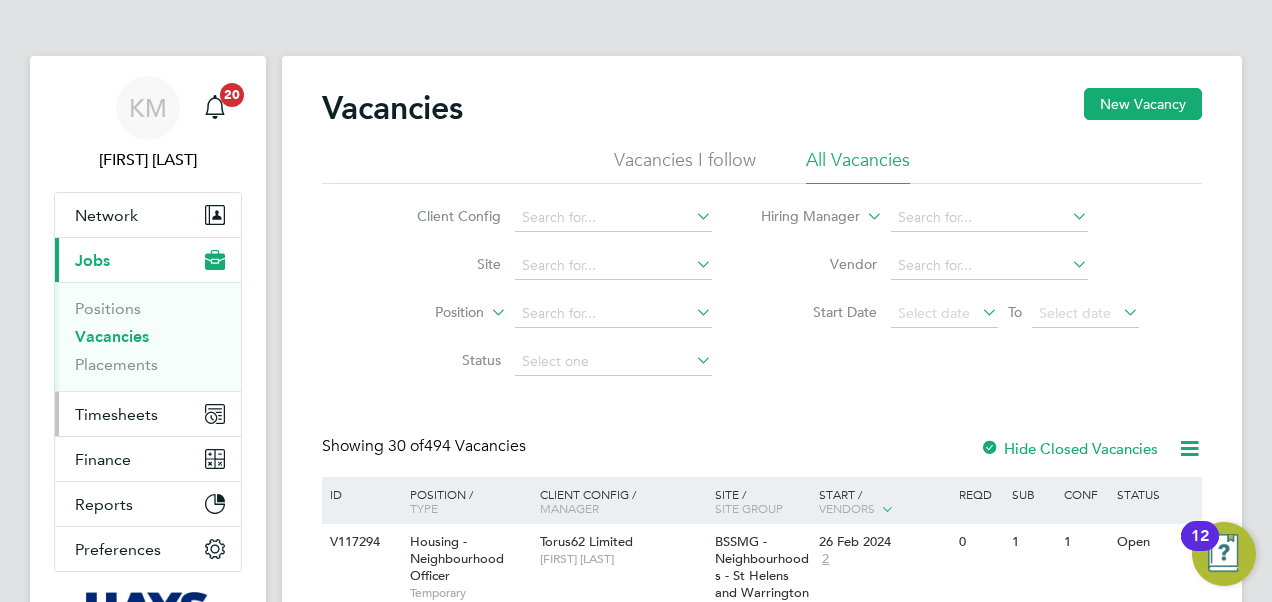 click on "Timesheets" at bounding box center [116, 414] 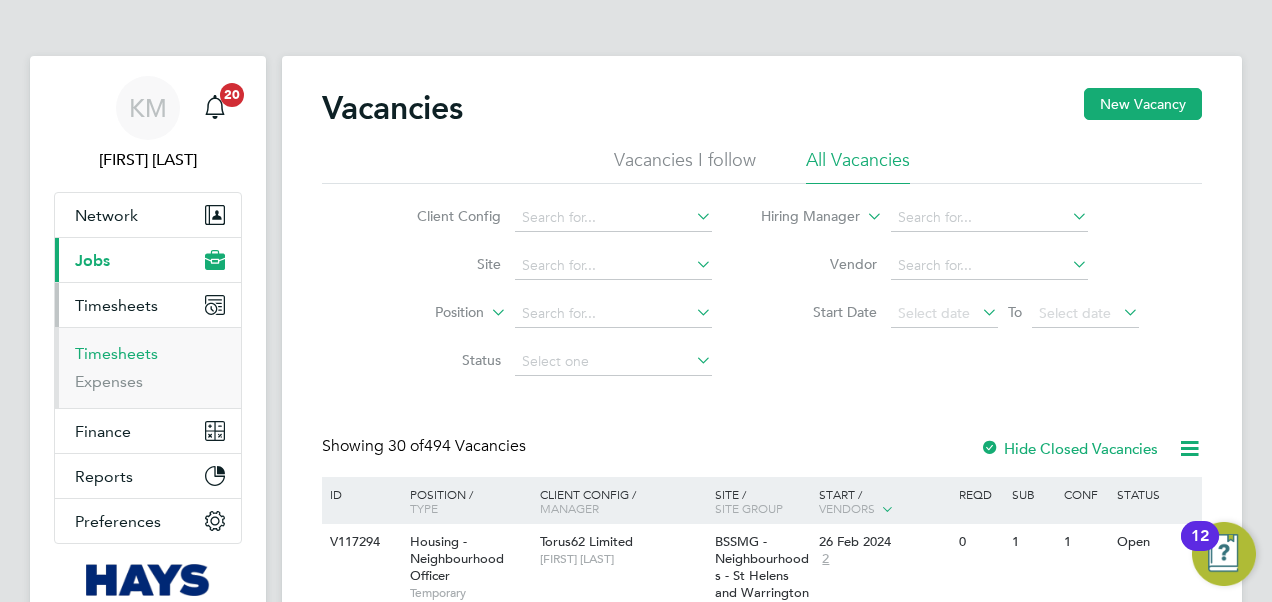 click on "Timesheets" at bounding box center [116, 353] 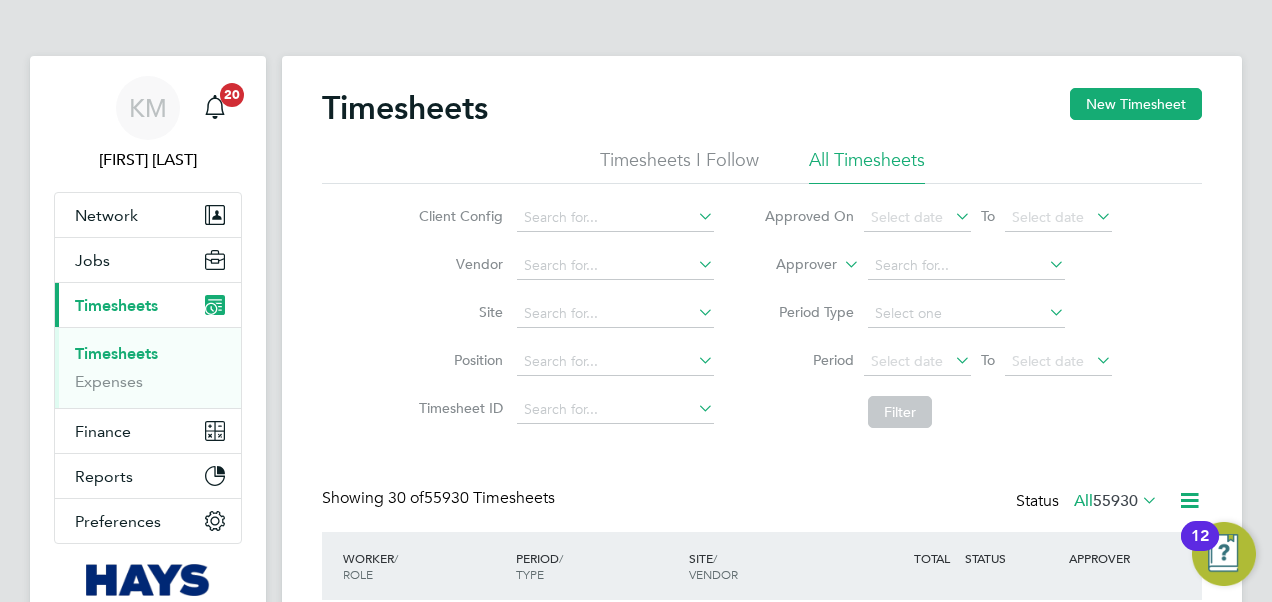 scroll, scrollTop: 10, scrollLeft: 10, axis: both 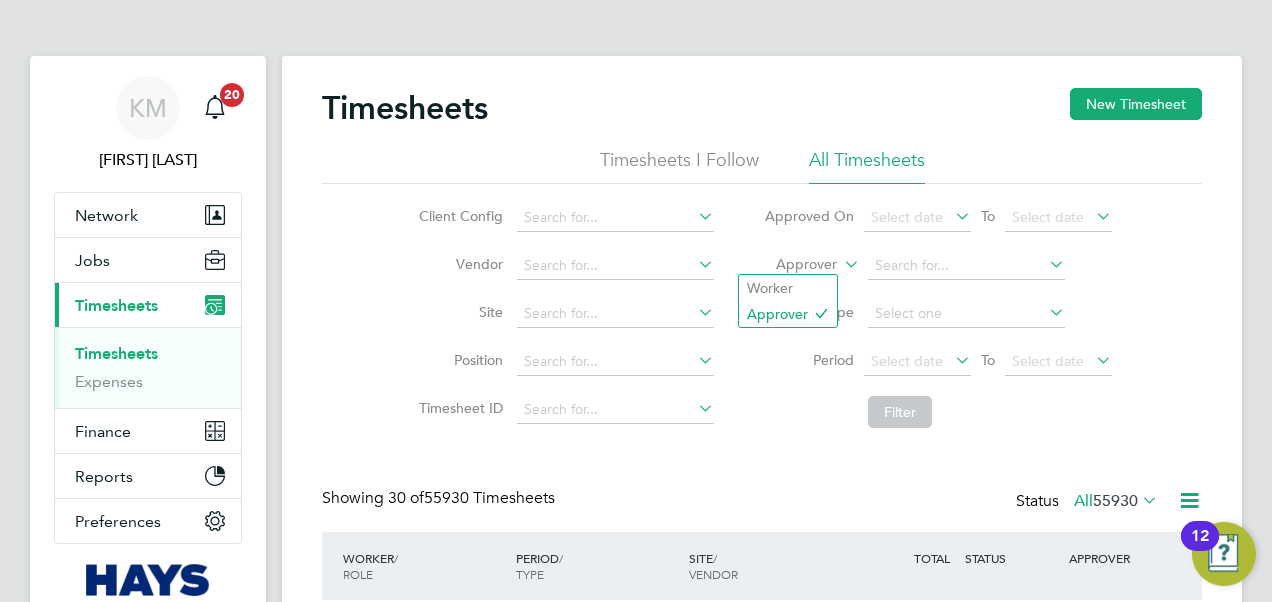 click 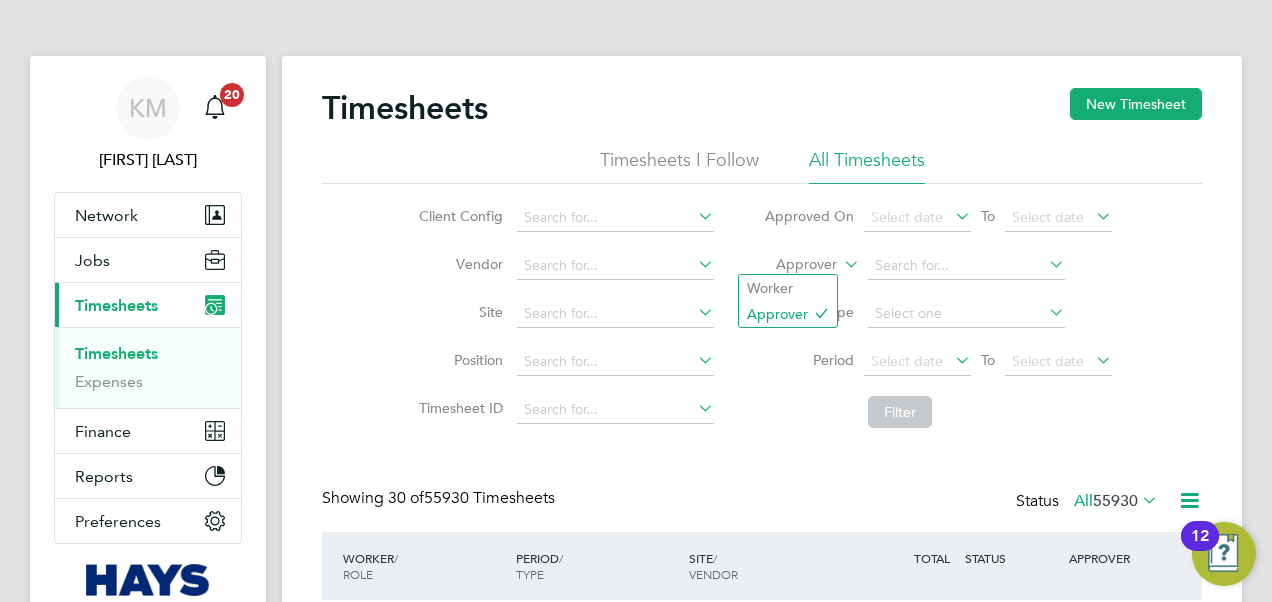 drag, startPoint x: 804, startPoint y: 289, endPoint x: 860, endPoint y: 272, distance: 58.5235 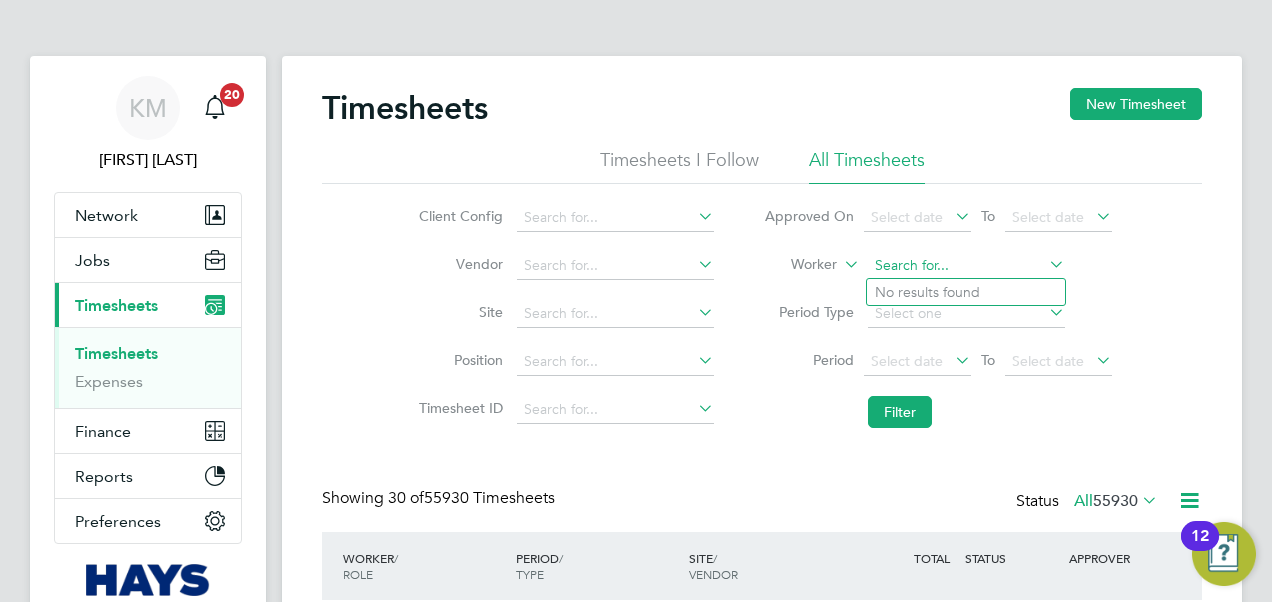 drag, startPoint x: 860, startPoint y: 272, endPoint x: 942, endPoint y: 254, distance: 83.95237 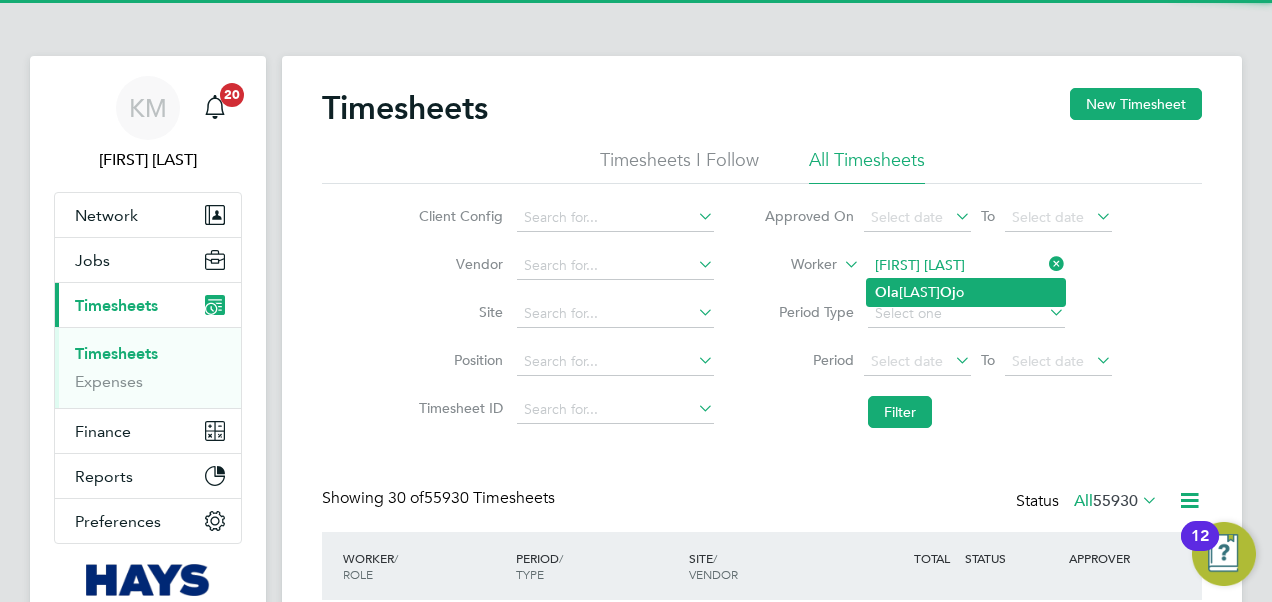 click on "Ola  Mathews  Oj o" 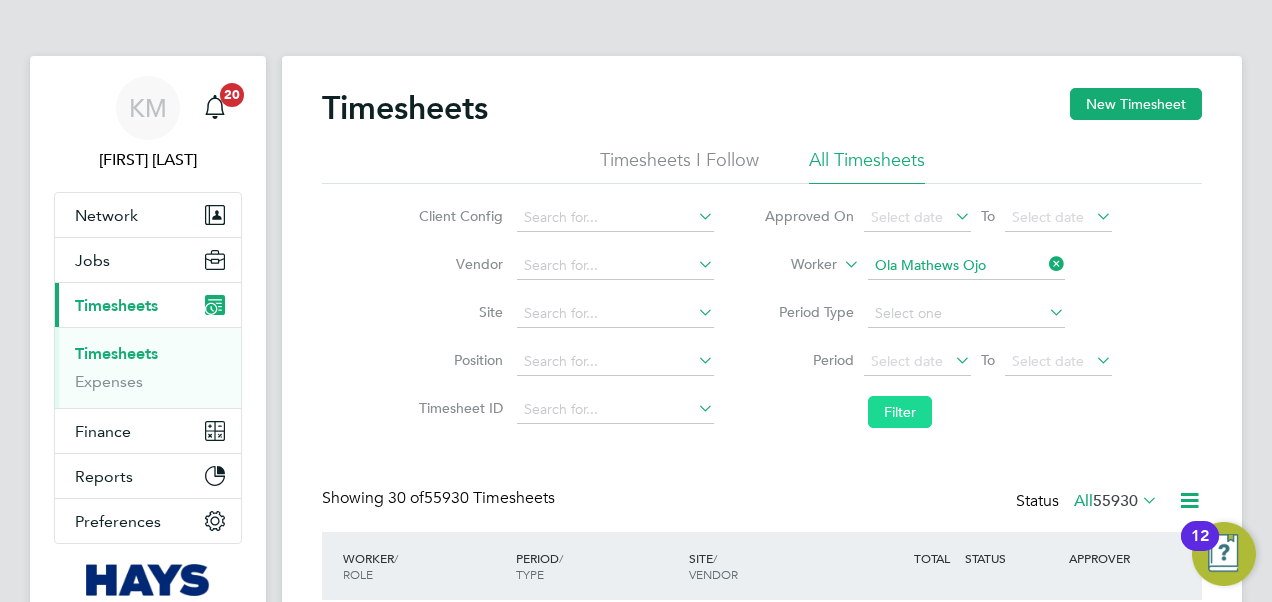 click on "Filter" 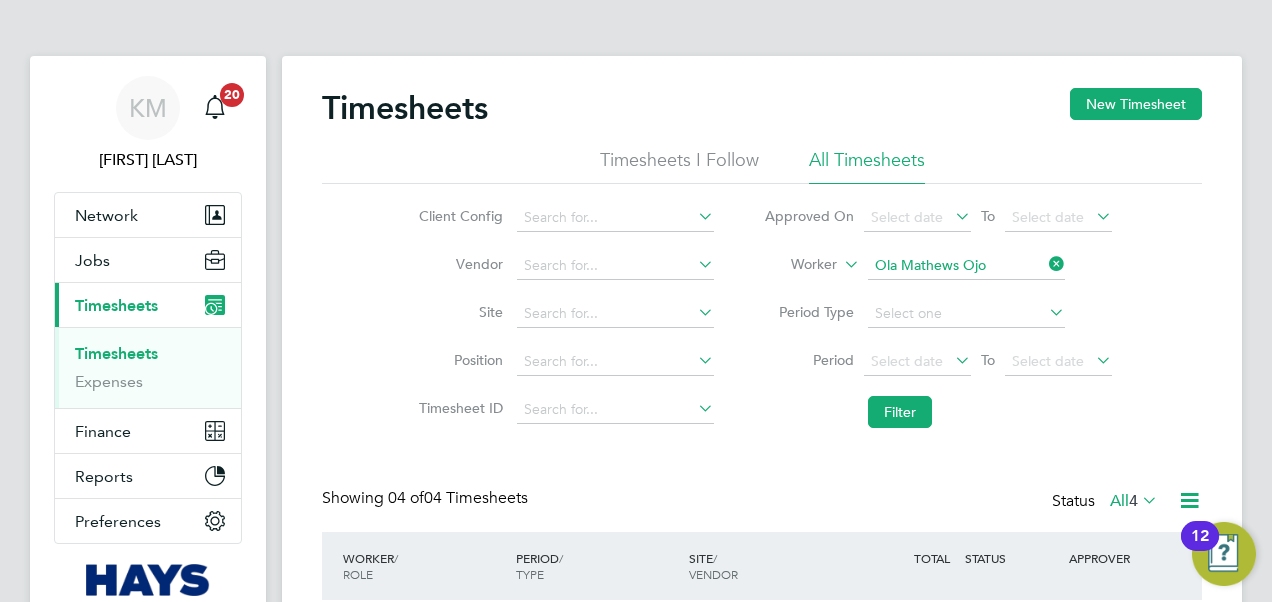 click on "Worker   Ola Mathews Ojo" 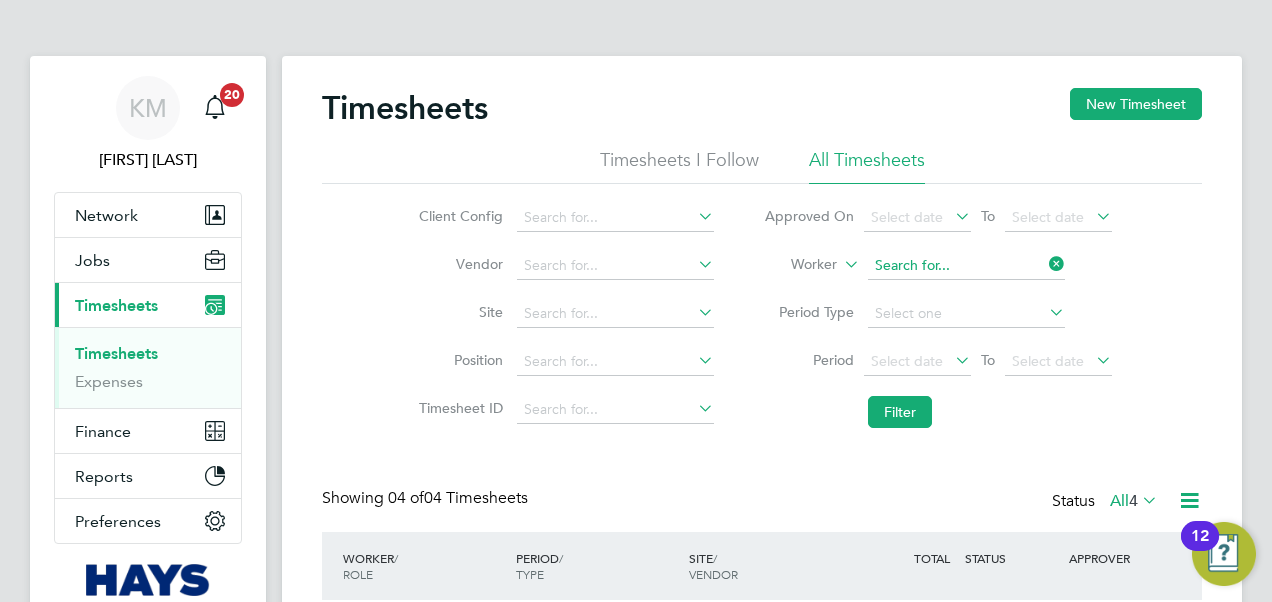 click 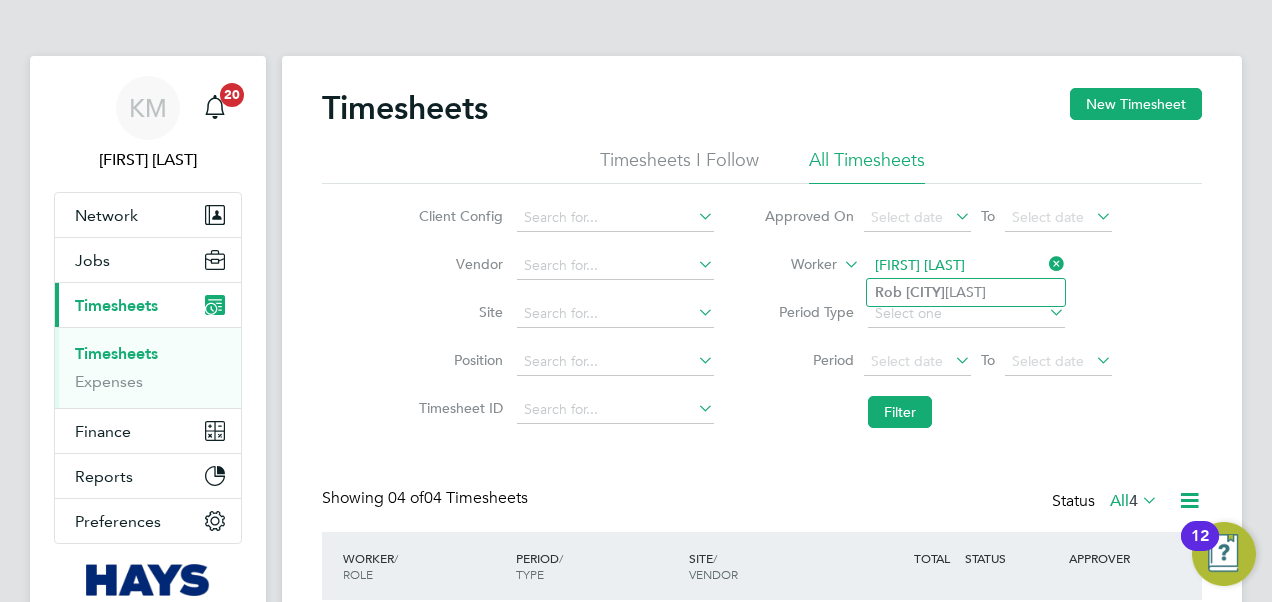 type on "rob mcm" 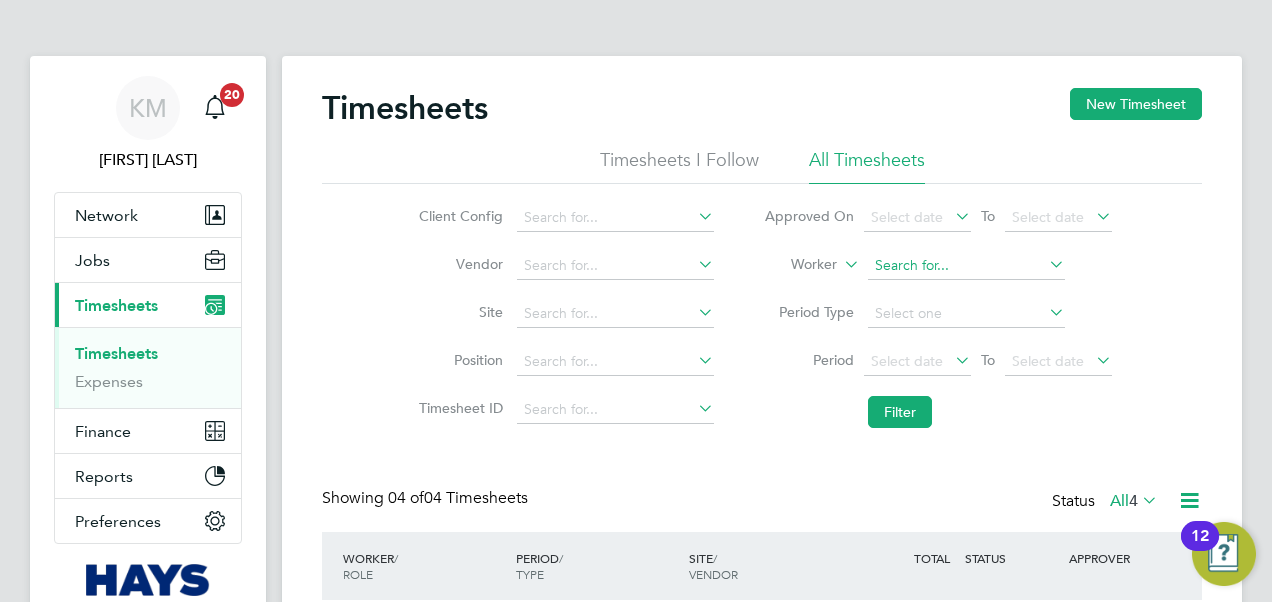 click 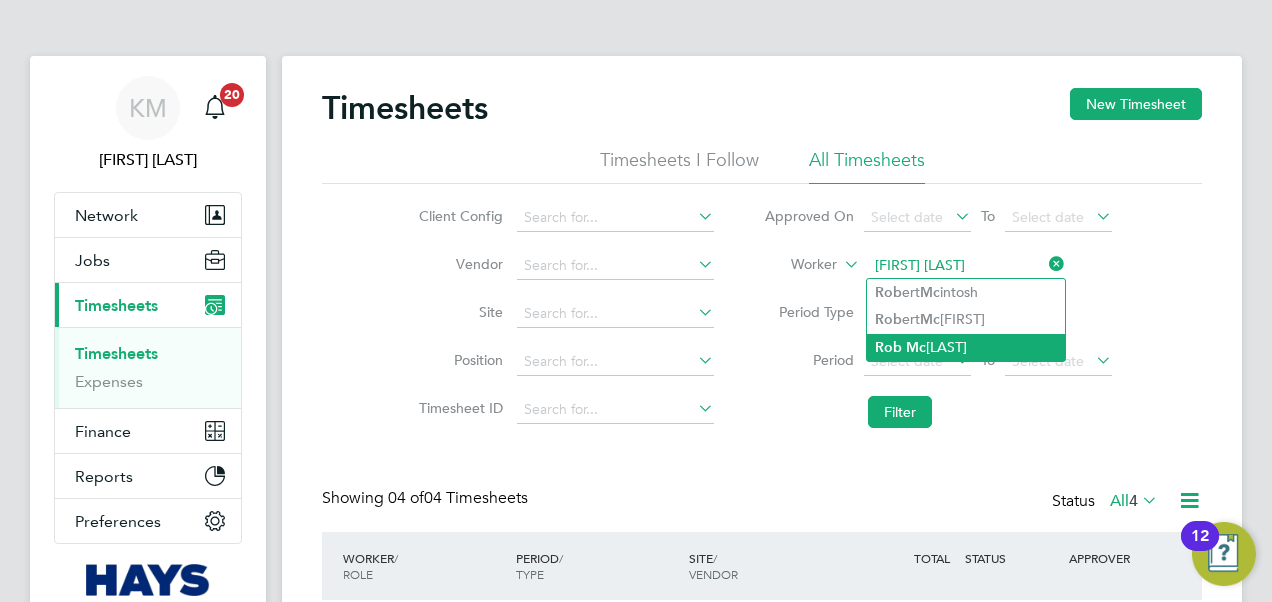click on "Rob   Mc millan" 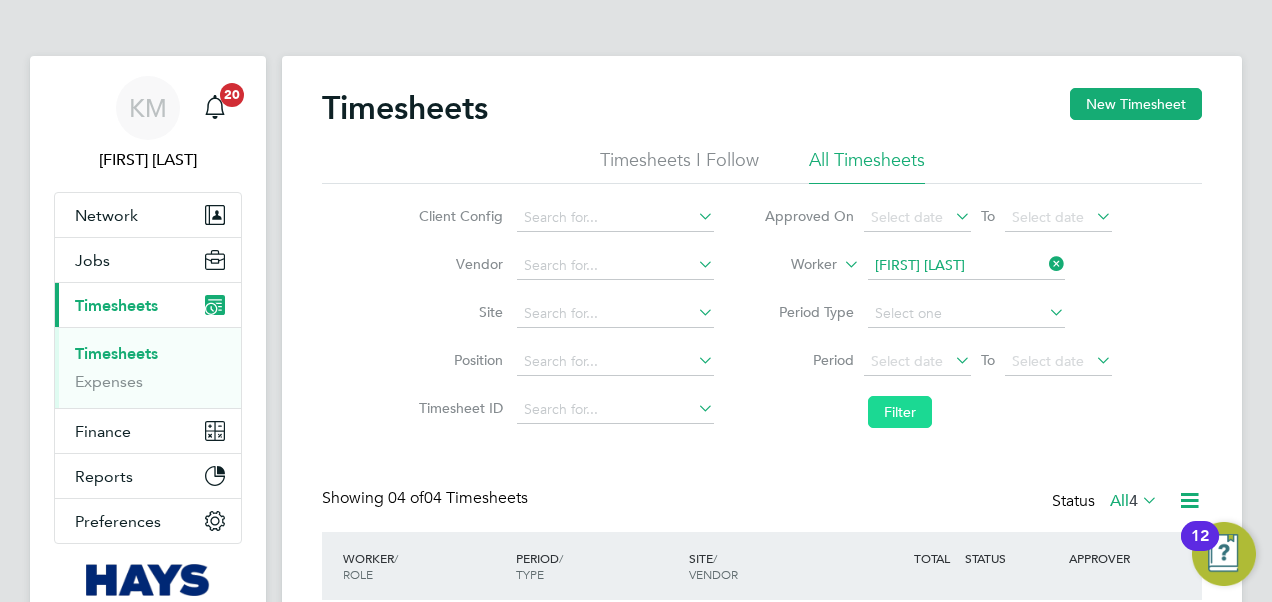 click on "Filter" 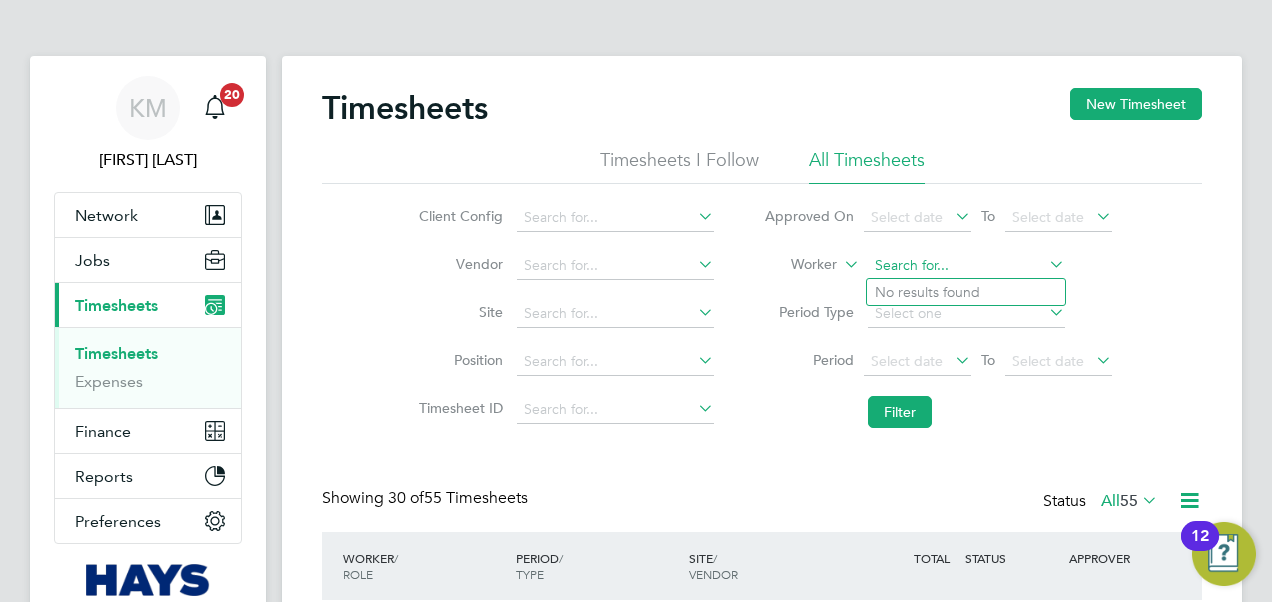 click 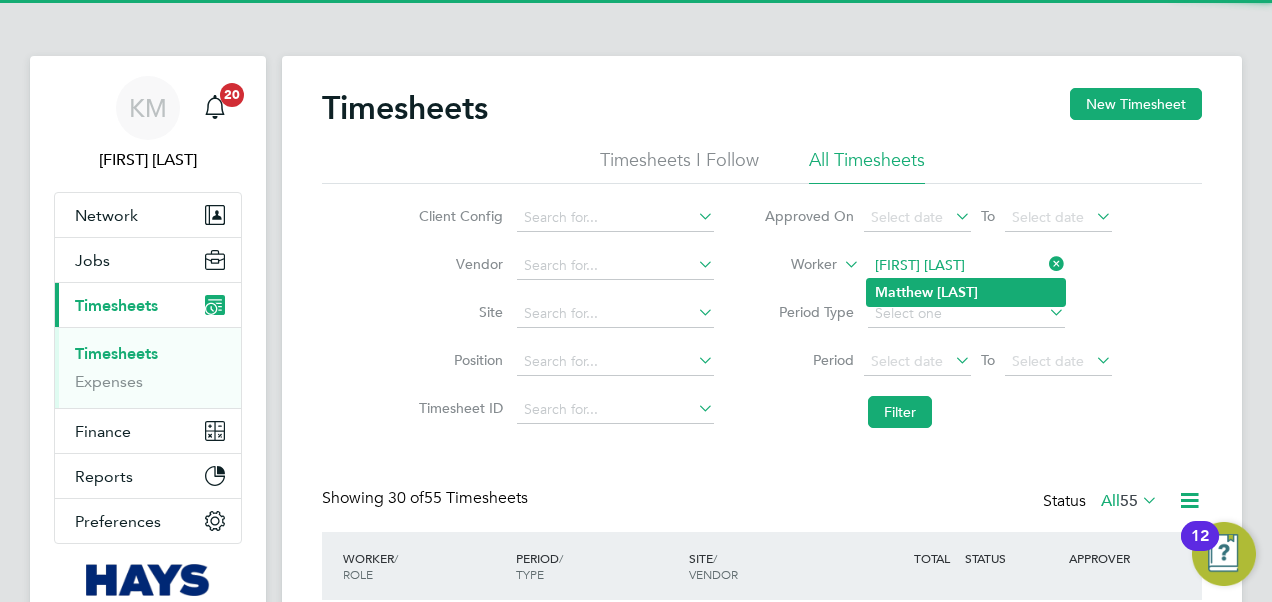click on "Matthew" 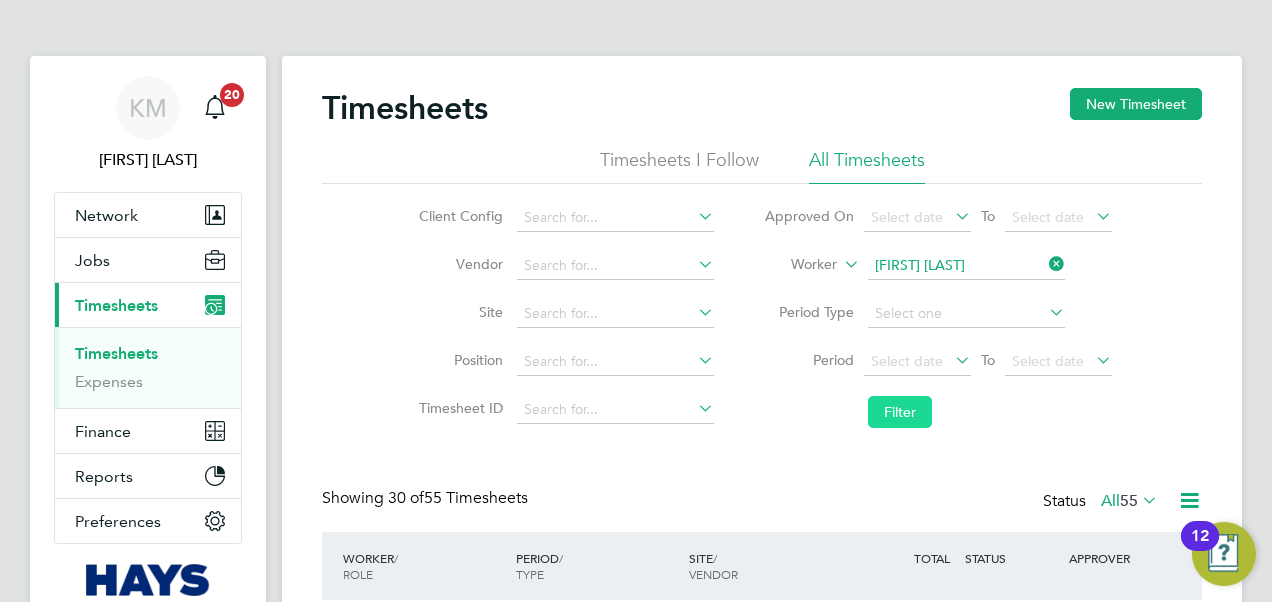 click on "Filter" 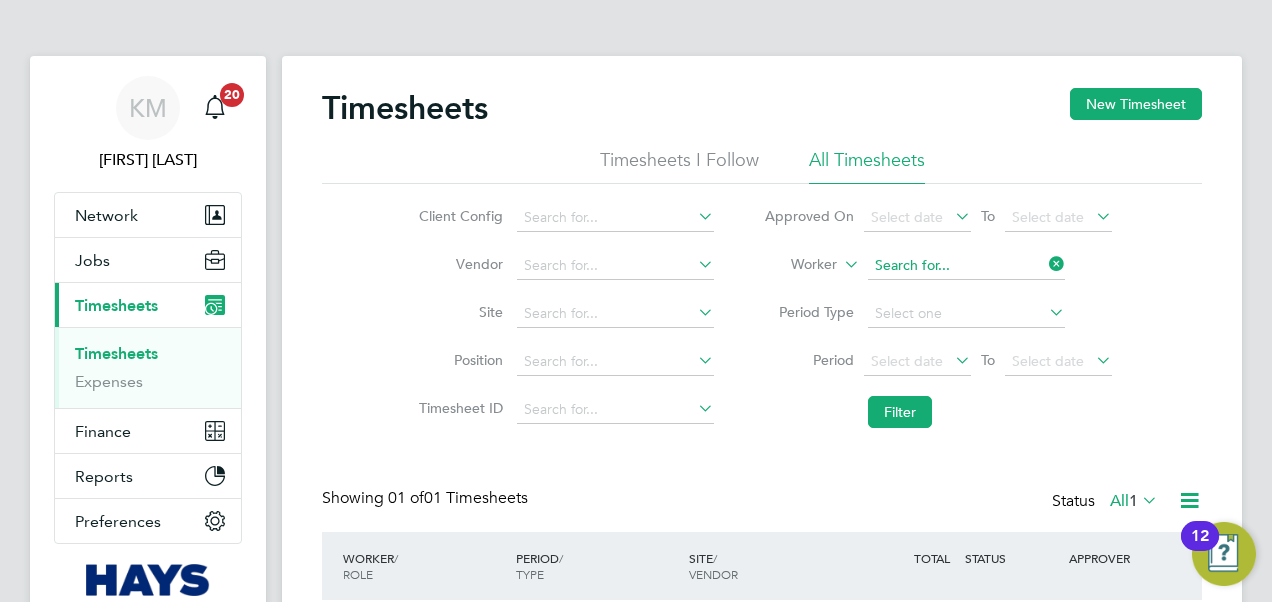 click 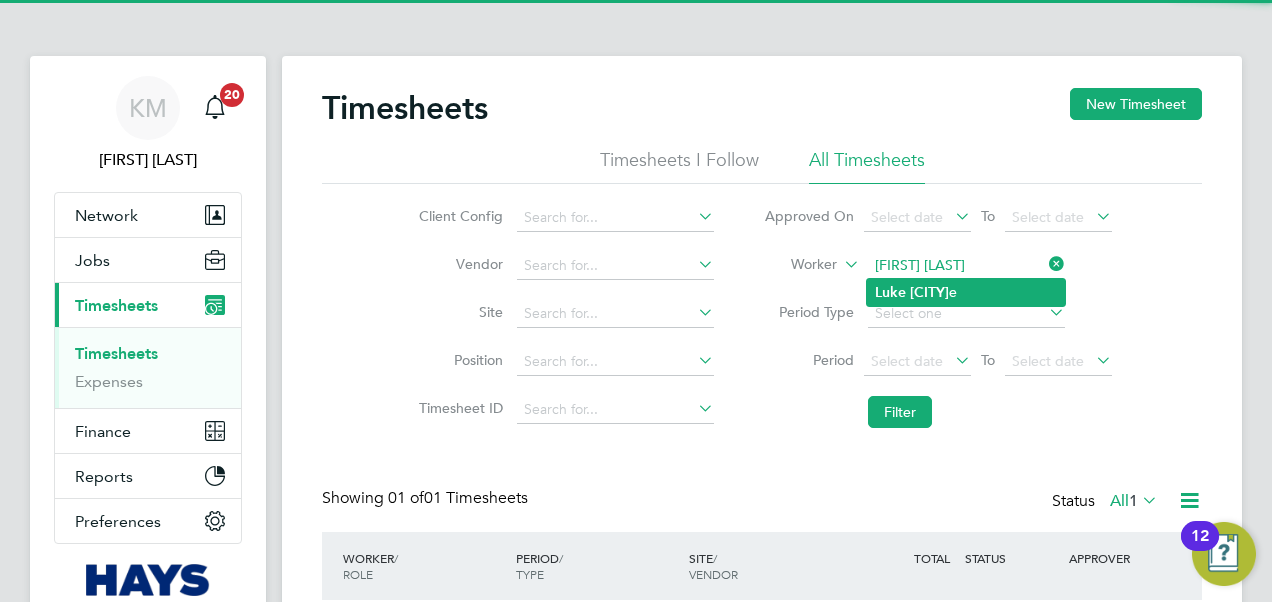 click on "Luke   Lak e" 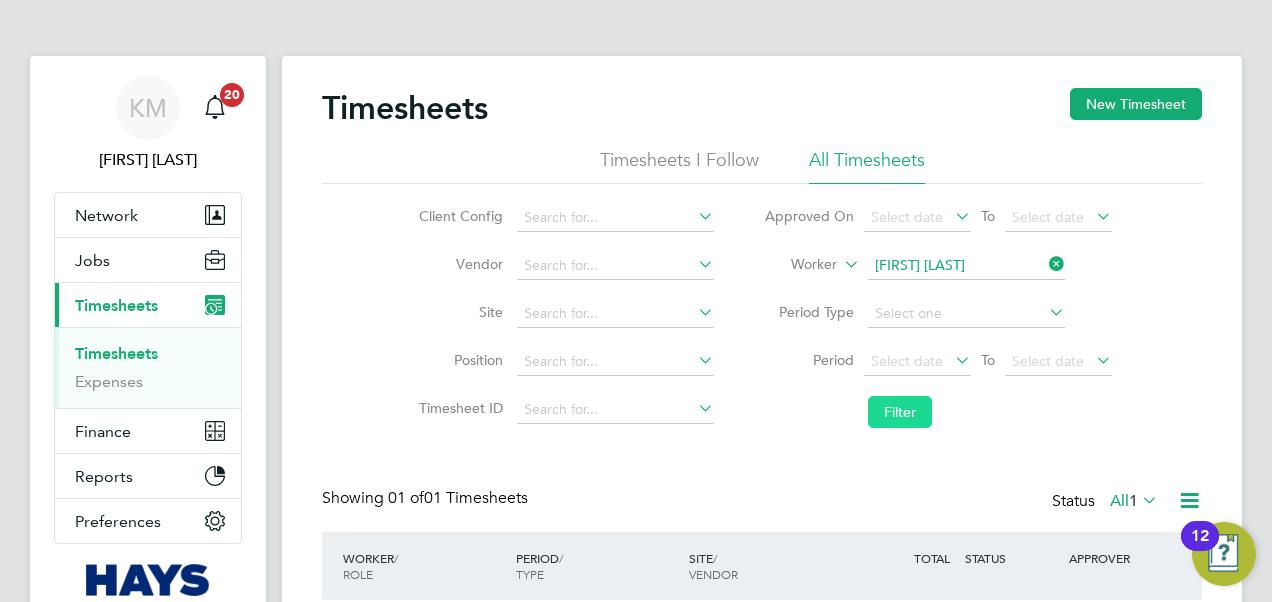click on "Filter" 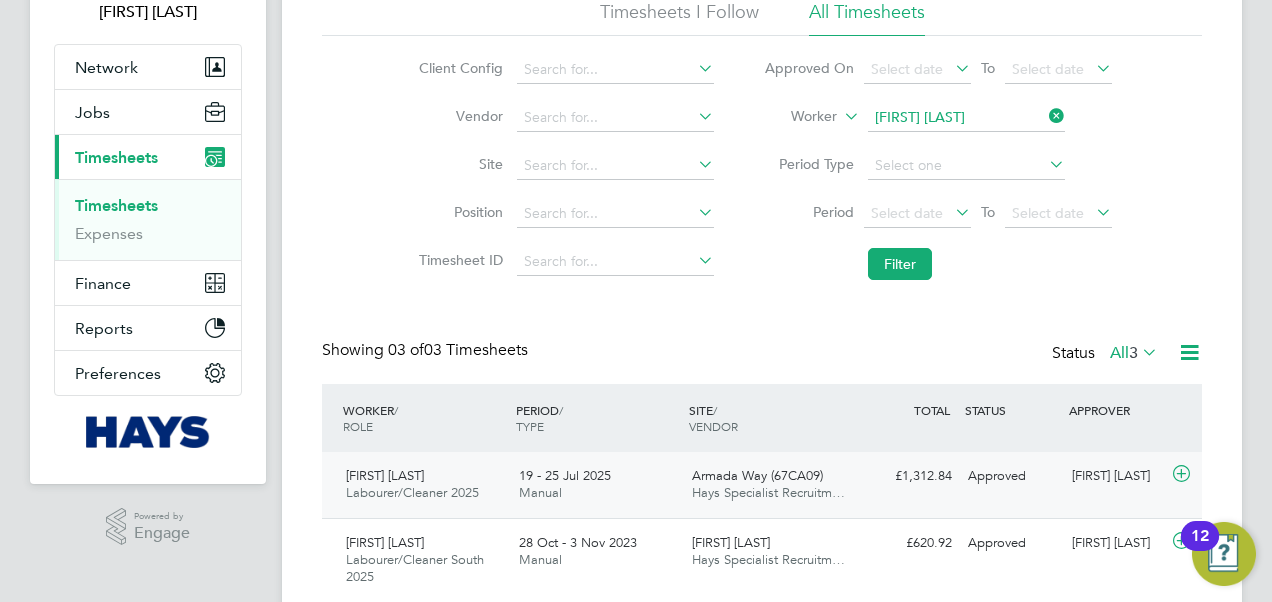 scroll, scrollTop: 302, scrollLeft: 0, axis: vertical 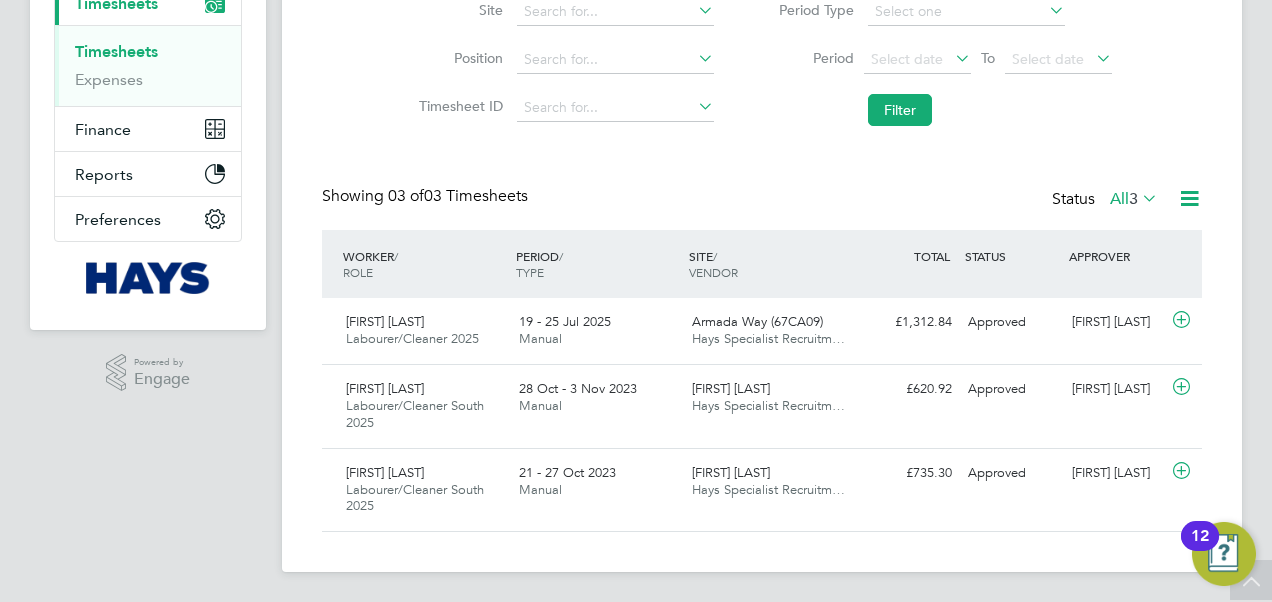 click on "KM   Katie McPherson   Notifications
20   Applications:   Network
Team Members   Businesses   Sites   Workers   Contacts   Jobs
Positions   Vacancies   Placements   Current page:   Timesheets
Timesheets   Expenses   Finance
Invoices & Credit Notes   Statements   Payments   Reports
Margin Report   Report Downloads   Preferences
My Business   Branding   Doc. Requirements   VMS Configurations   Notifications   Activity Logs
.st0{fill:#C0C1C2;}
Powered by Engage" at bounding box center [148, 179] 